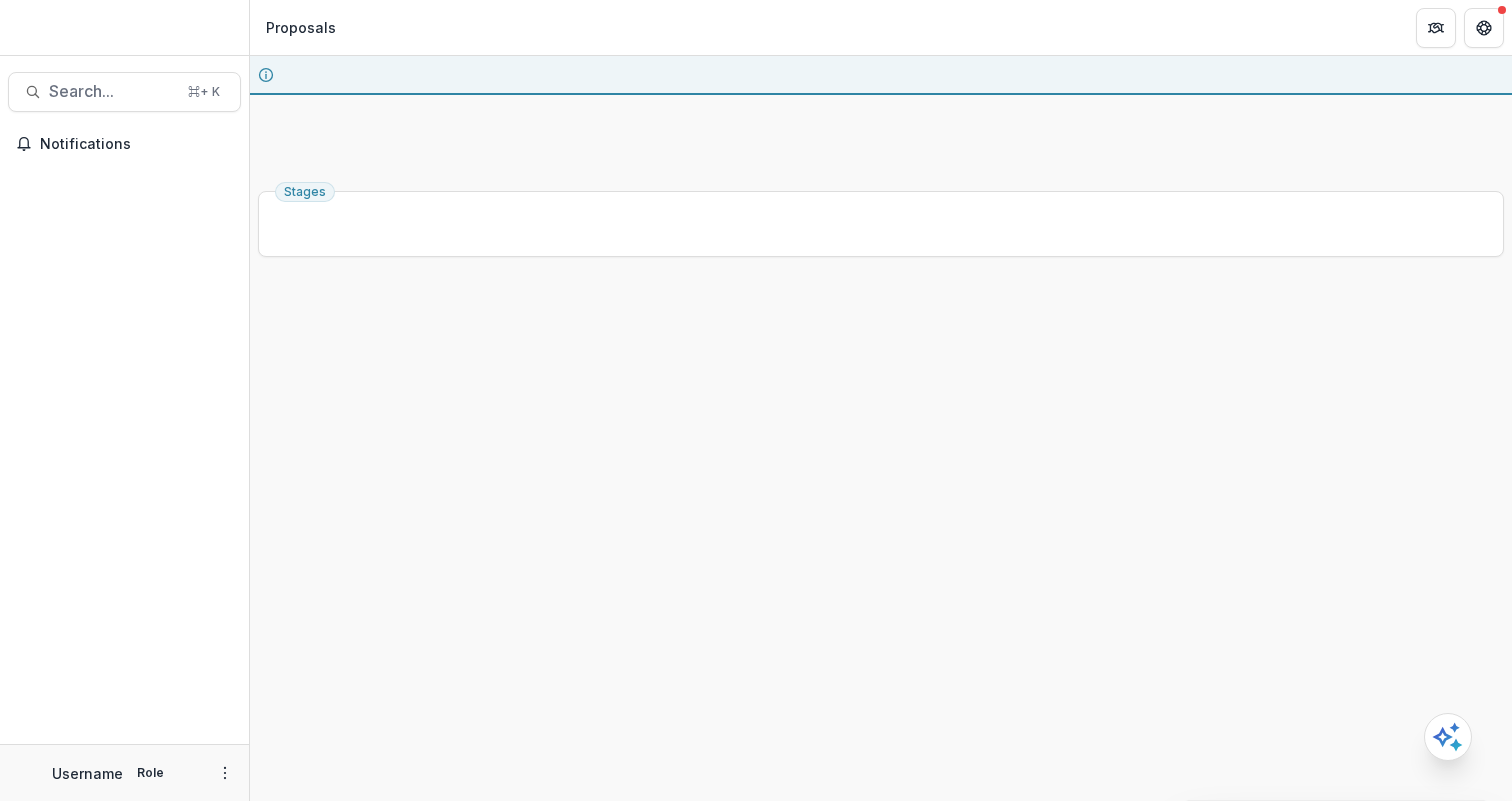 scroll, scrollTop: 0, scrollLeft: 0, axis: both 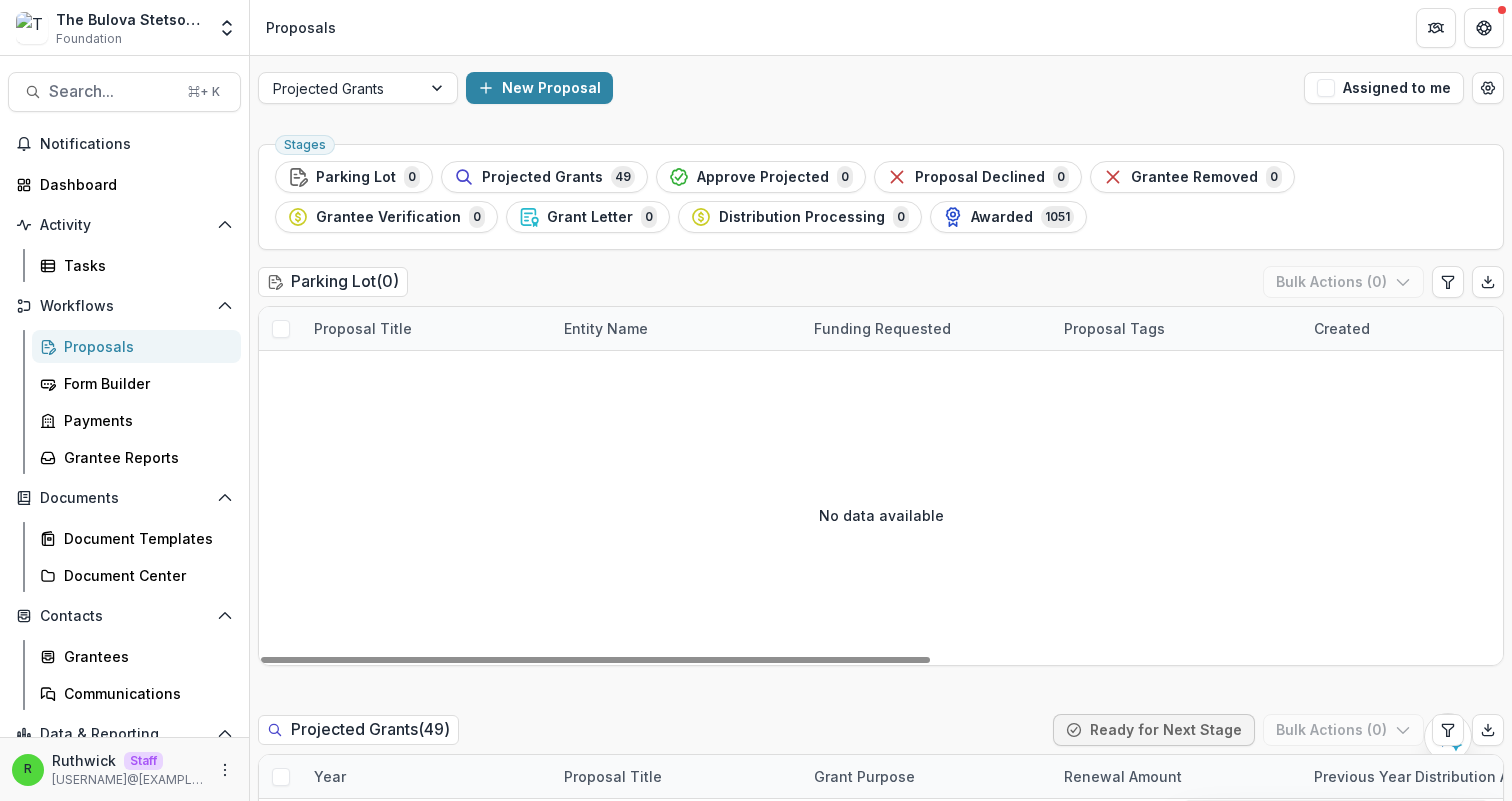 click on "Projected Grants New Proposal Assigned to me" at bounding box center [881, 88] 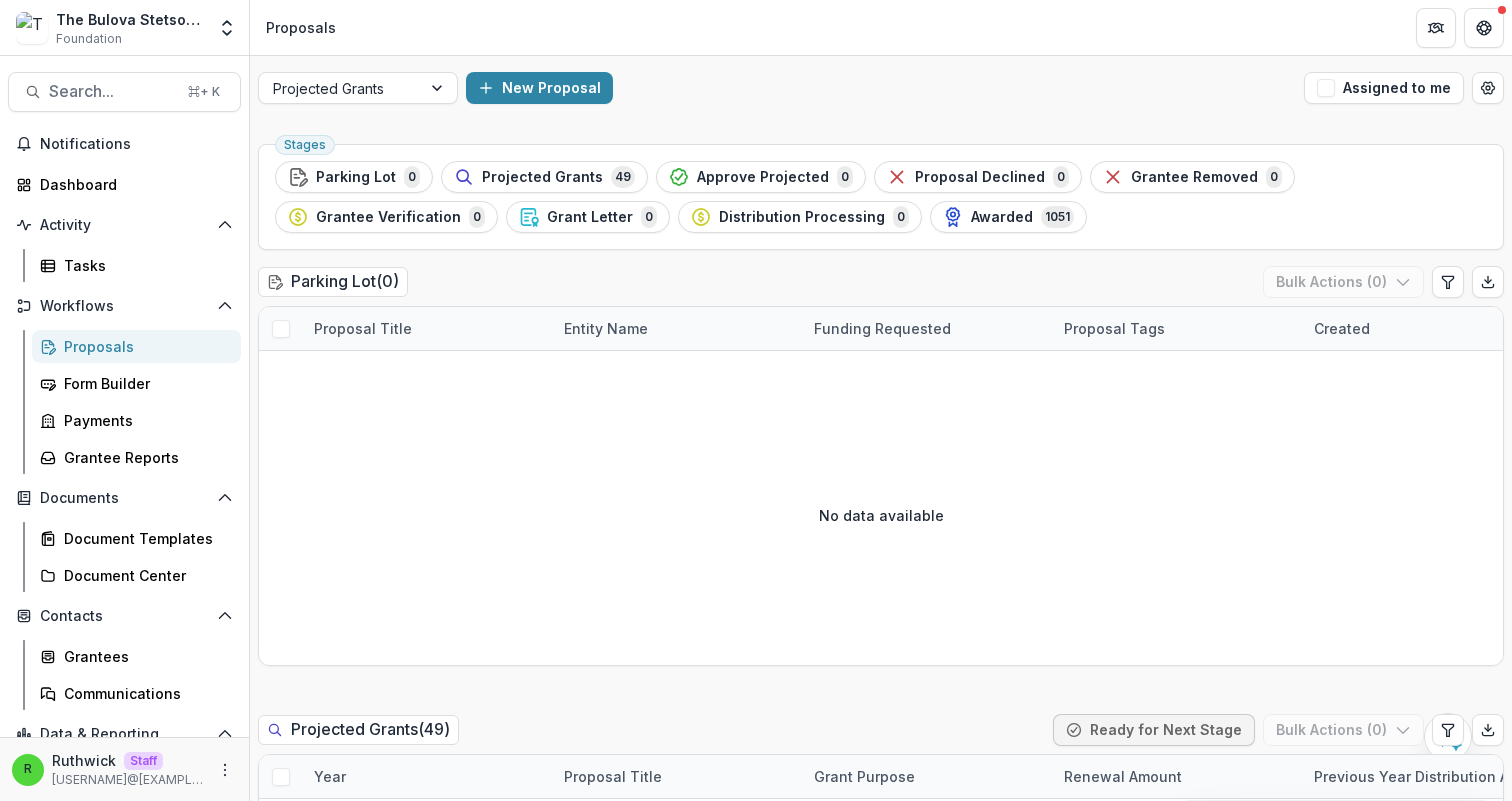 click on "New Proposal" at bounding box center [881, 88] 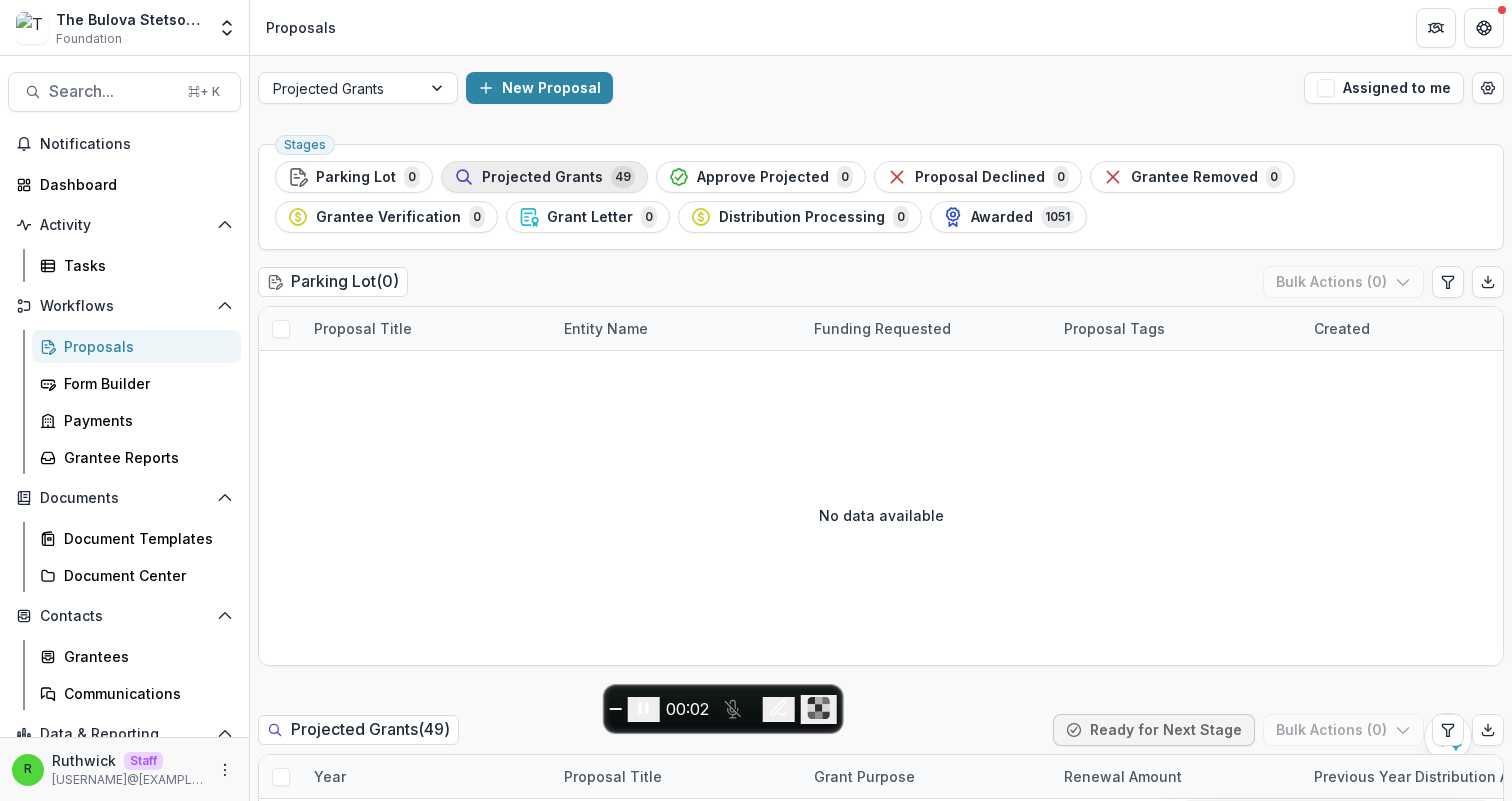 click on "Projected Grants 49" at bounding box center [544, 177] 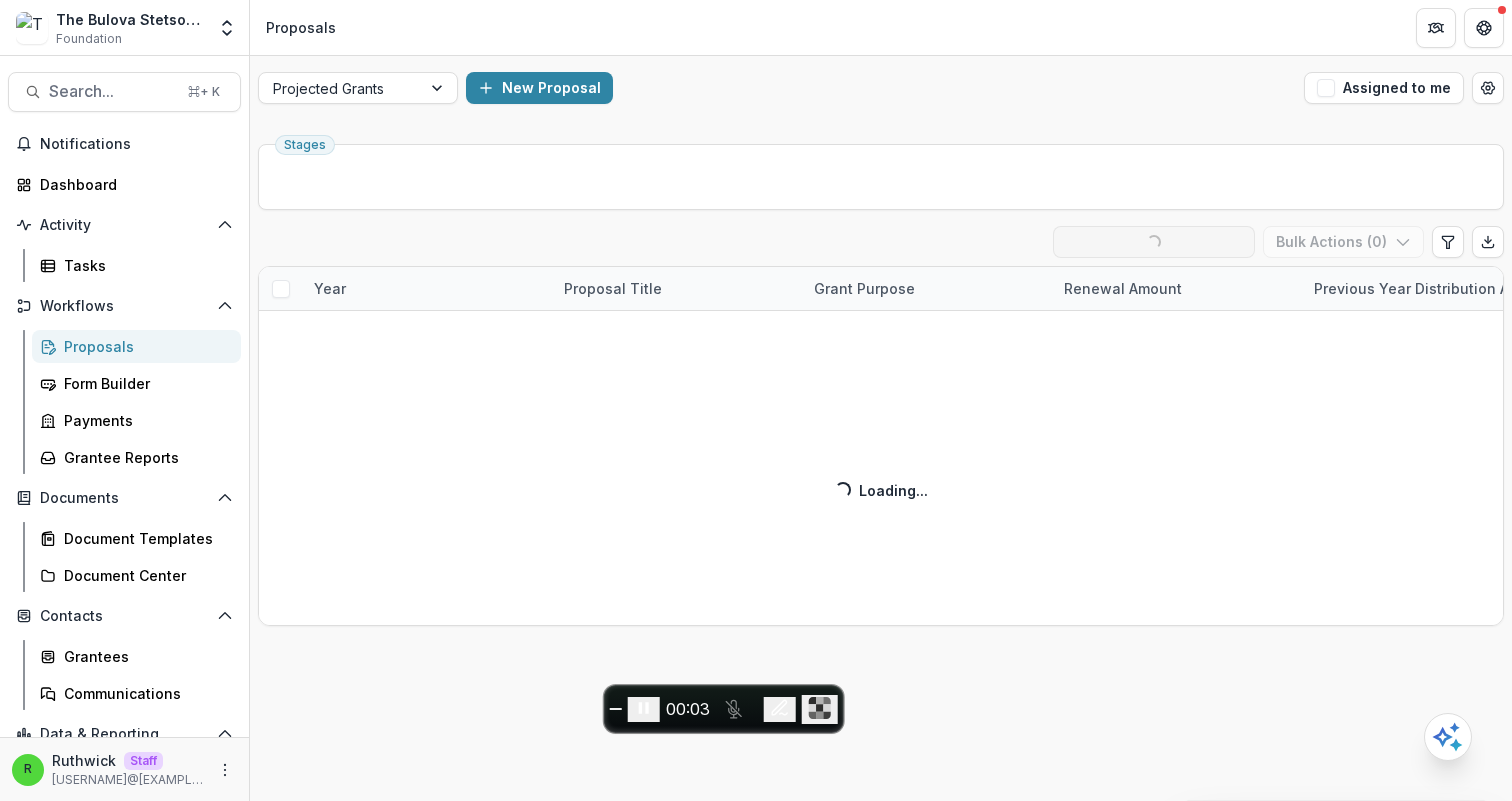 click on "New Proposal" at bounding box center [881, 88] 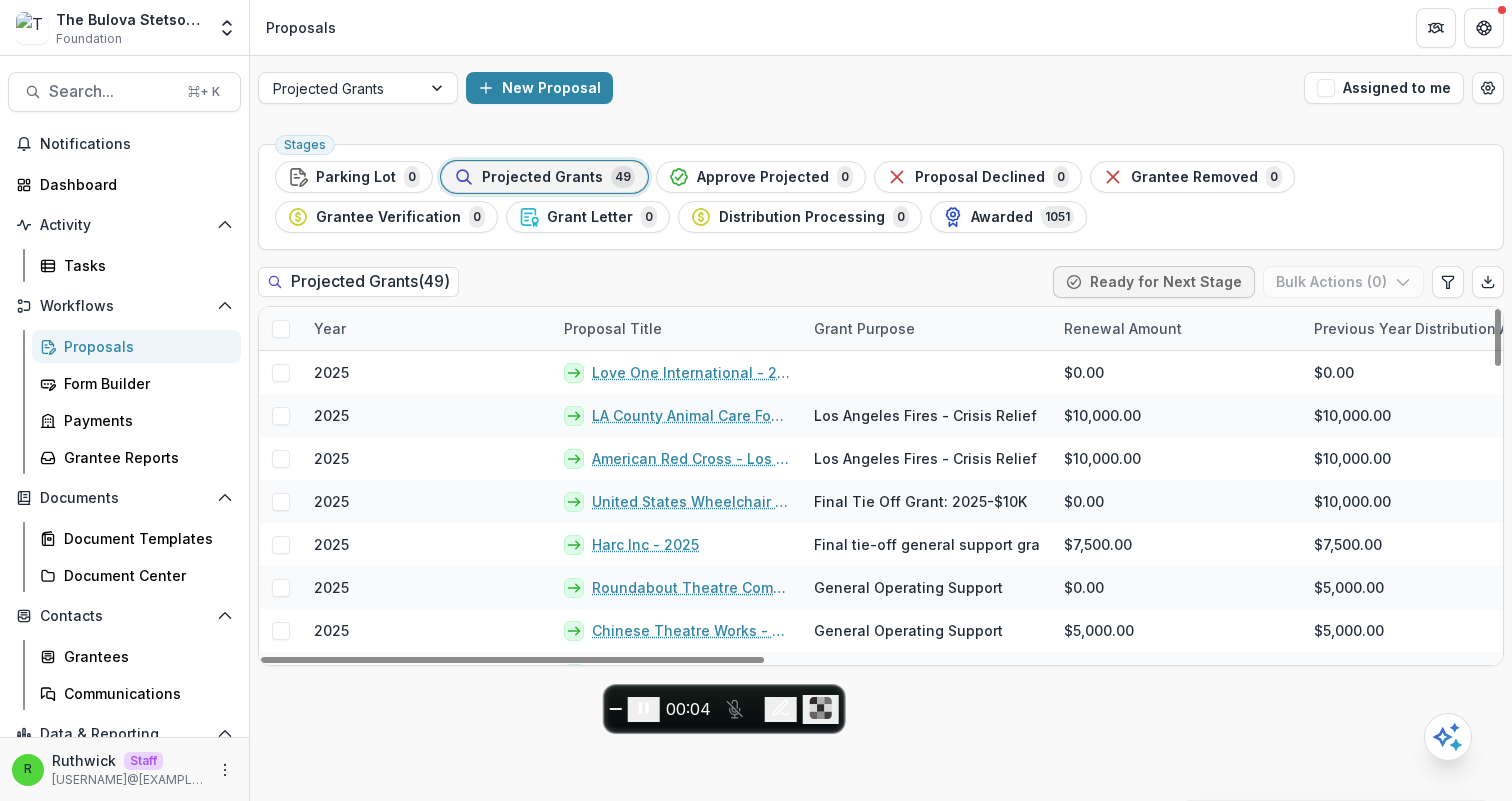 click on "Proposal Title" at bounding box center [677, 328] 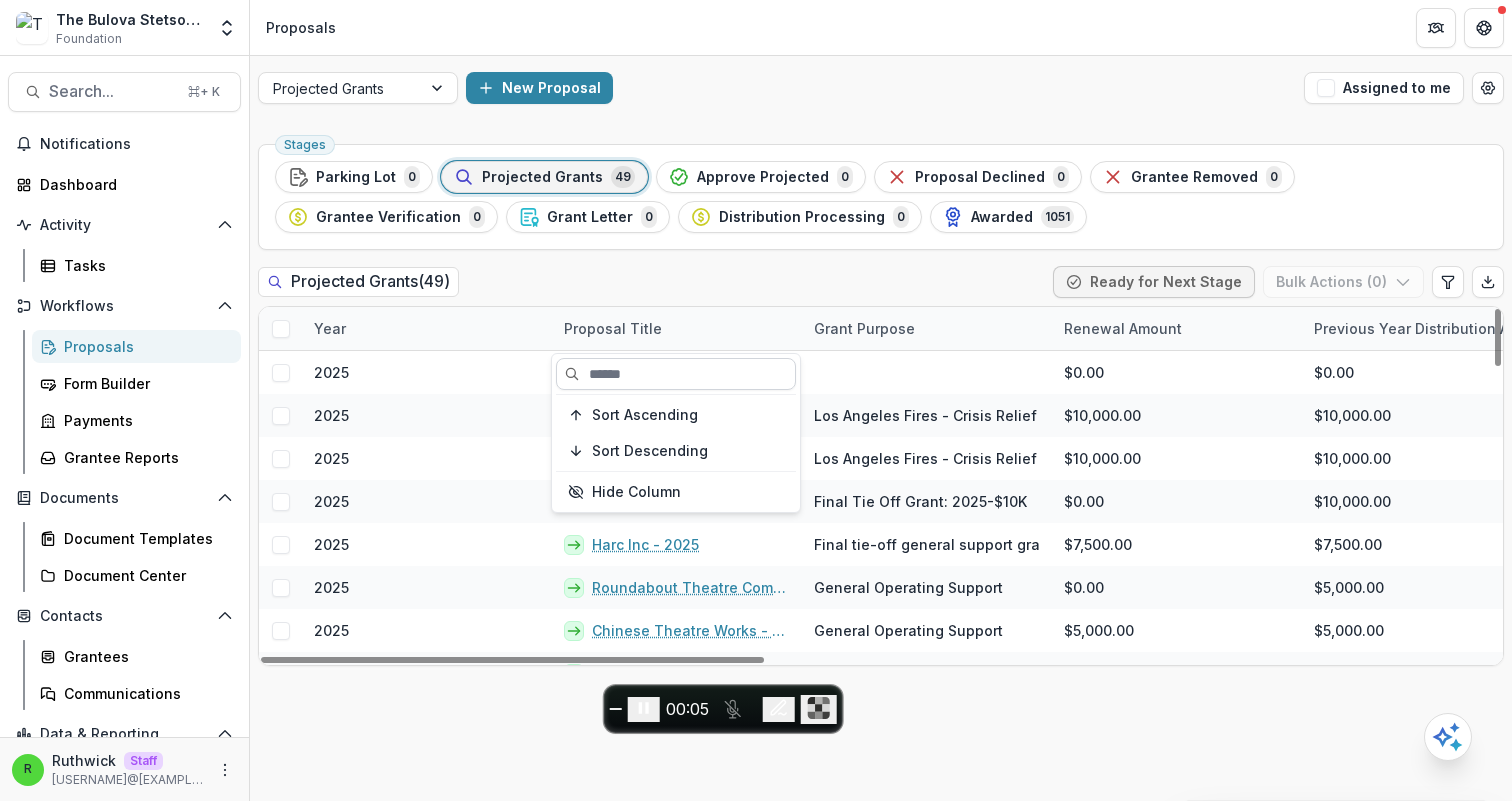 click at bounding box center (676, 374) 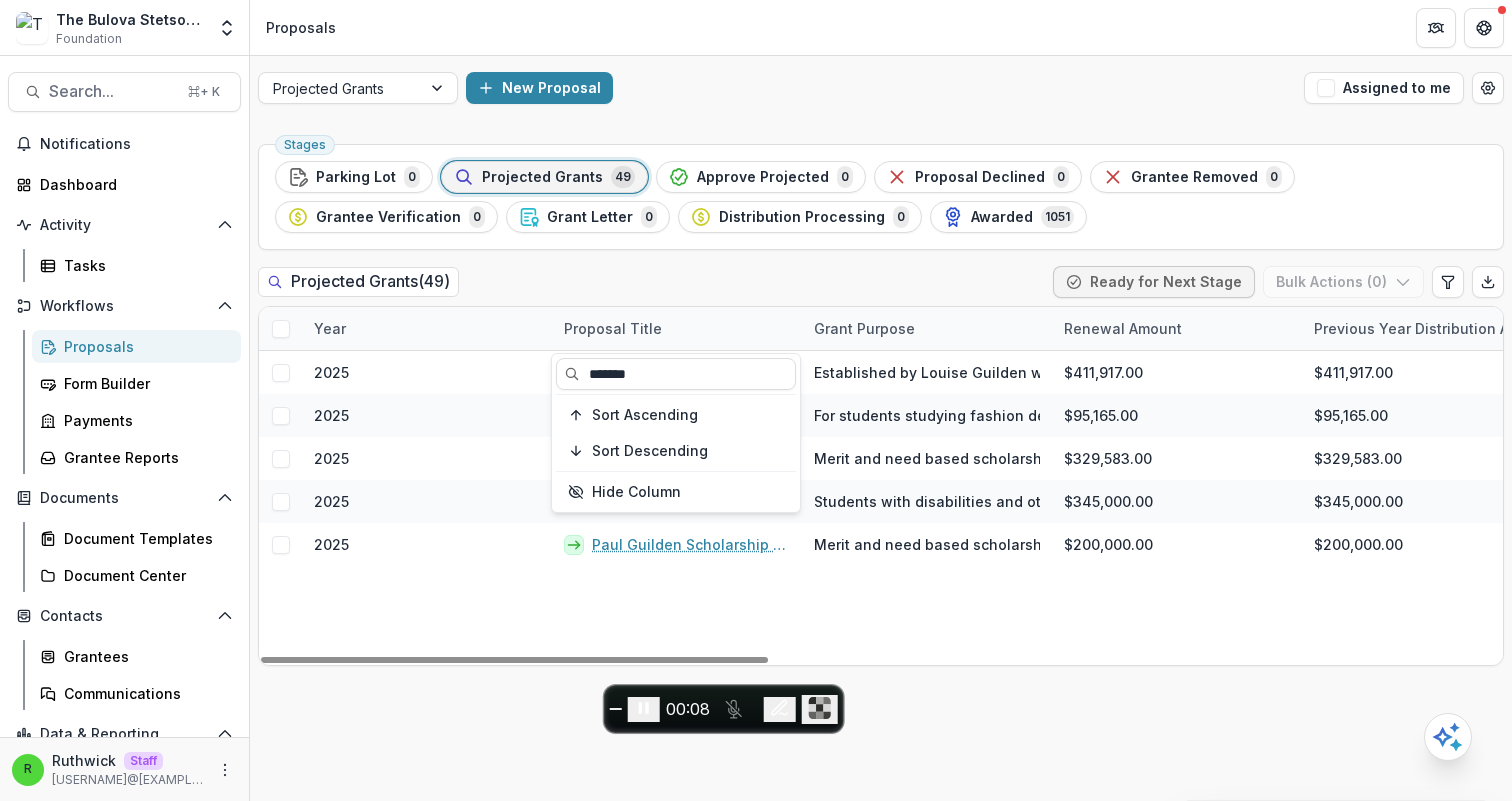 type on "*******" 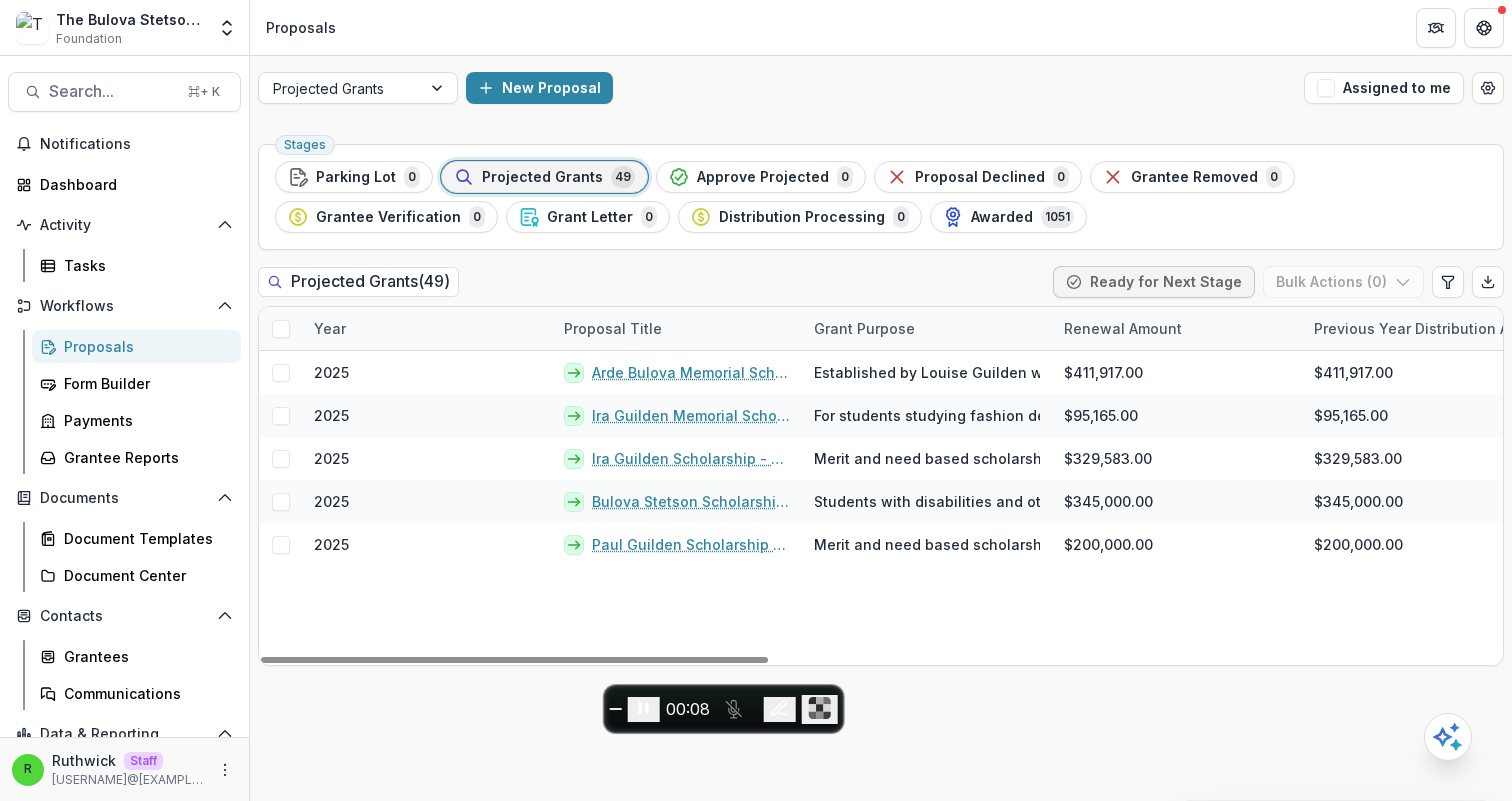 click on "Stages Parking Lot 0 Projected Grants 49 Approve Projected 0 Proposal Declined 0 Grantee Removed 0 Grantee Verification 0 Grant Letter 0 Distribution Processing 0 Awarded 1051" at bounding box center [881, 197] 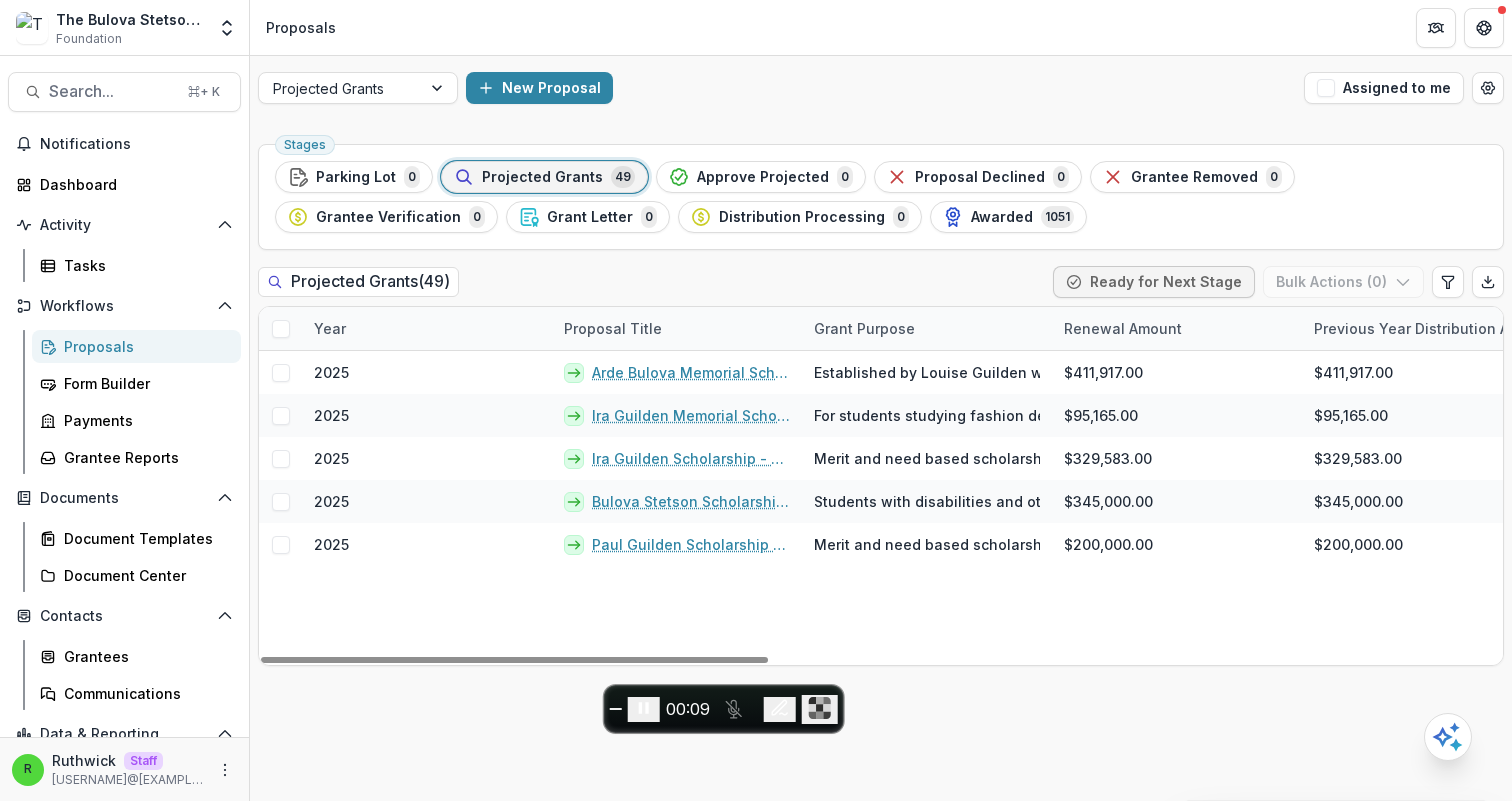 click at bounding box center [281, 329] 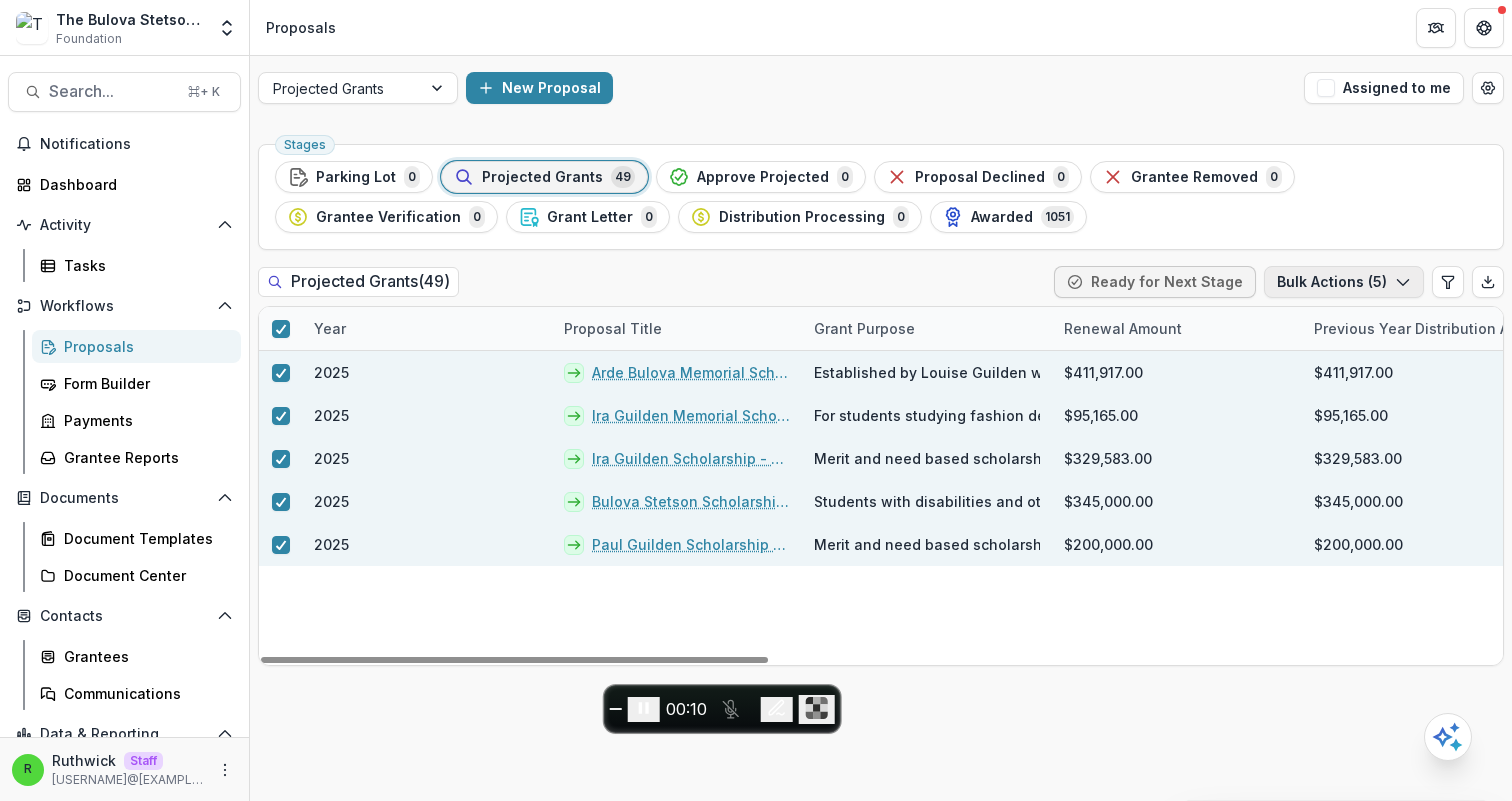 click on "Bulk Actions ( 5 )" at bounding box center (1344, 282) 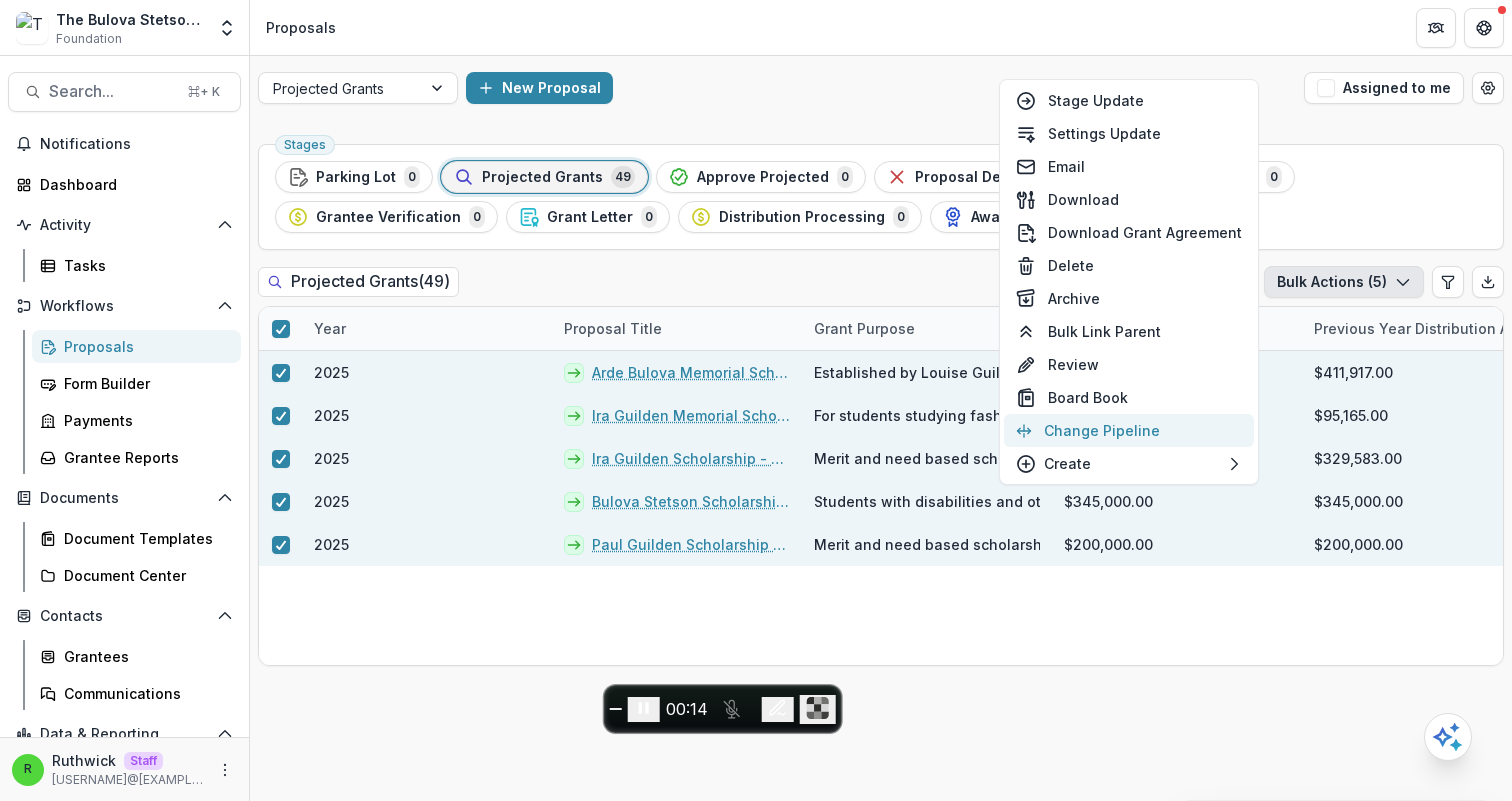 click on "Change Pipeline" at bounding box center (1129, 430) 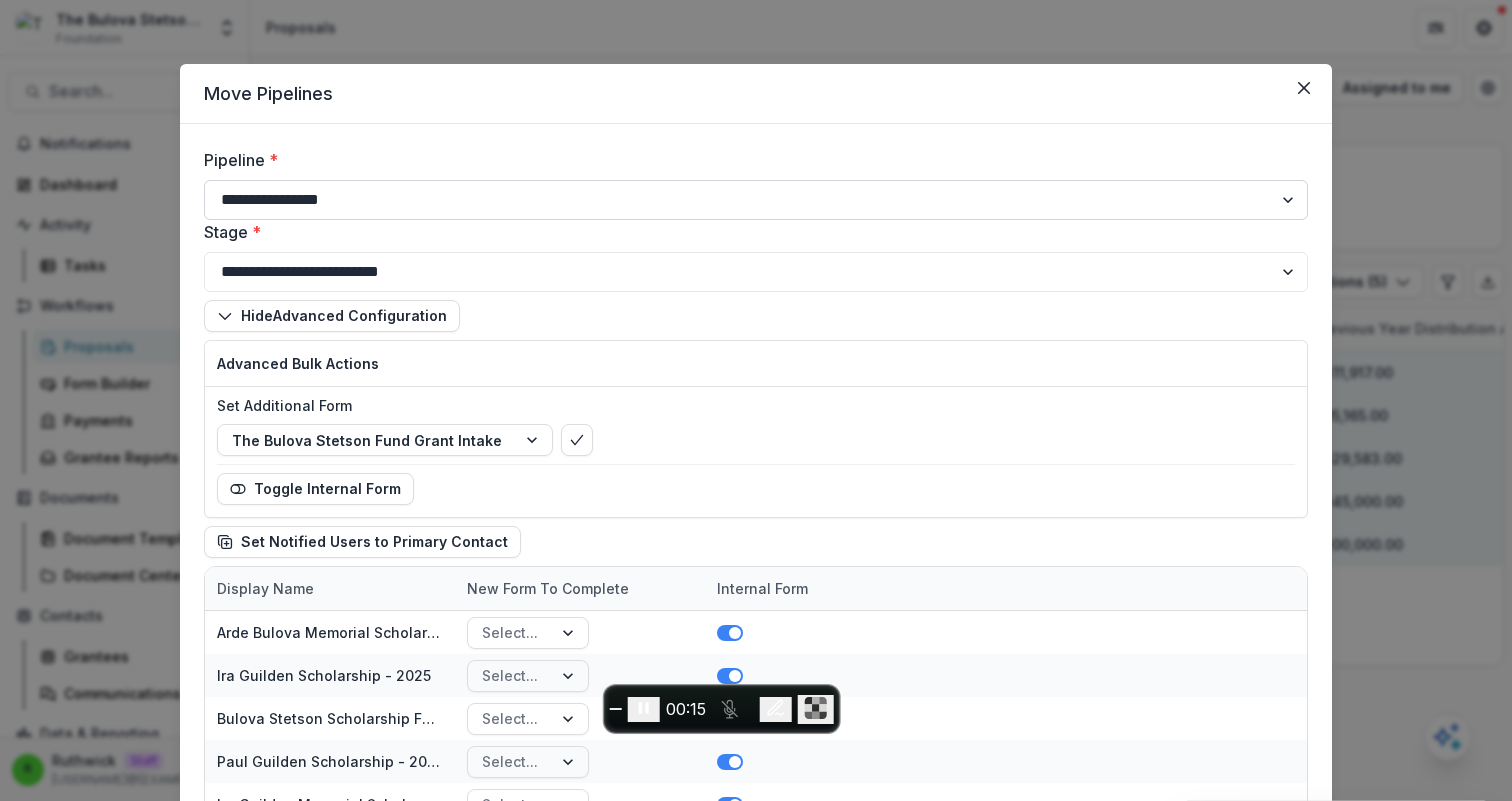 click on "**********" at bounding box center [756, 200] 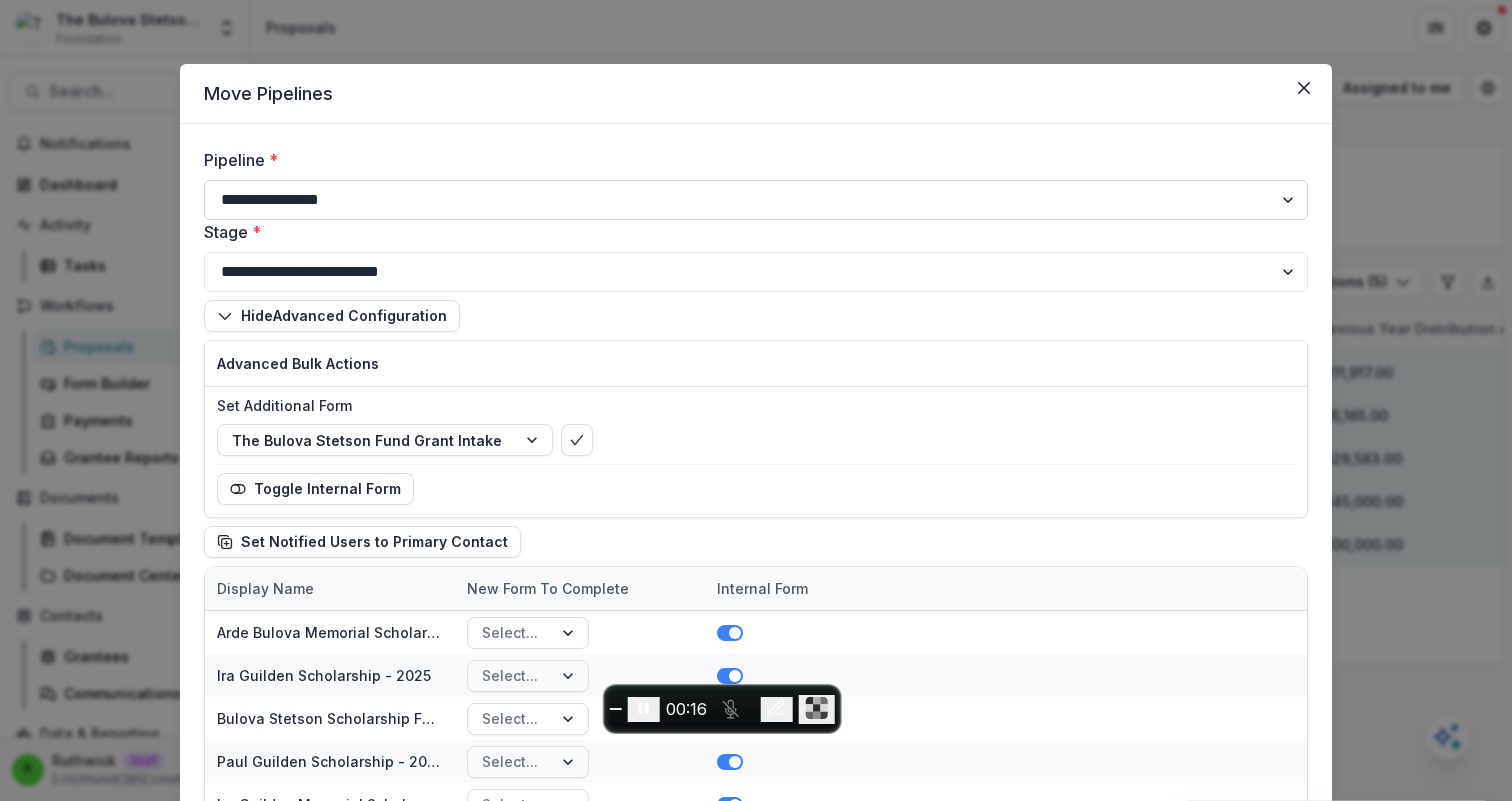 select on "**********" 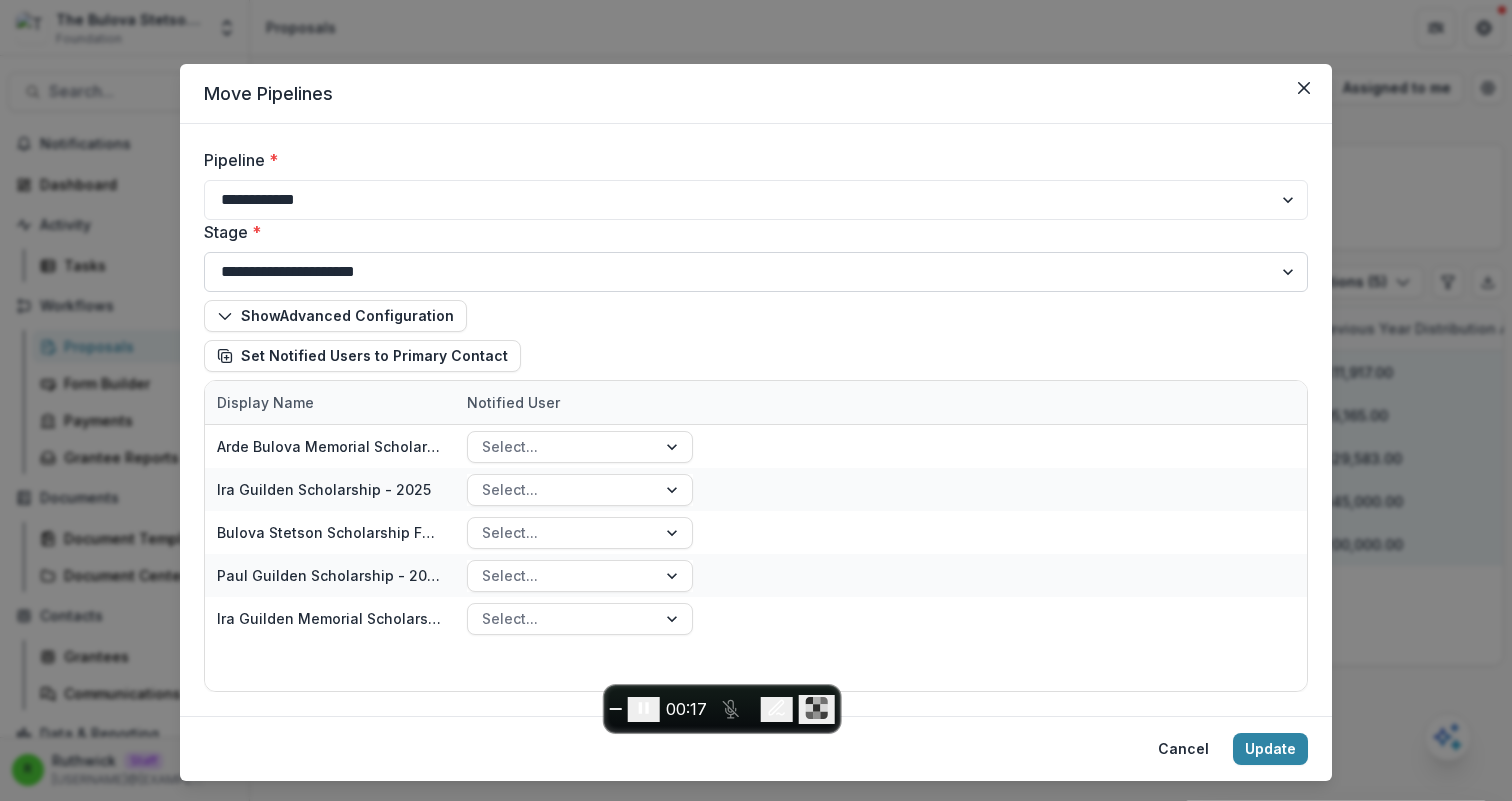 click on "**********" at bounding box center [756, 272] 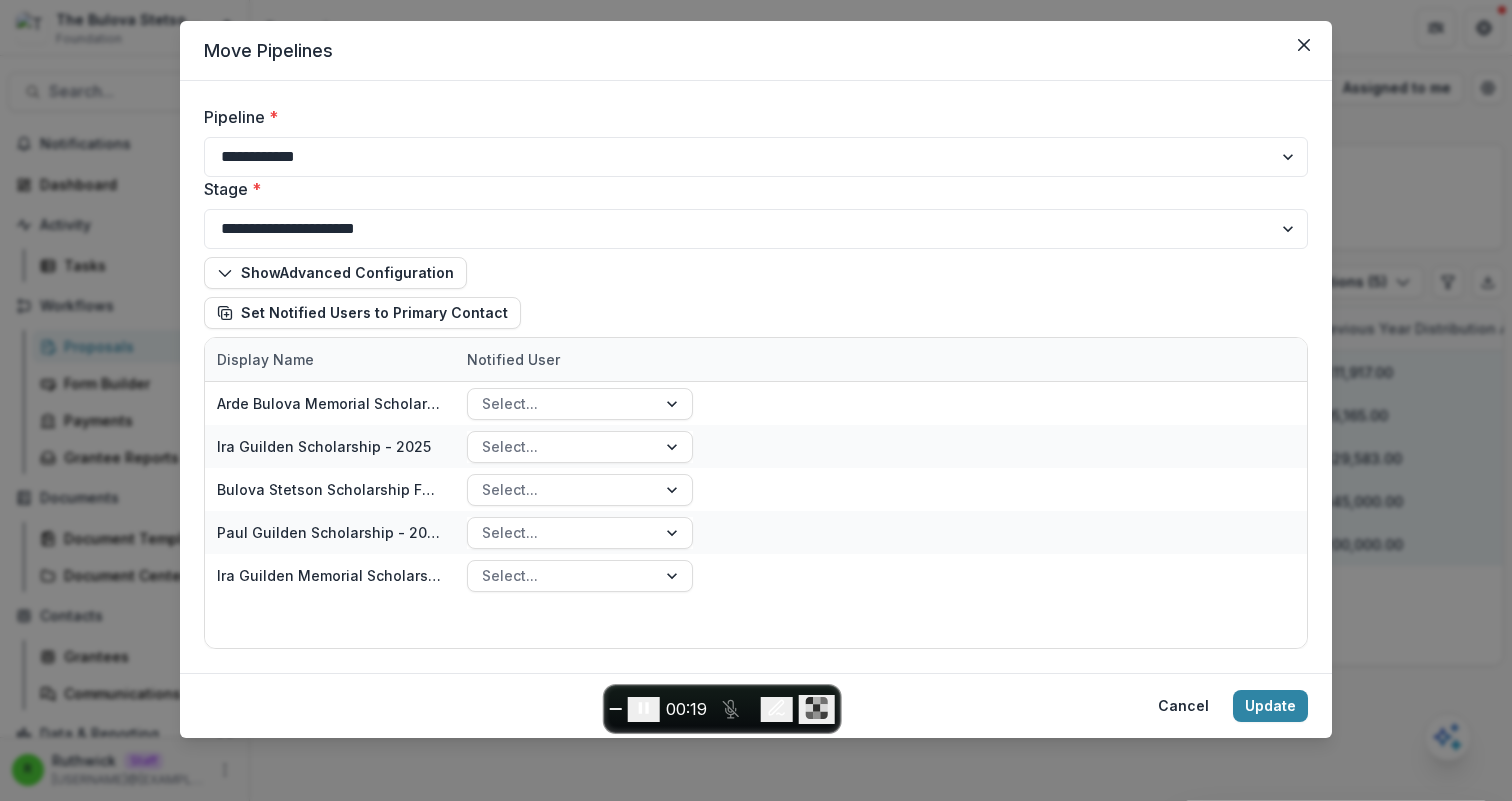 scroll, scrollTop: 44, scrollLeft: 0, axis: vertical 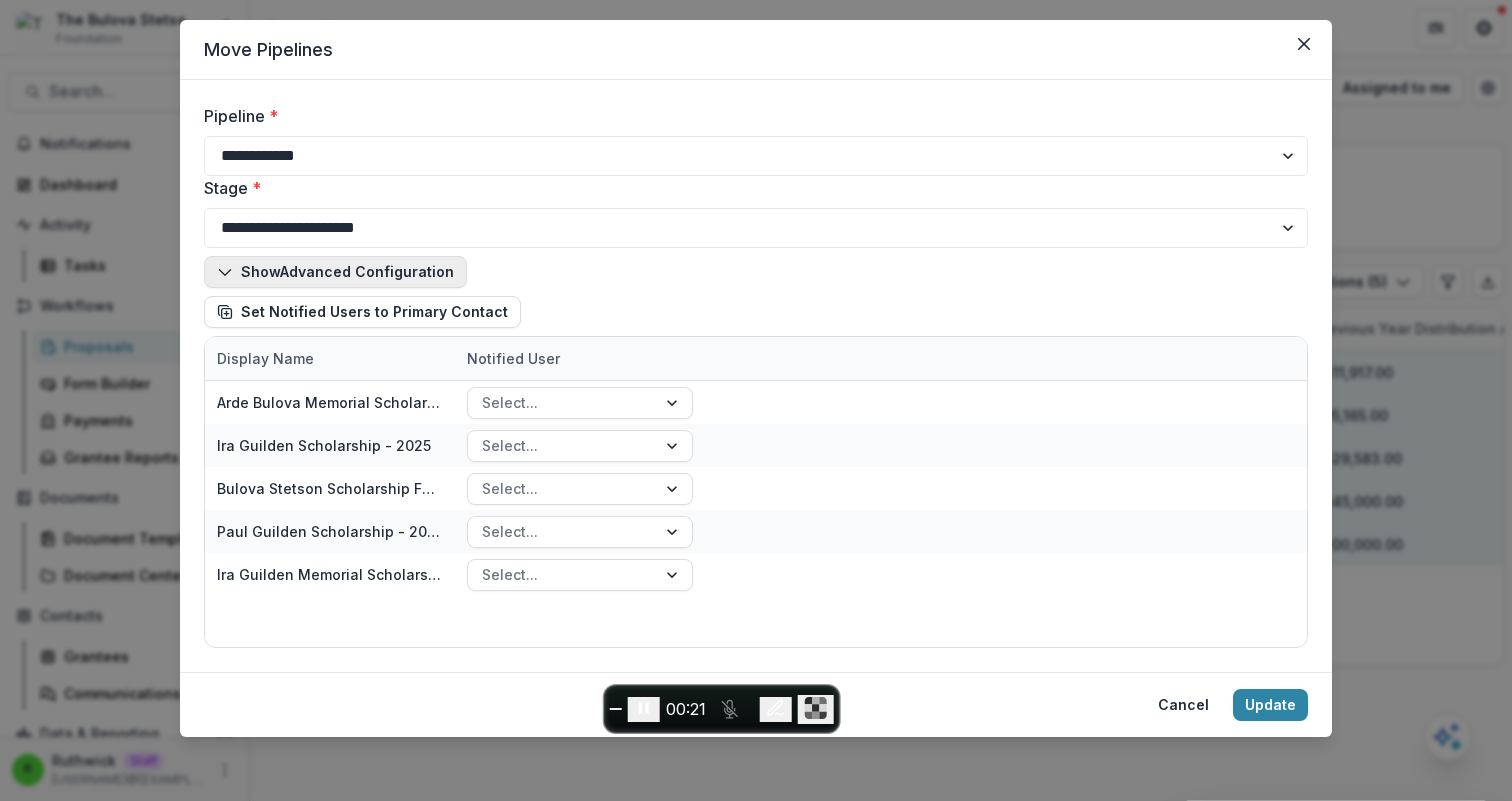 click on "Show  Advanced Configuration" at bounding box center [335, 272] 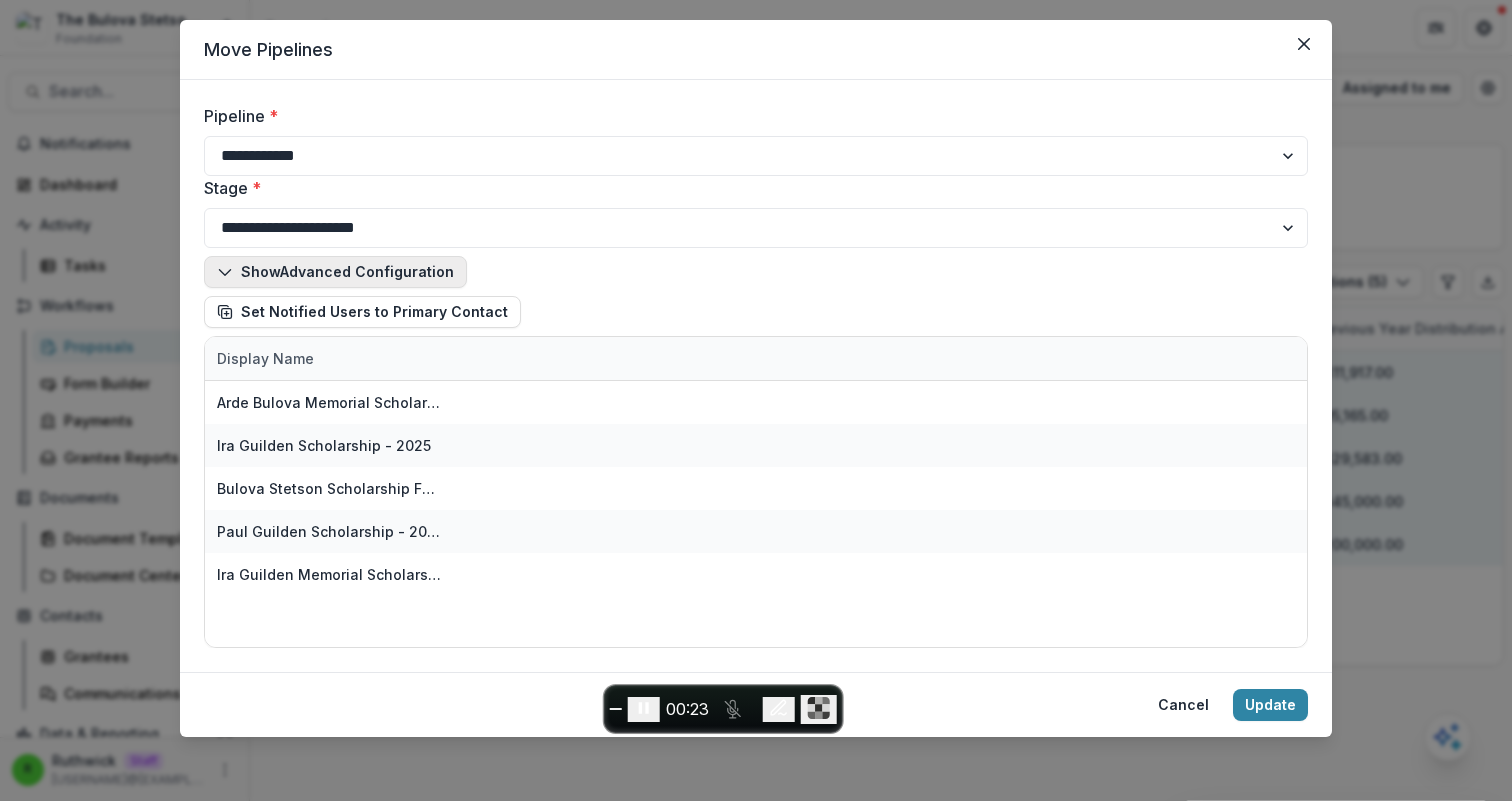 click on "Show  Advanced Configuration" at bounding box center [335, 272] 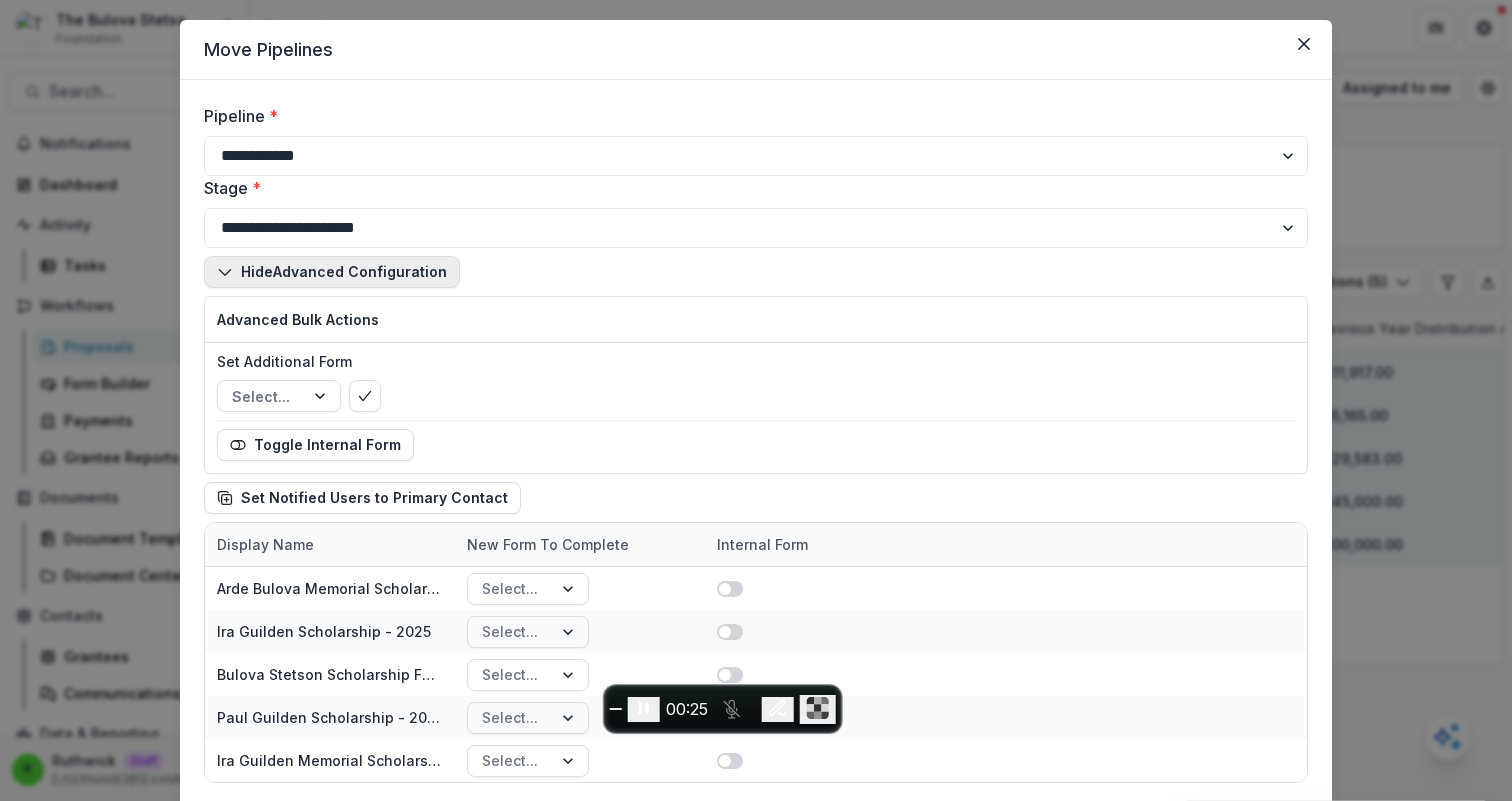 click on "Hide  Advanced Configuration" at bounding box center [332, 272] 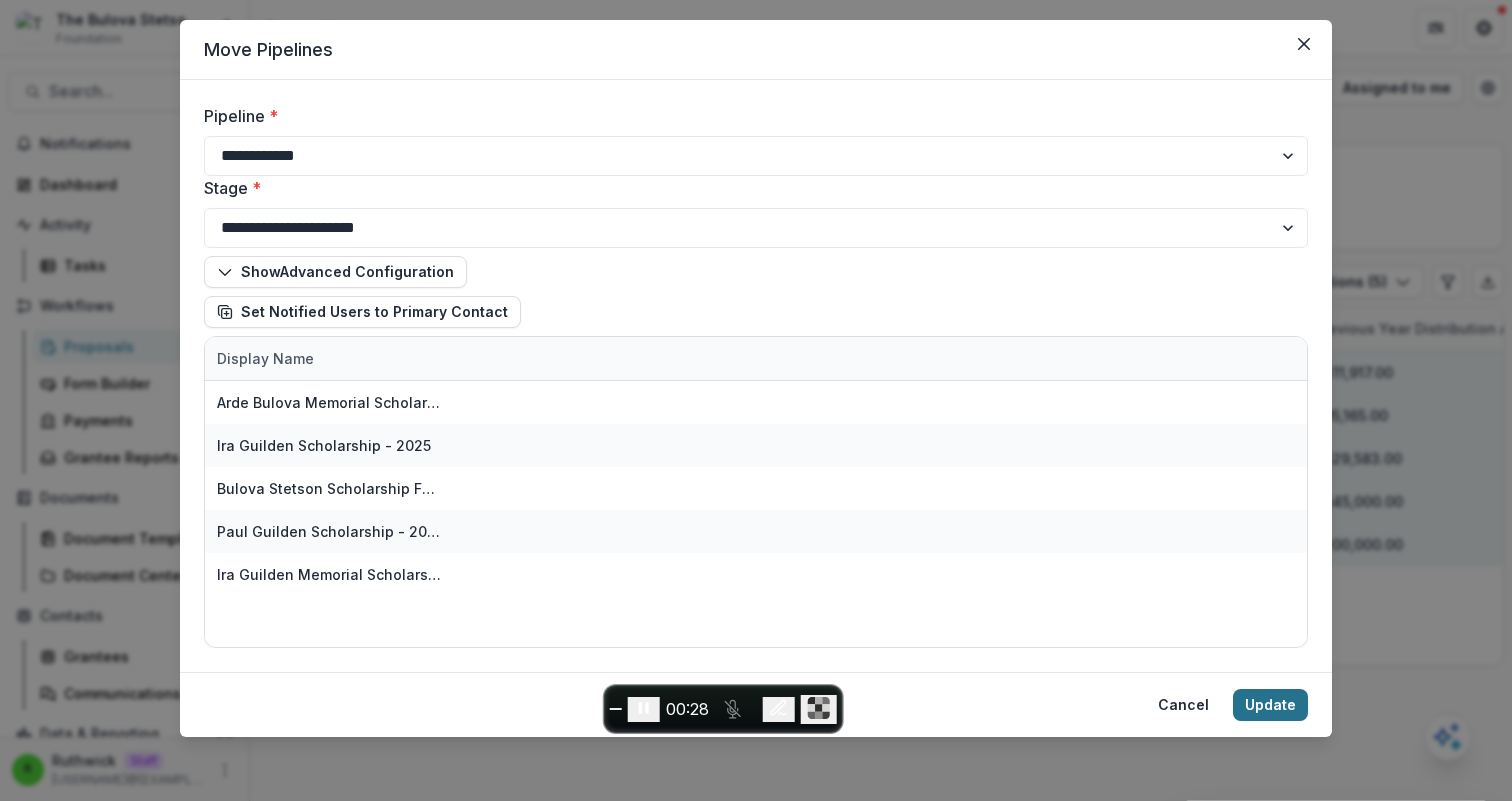 click on "Update" at bounding box center [1270, 705] 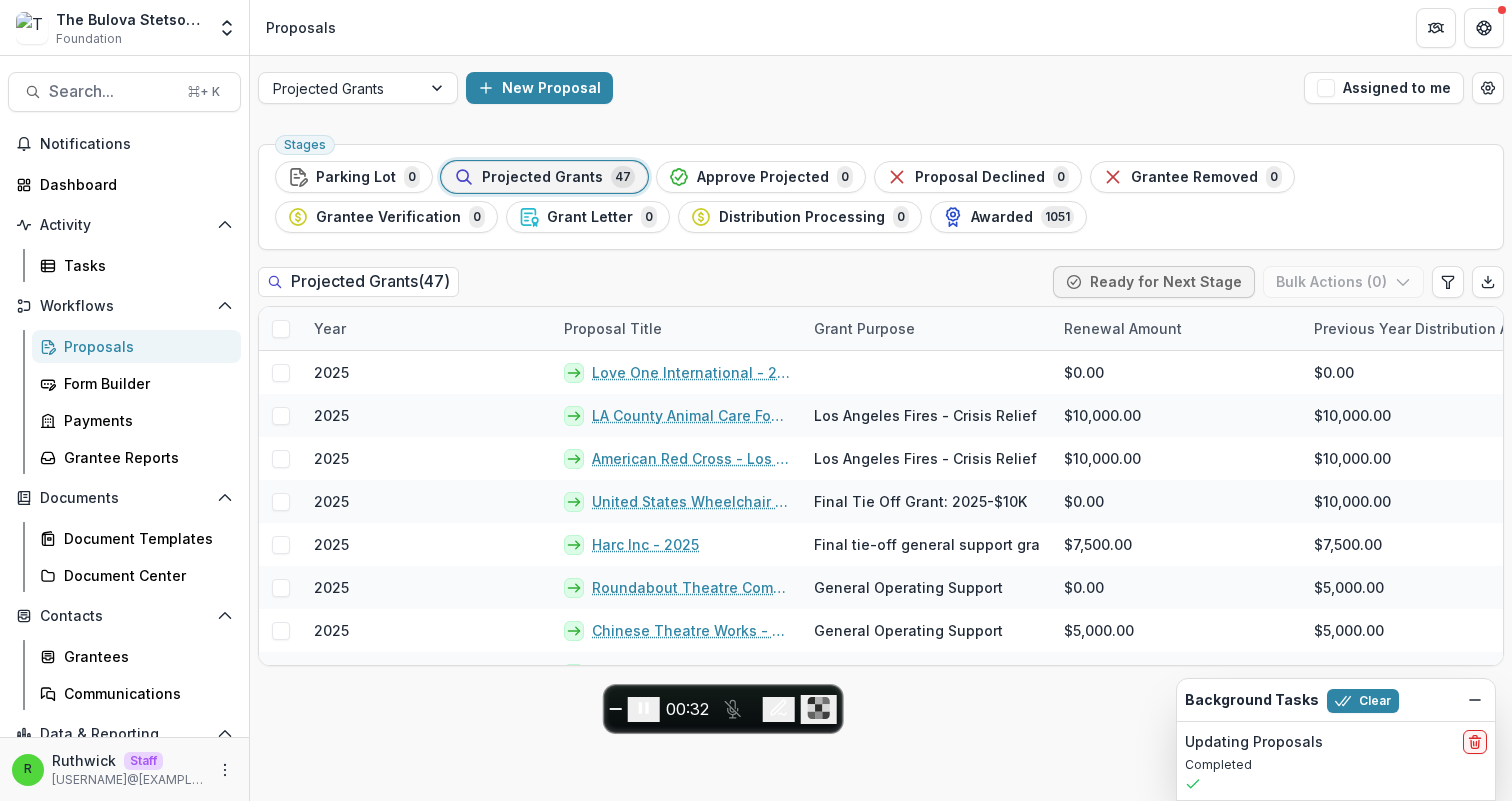 click on "Projected Grants  ( 47 ) Ready for Next Stage Bulk Actions ( 0 )" at bounding box center (881, 286) 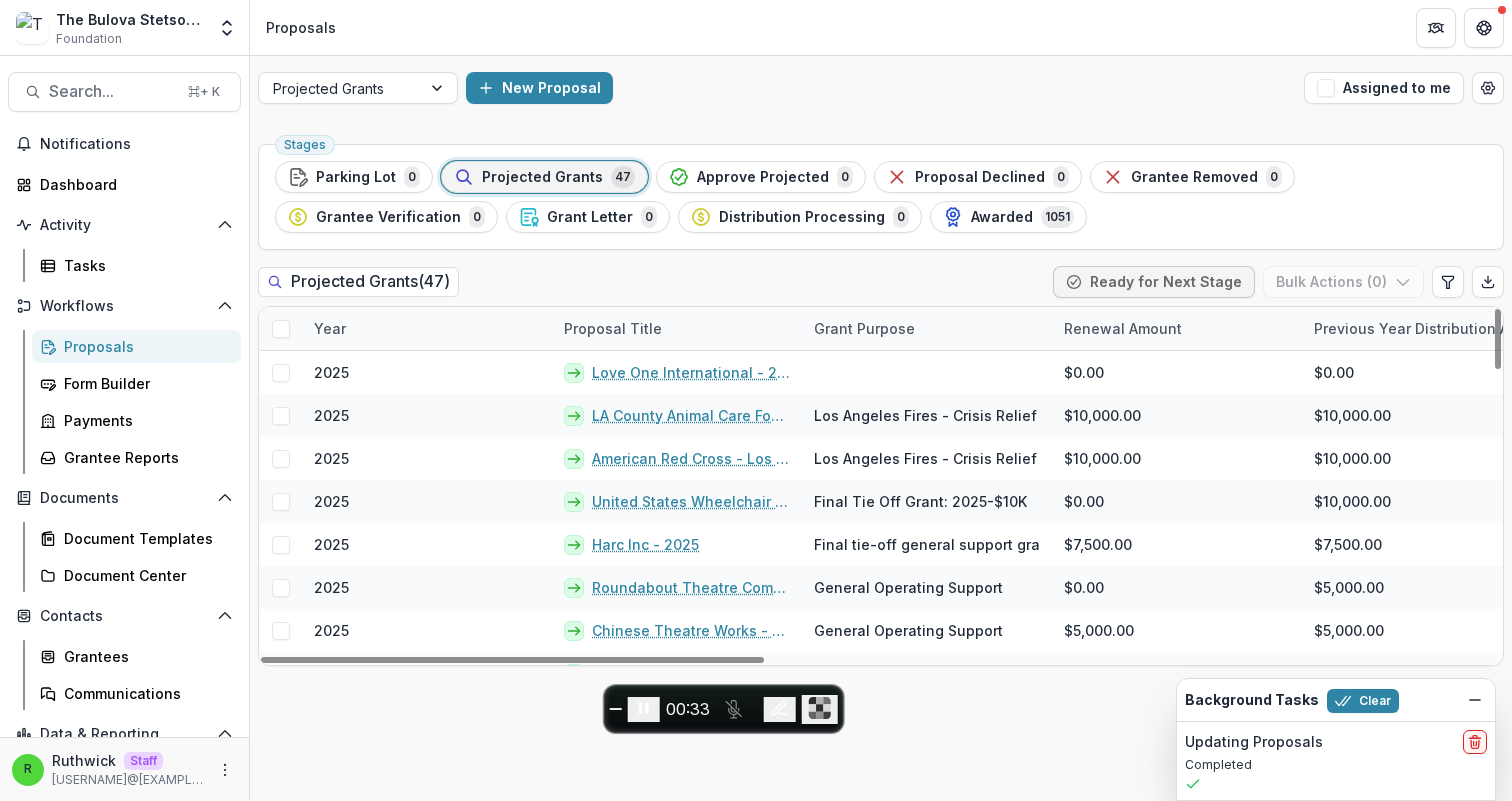click on "Proposal Title" at bounding box center (677, 328) 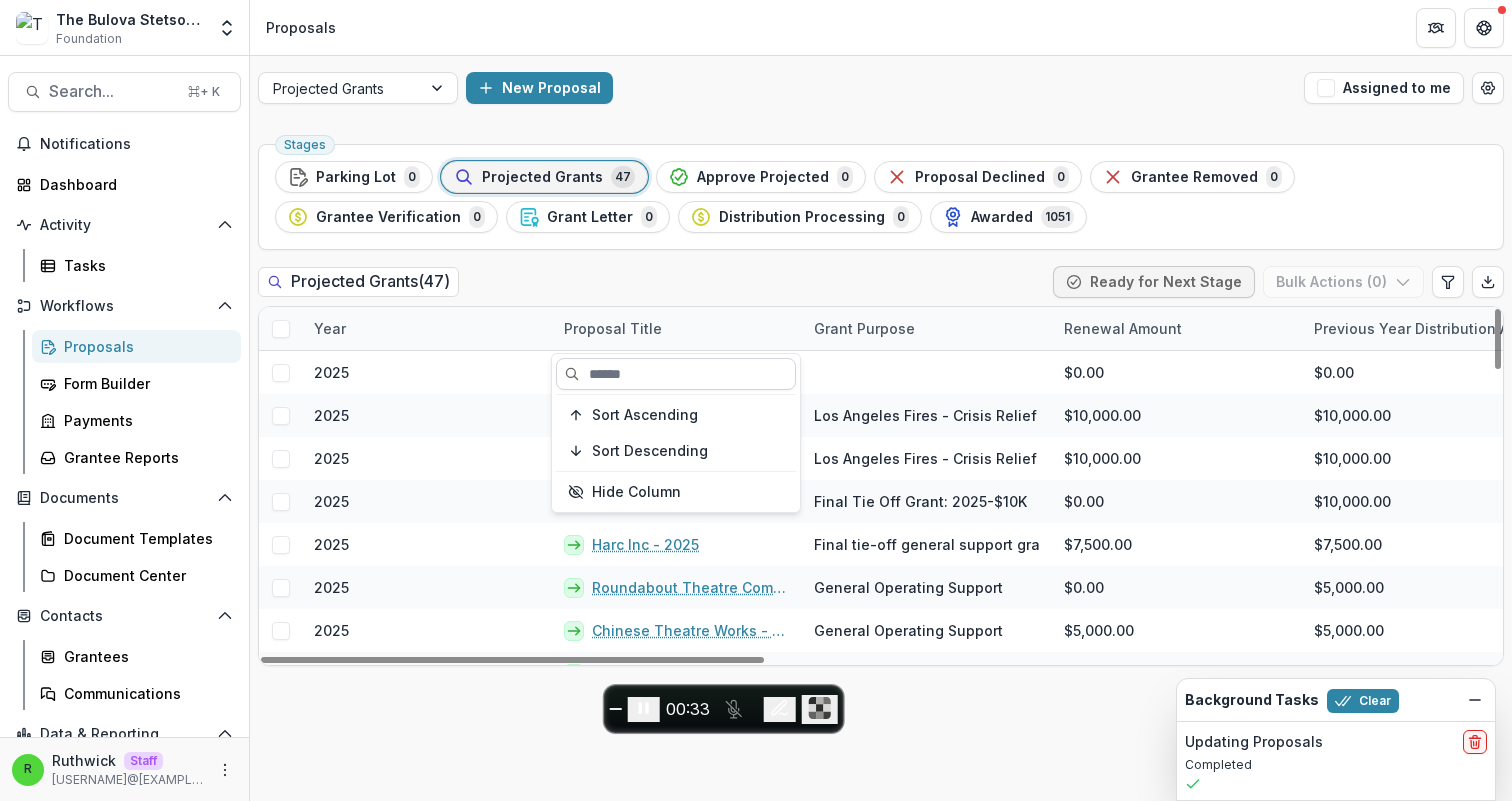 click at bounding box center [676, 374] 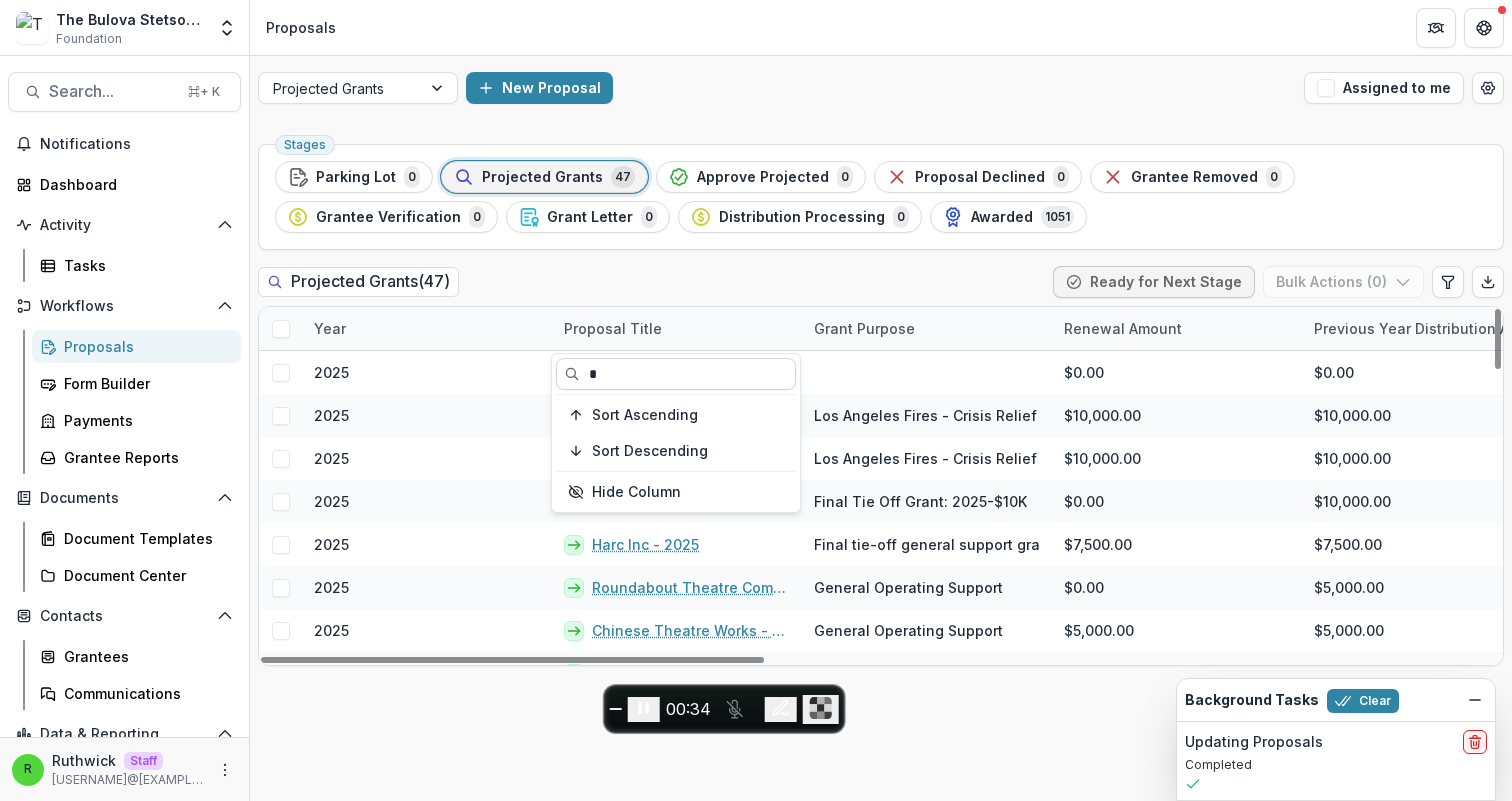 type on "**" 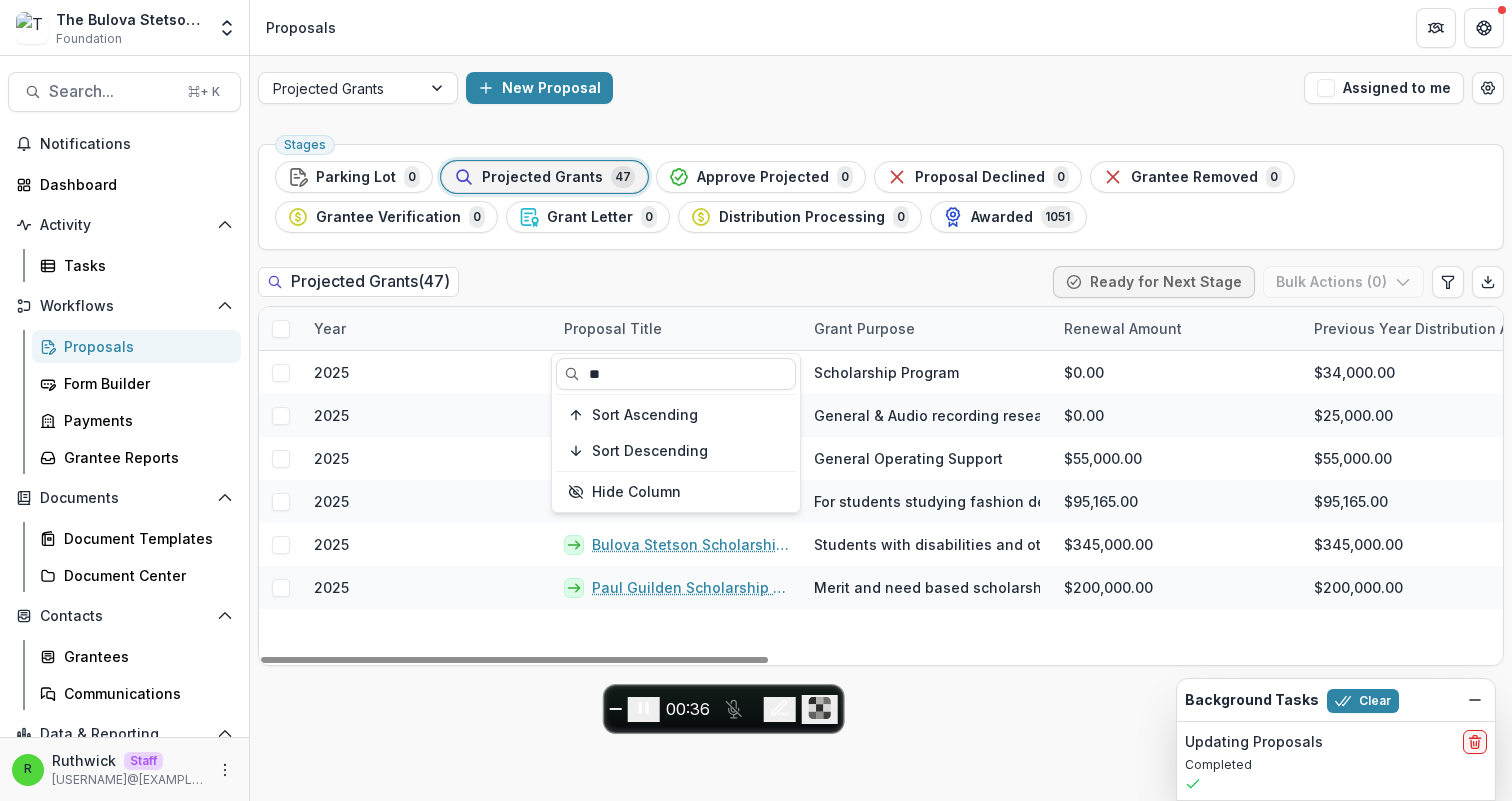 type 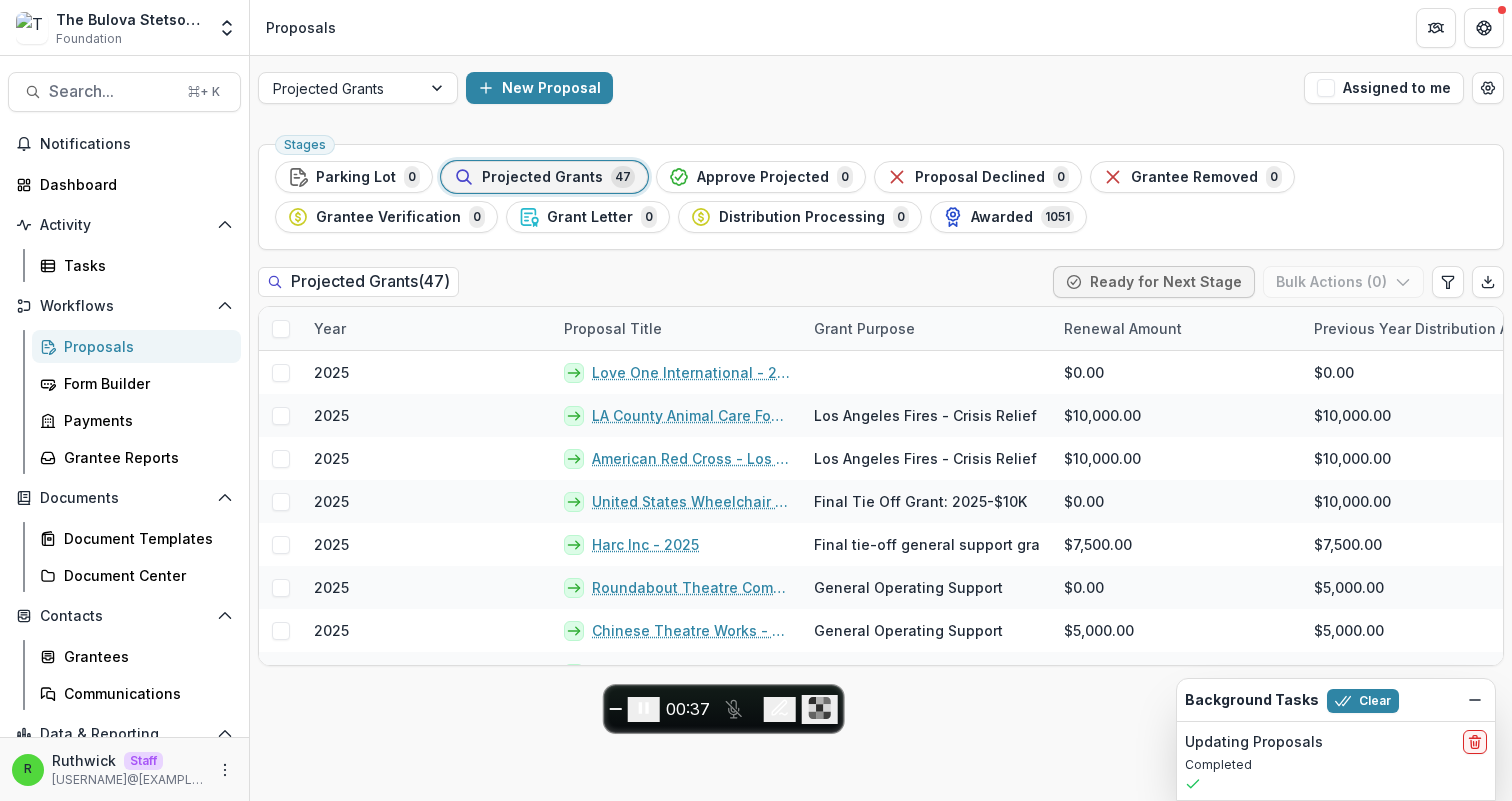 click on "Stages Parking Lot 0 Projected Grants 47 Approve Projected 0 Proposal Declined 0 Grantee Removed 0 Grantee Verification 0 Grant Letter 0 Distribution Processing 0 Awarded 1051" at bounding box center [881, 197] 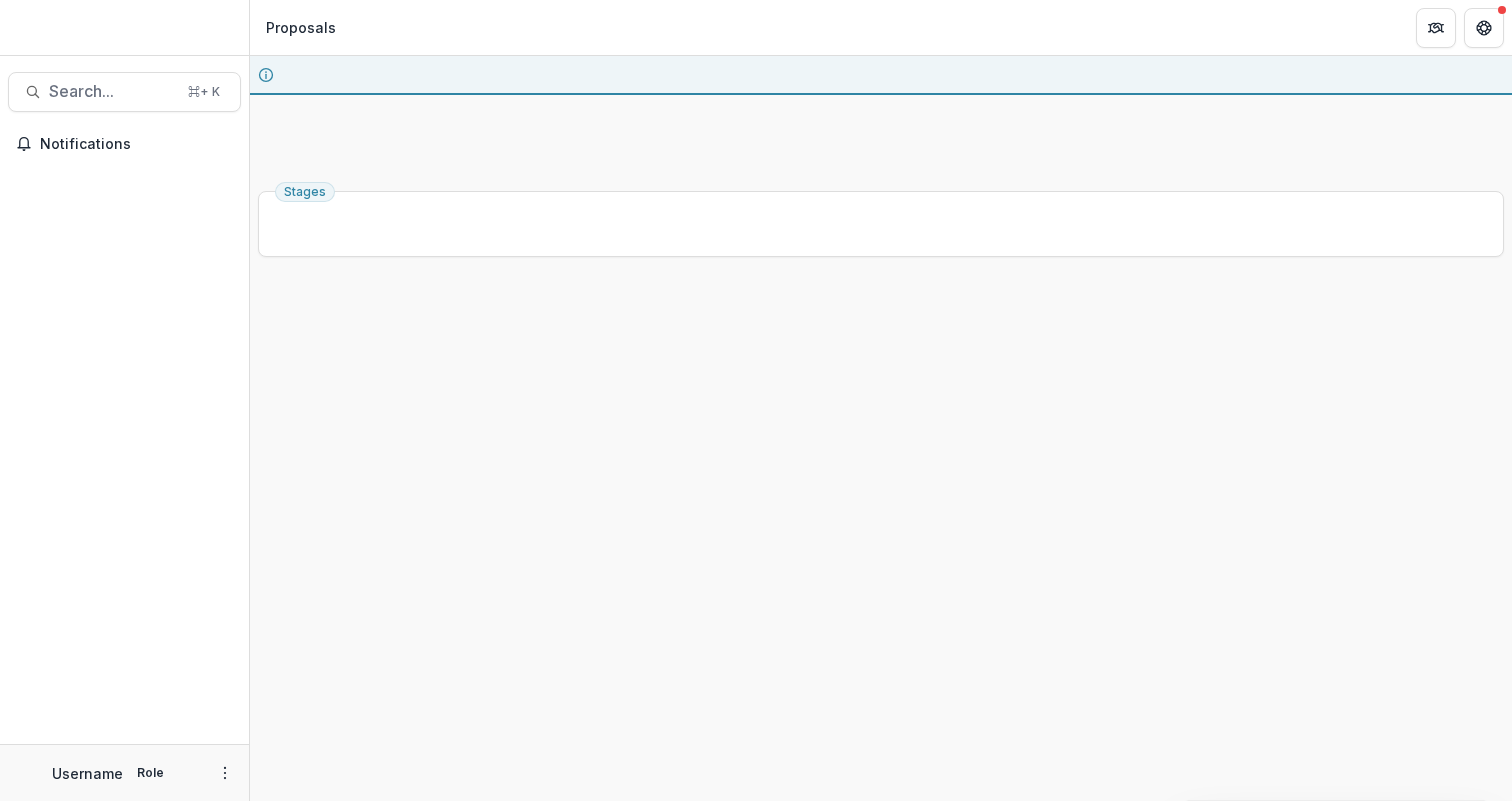 scroll, scrollTop: 0, scrollLeft: 0, axis: both 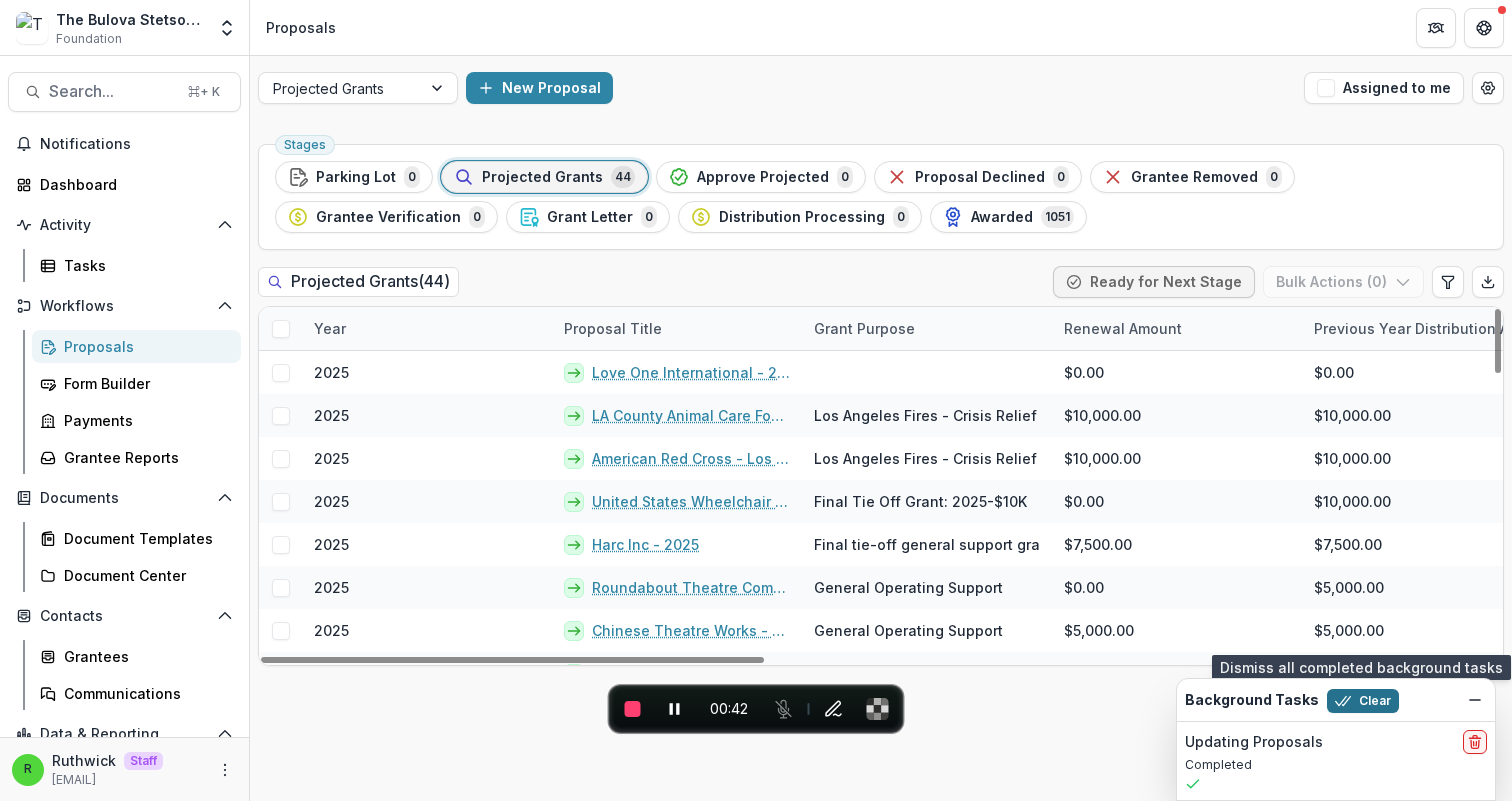 click on "Clear" at bounding box center (1363, 701) 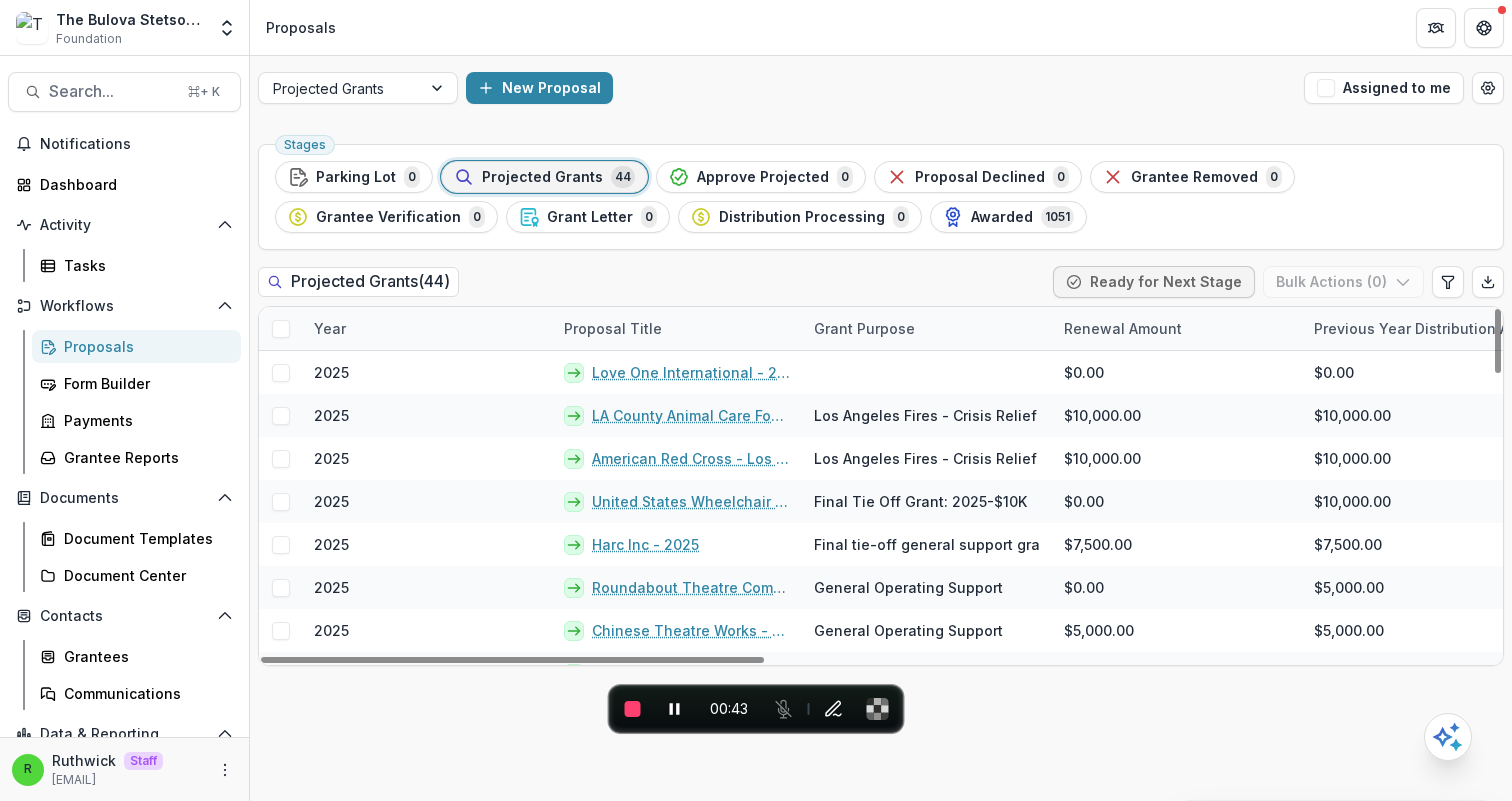 click on "Proposal Title" at bounding box center [613, 328] 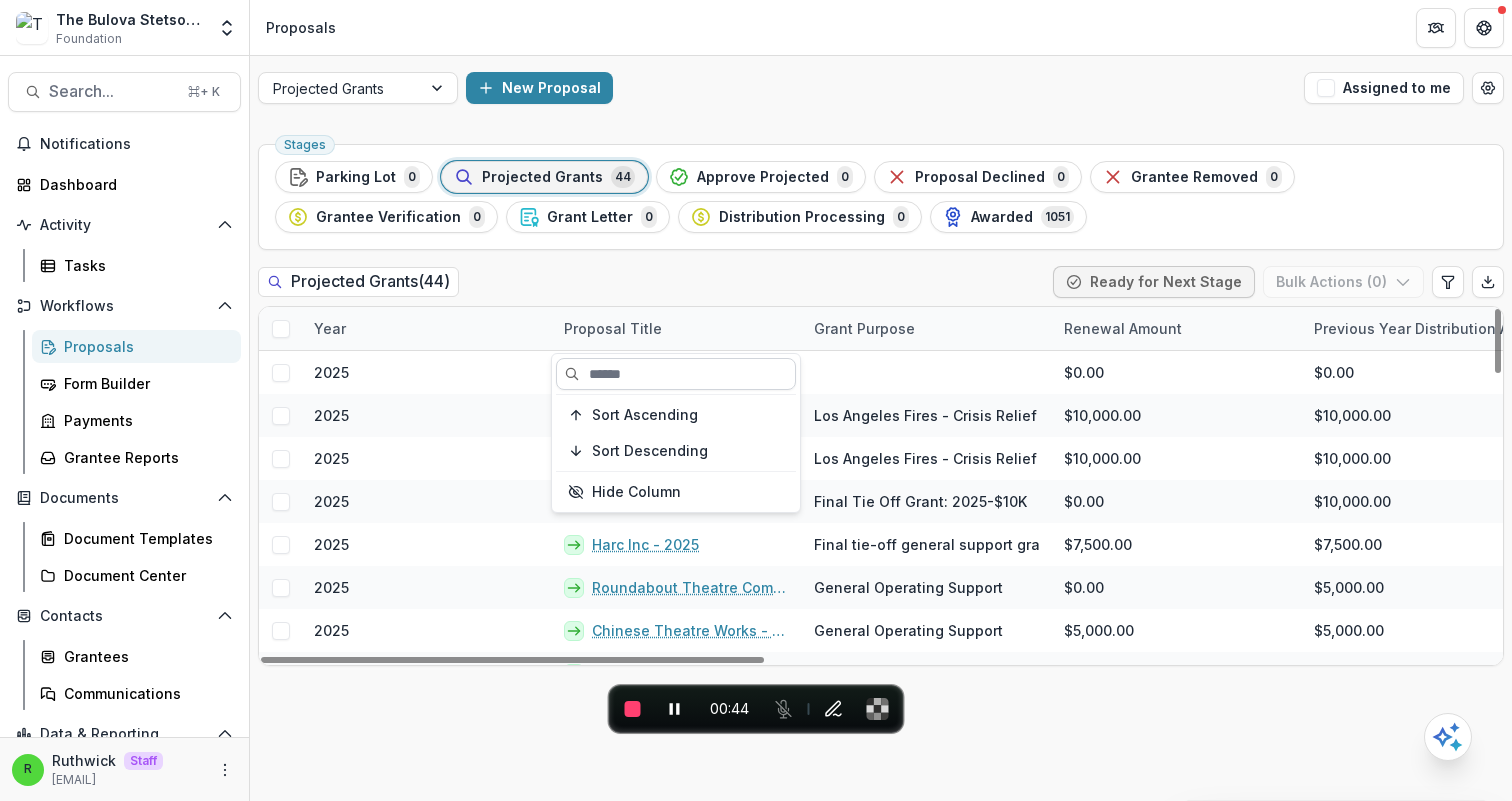 click at bounding box center (676, 374) 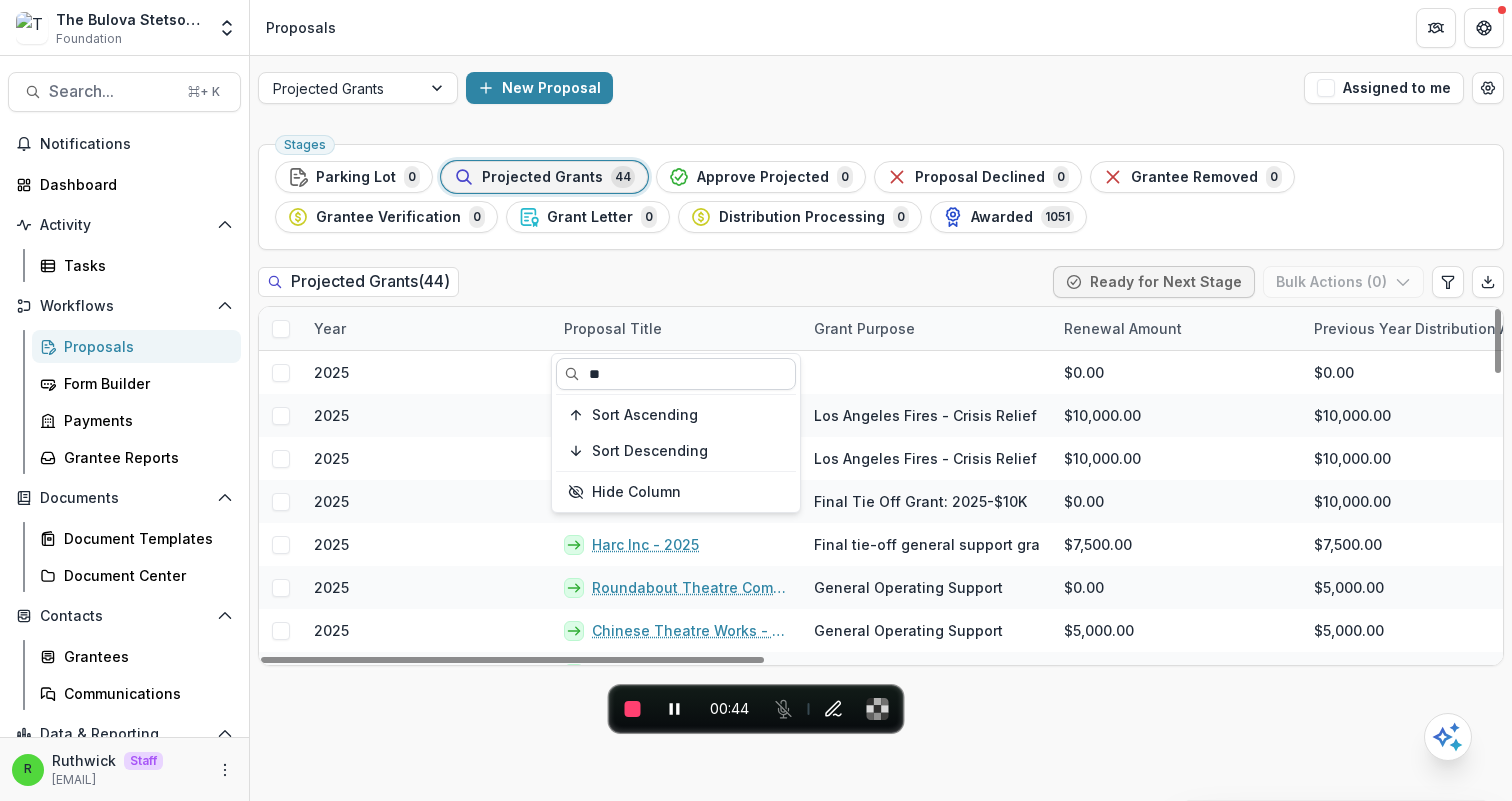 type on "***" 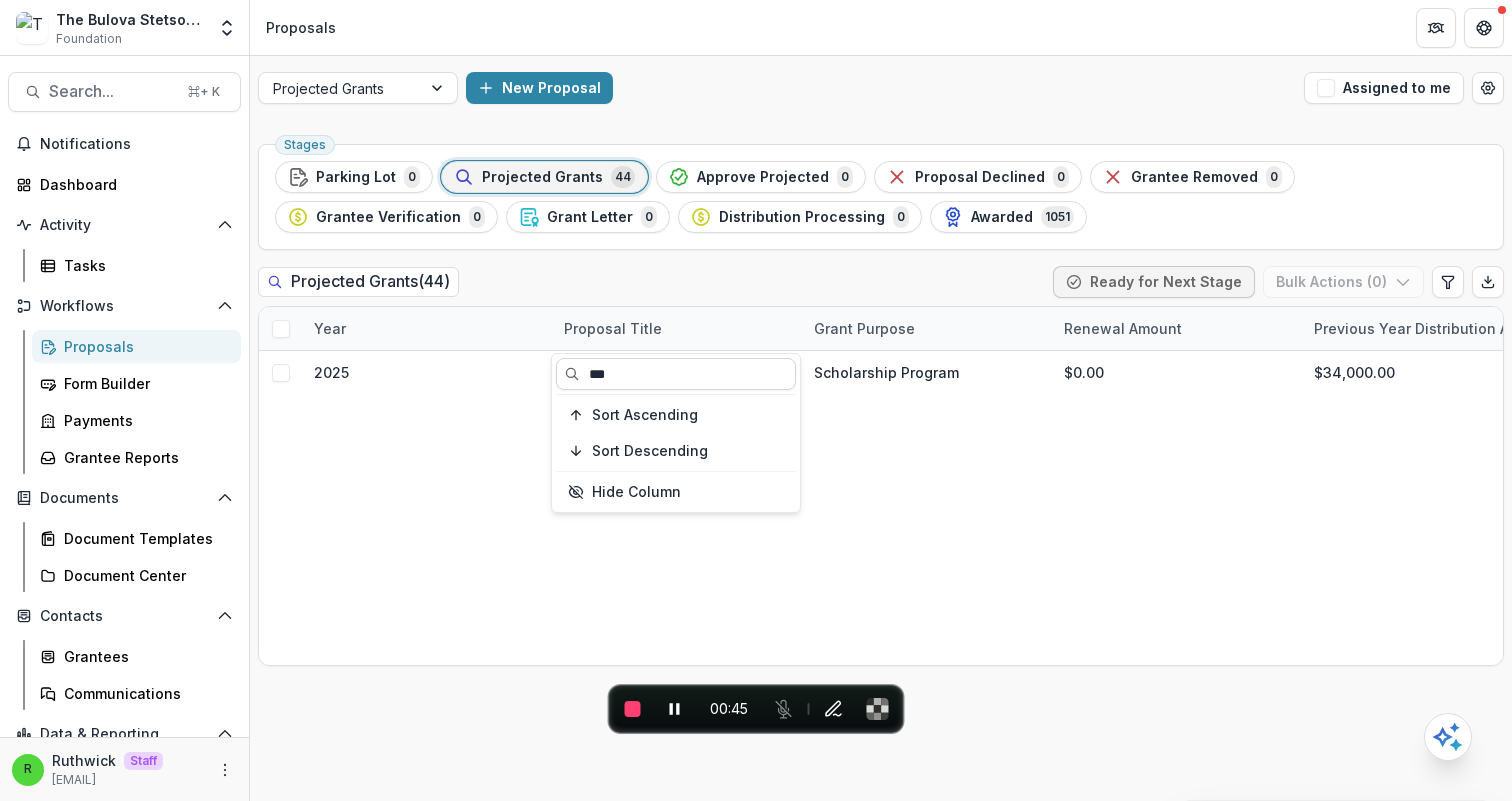 type 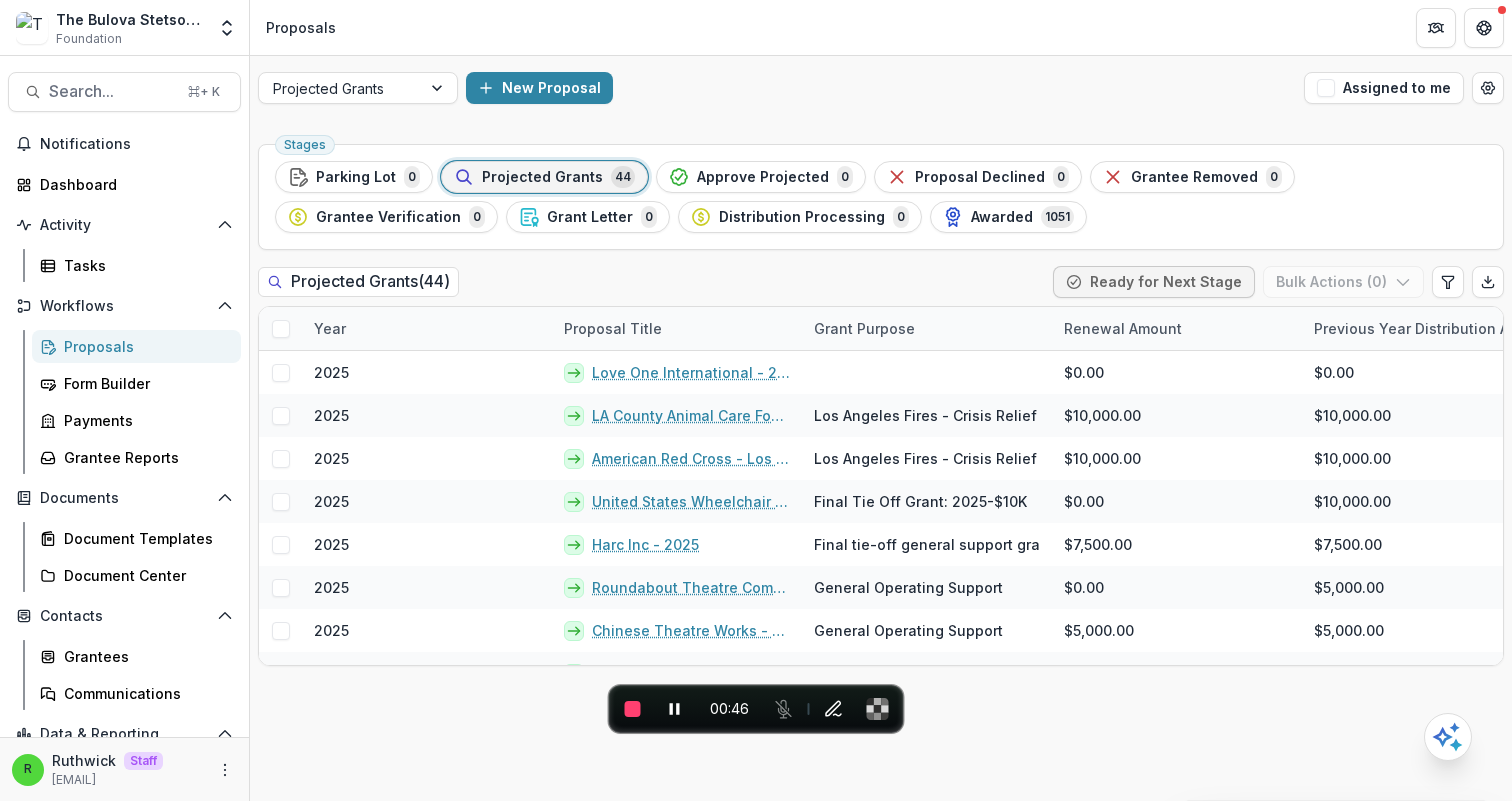 click on "Stages Parking Lot 0 Projected Grants 44 Approve Projected 0 Proposal Declined 0 Grantee Removed 0 Grantee Verification 0 Grant Letter 0 Distribution Processing 0 Awarded 1051 Projected Grants  ( 44 ) Ready for Next Stage Bulk Actions ( 0 ) Year Proposal Title Grant Purpose Renewal Amount Previous Year Distribution Amount  Charity Check Funding Pillar/Tenet Sponsors Charity Navigator Score Grant Type Entity Name Stage 2025 Love One International - 2025 $0.00 $0.00 PASSED 2025 Xiao Li Operating Grant 2025 LA County Animal Care Foundation - 2025 Los Angeles Fires - Crisis Relief $10,000.00 $10,000.00 PASSED Disaster Response  Operating Grant 2025 American Red Cross - Los Angeles Region - 2025 Los Angeles Fires - Crisis Relief $10,000.00 $10,000.00 PASSED Disaster Response  Xiao Li Operating Grant 2025 United States Wheelchair Sports Fund Inc - 2025 Final Tie Off Grant: 2025-$10K $0.00 $10,000.00 PASSED Accessibility  Paul Operating Grant 2025 Harc Inc - 2025 $7,500.00 $7,500.00 PASSED Accessibility  Paul 2025" at bounding box center [881, 468] 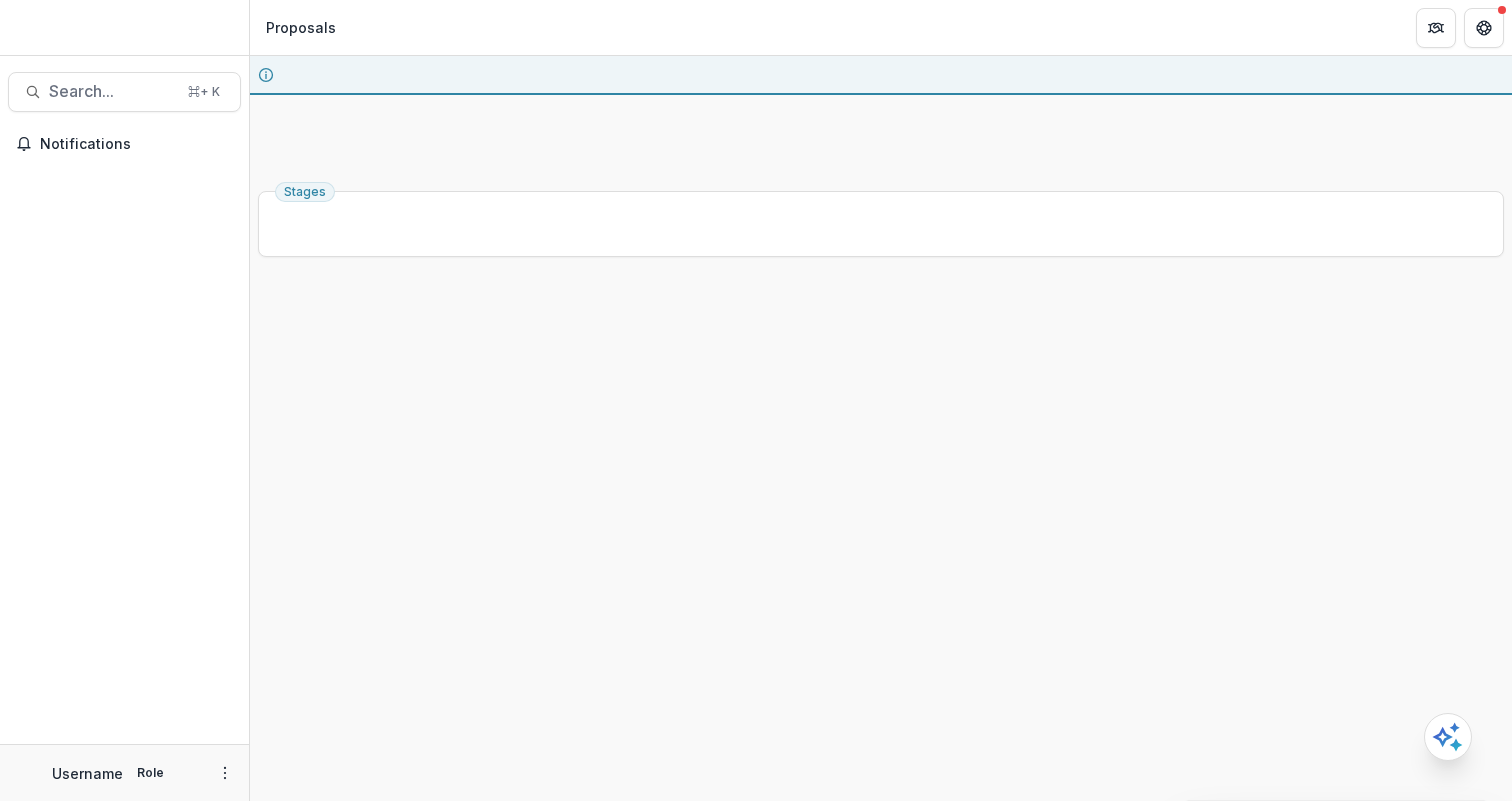 scroll, scrollTop: 0, scrollLeft: 0, axis: both 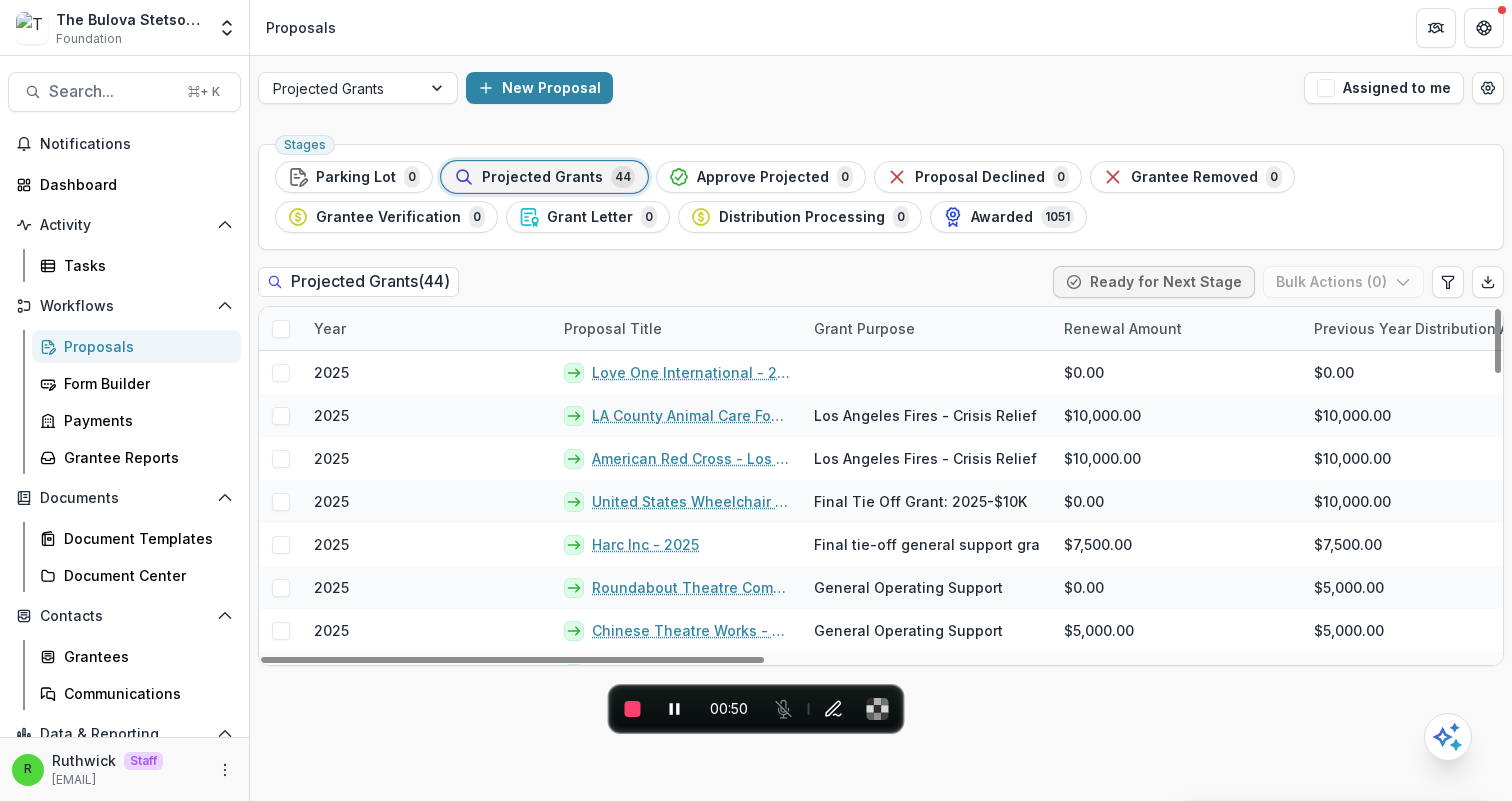 click on "Year Proposal Title Grant Purpose Renewal Amount Previous Year Distribution Amount  Charity Check Funding Pillar/Tenet Sponsors Charity Navigator Score Grant Type Entity Name Stage 2025 Love One International - 2025 $0.00 $0.00 PASSED 2025 Xiao Li Operating Grant 2025 LA County Animal Care Foundation - 2025 Los Angeles Fires - Crisis Relief $10,000.00 $10,000.00 PASSED Disaster Response  Operating Grant 2025 American Red Cross - Los Angeles Region - 2025 Los Angeles Fires - Crisis Relief $10,000.00 $10,000.00 PASSED Disaster Response  Xiao Li Operating Grant 2025 United States Wheelchair Sports Fund Inc - 2025 Final Tie Off Grant: 2025-$10K $0.00 $10,000.00 PASSED Accessibility  Paul Operating Grant 2025 Harc Inc - 2025 Final tie-off general support grants: 2024-$5K & 2025- $2.5K $7,500.00 $7,500.00 PASSED Accessibility  Paul Operating Grant 2025 Roundabout Theatre Company Inc - 2025 - General Operating Support General Operating Support $0.00 $5,000.00 PASSED Arts Xiao Li Operating Grant 2025 $5,000.00 PASSED" at bounding box center [881, 486] 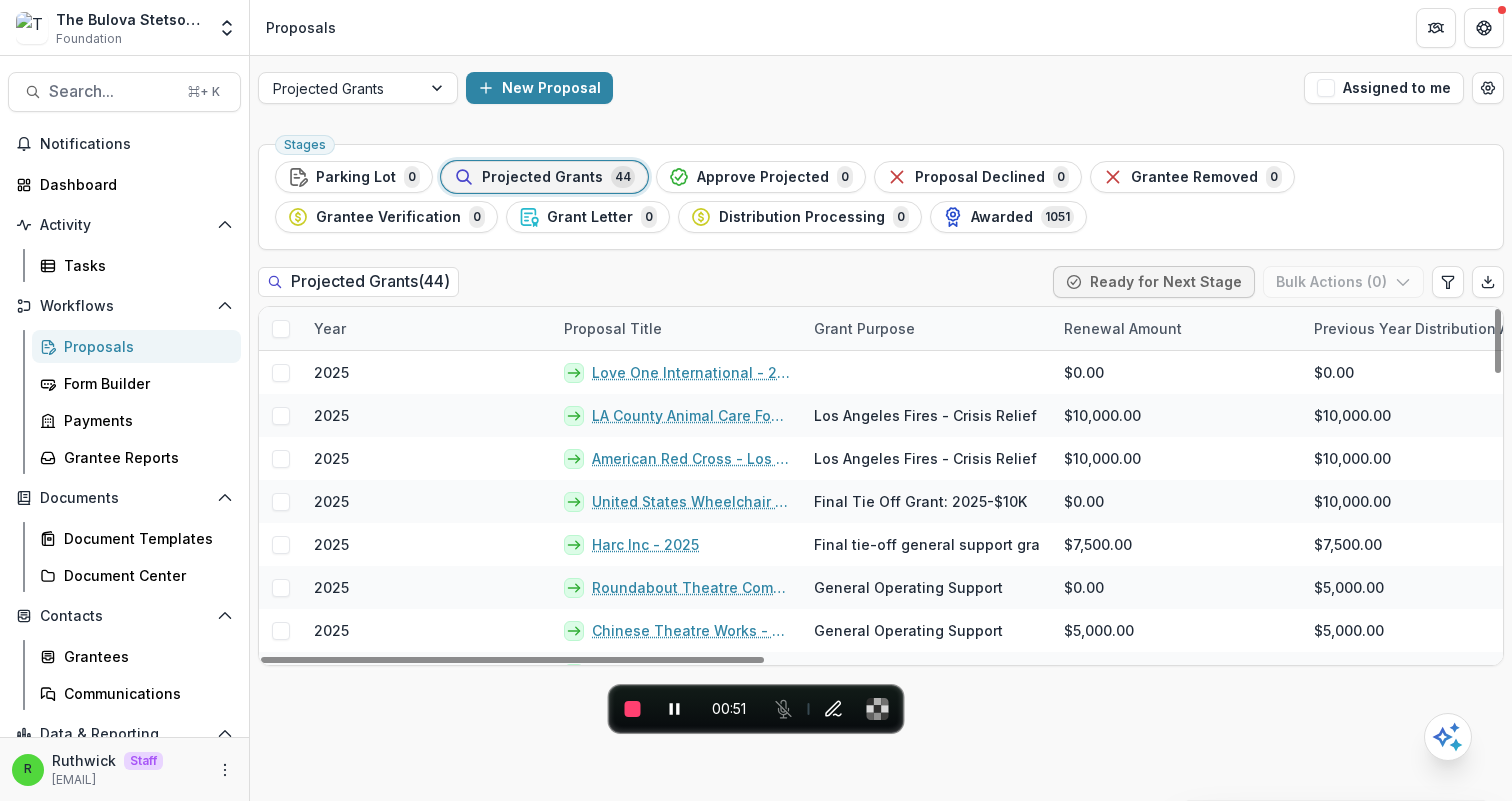 click on "Proposal Title" at bounding box center [613, 328] 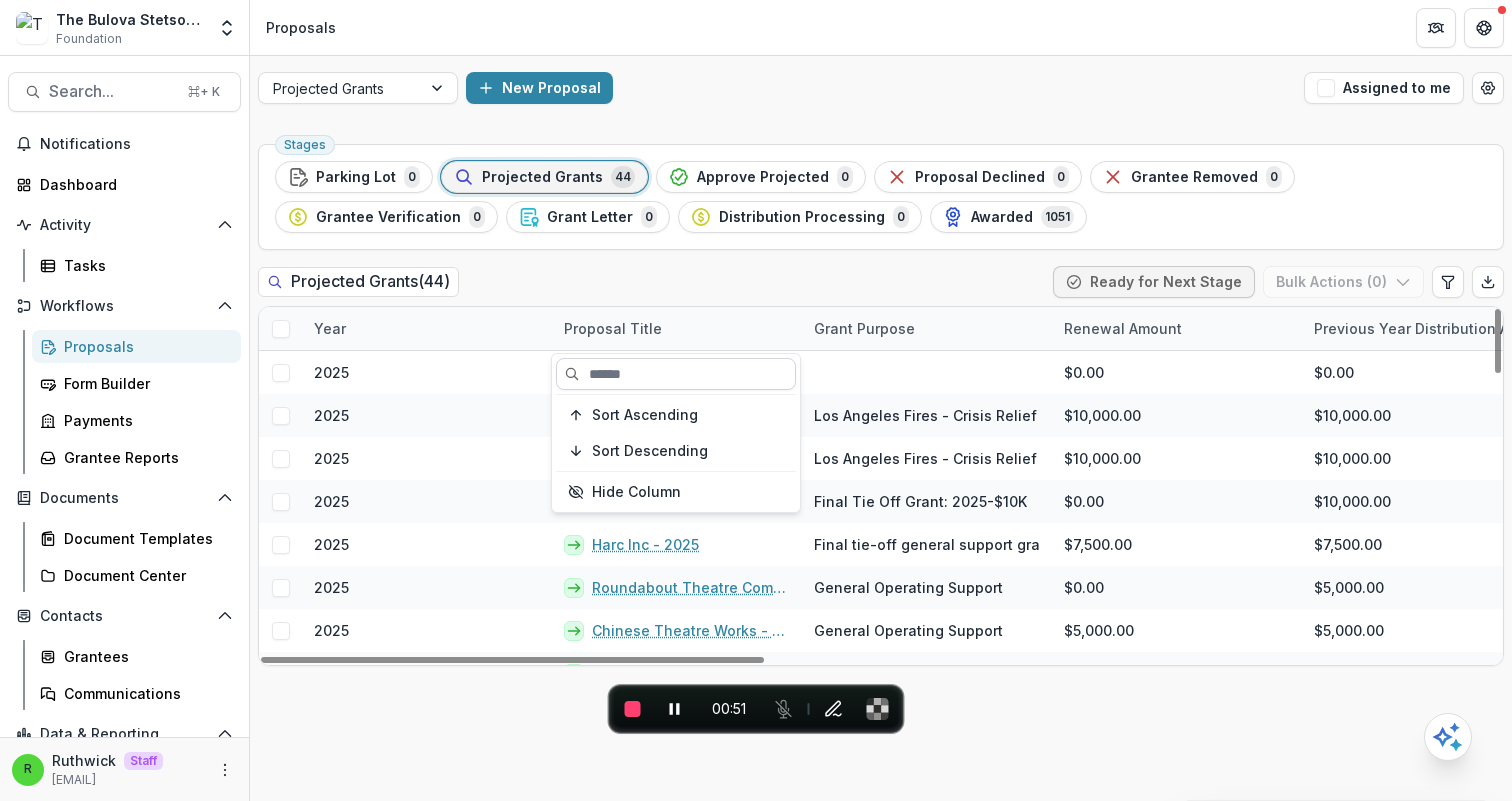click at bounding box center (676, 374) 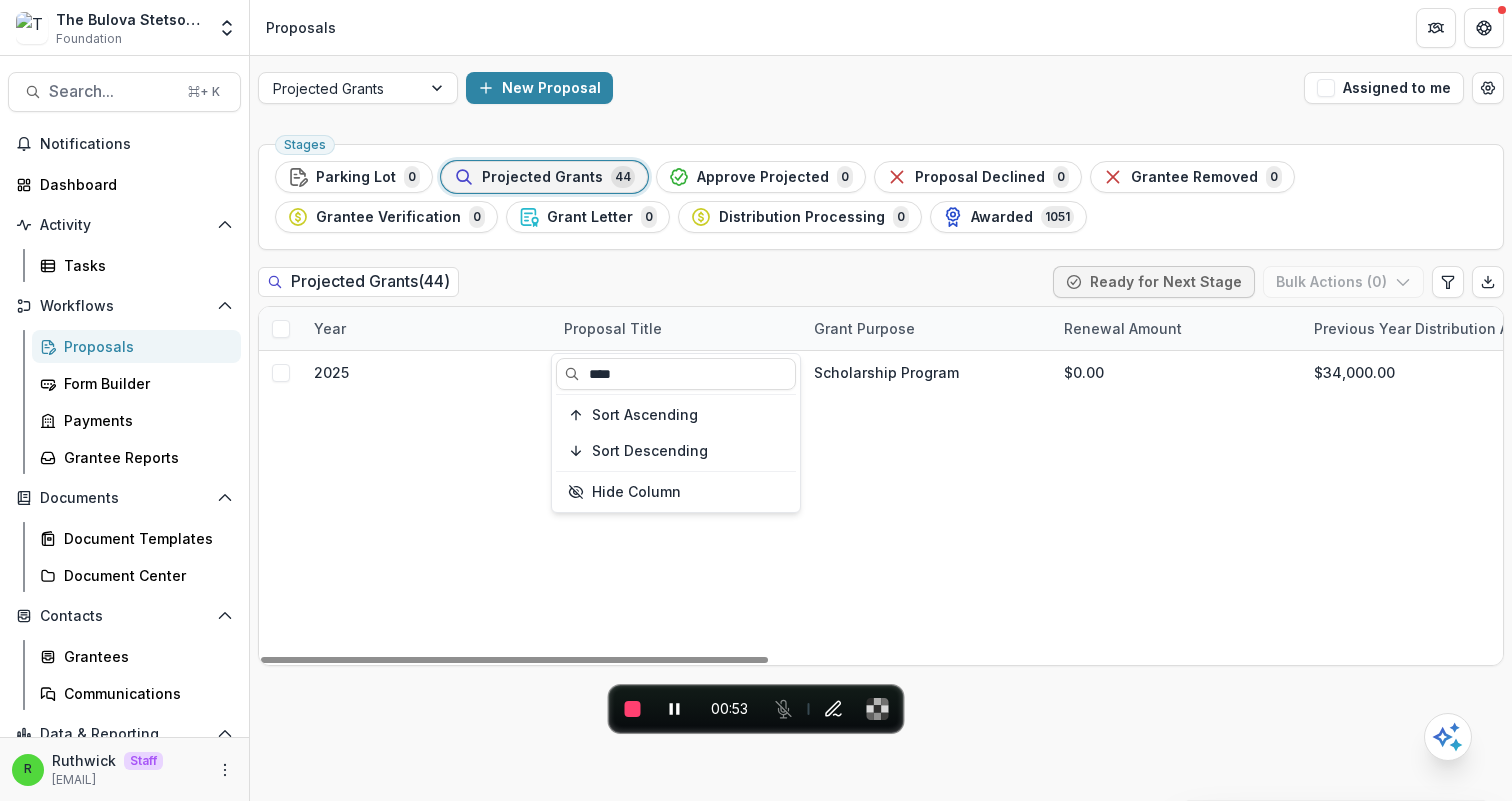 type on "****" 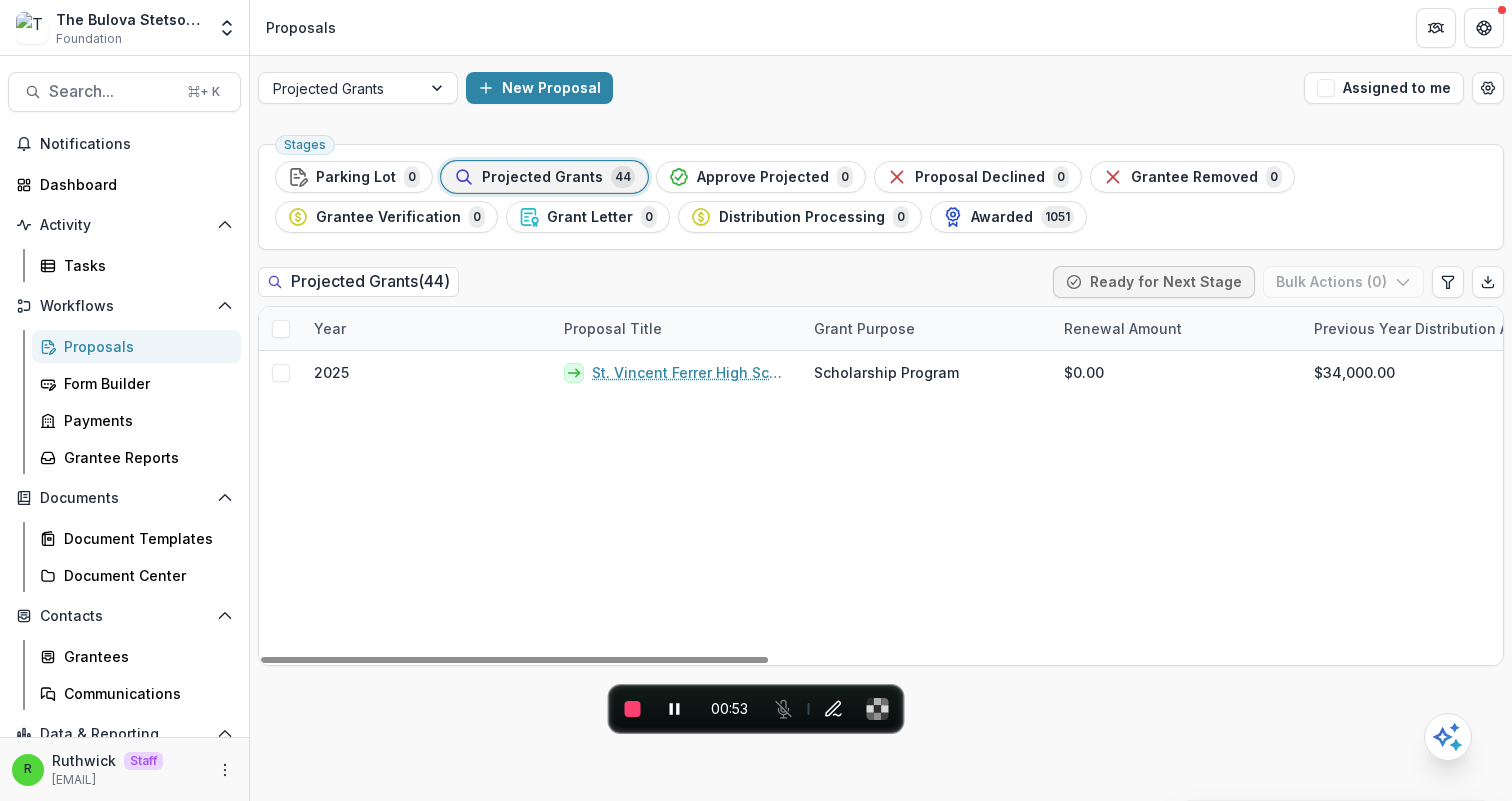 click on "2025 St. Vincent Ferrer High School - 2025 Scholarship Program $0.00 $34,000.00 PASSED Education Xiao Li Operating Grant" at bounding box center [1780, 508] 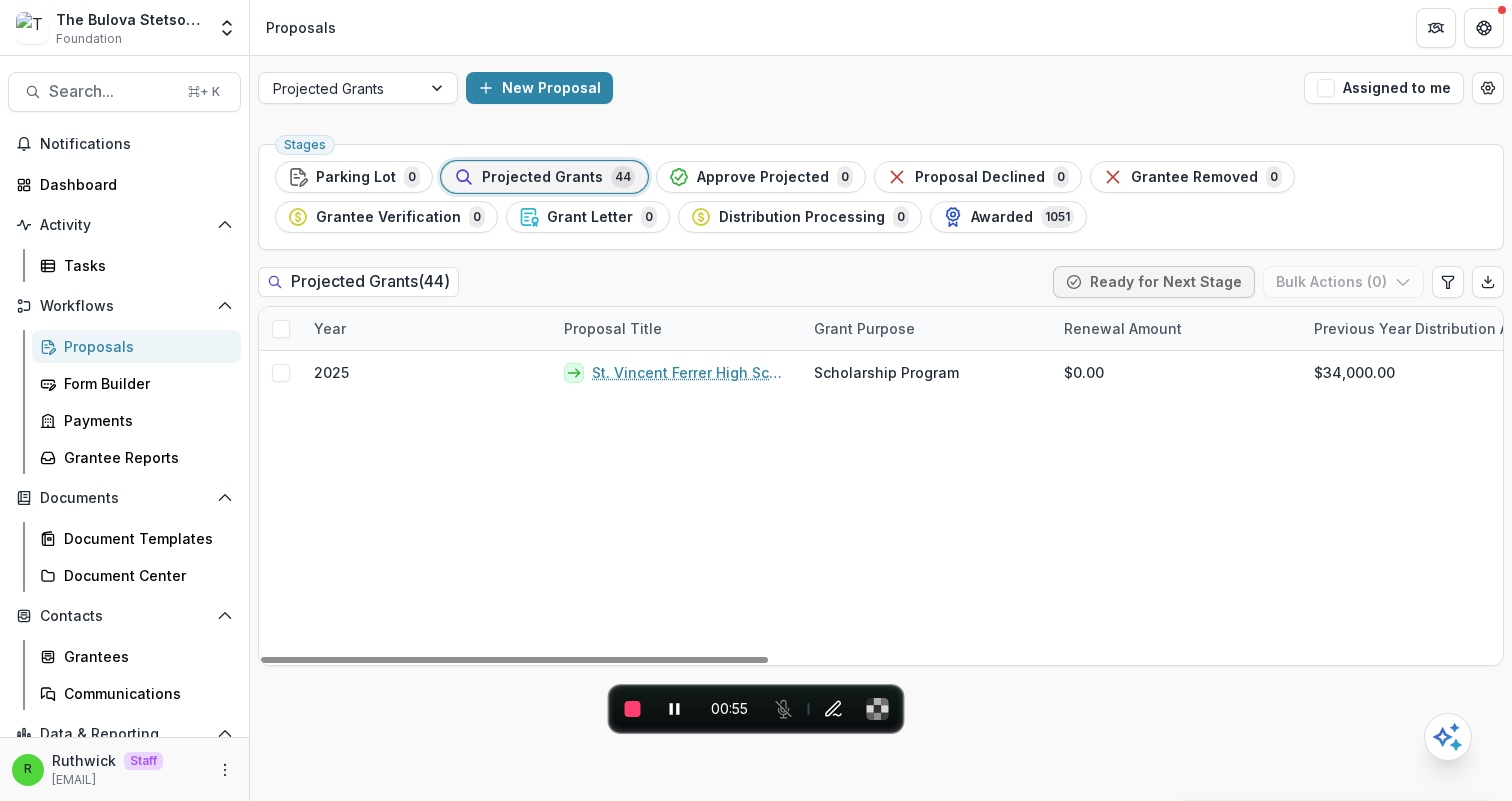 click on "Proposal Title" at bounding box center (677, 328) 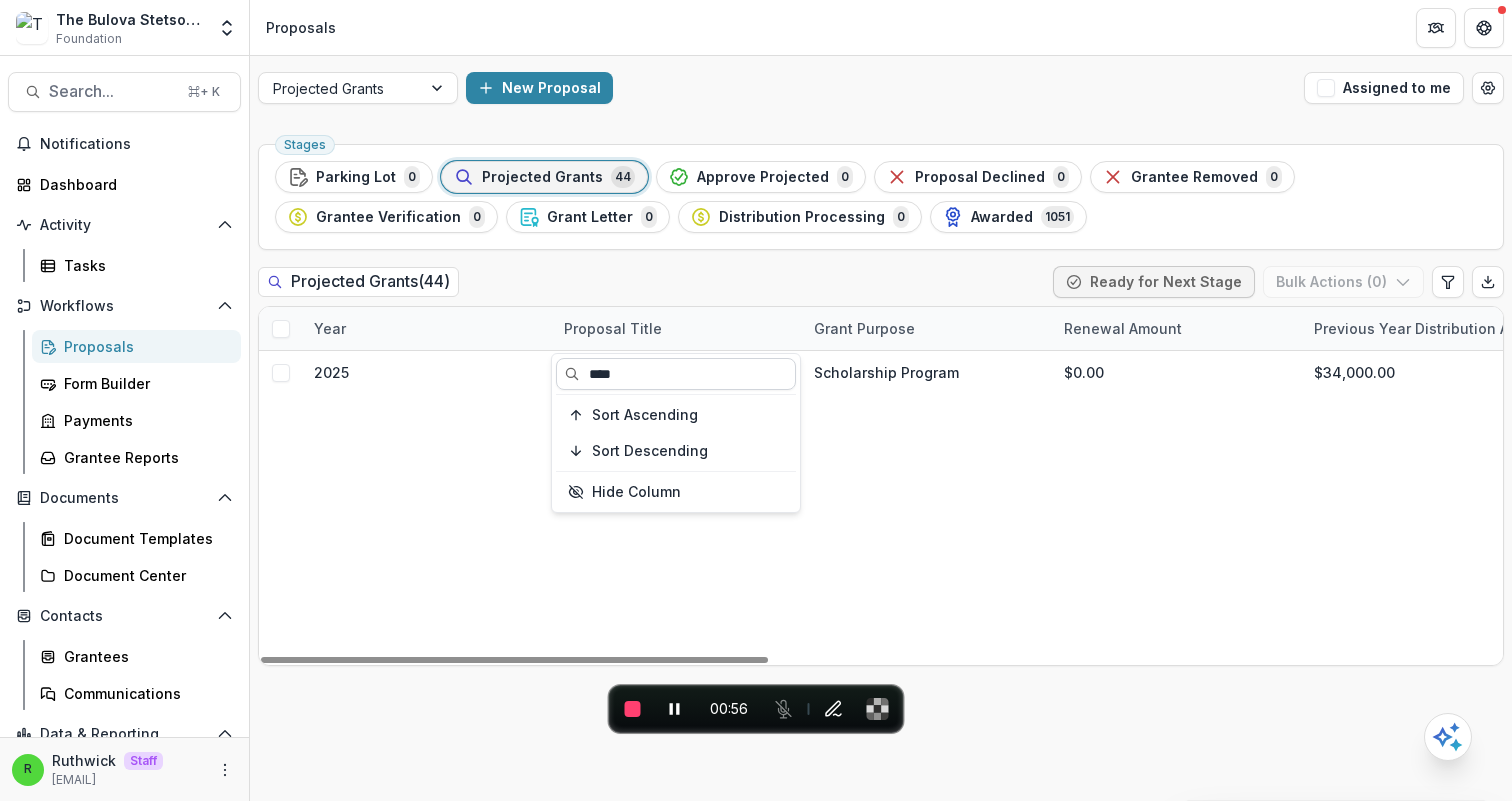 click on "****" at bounding box center [676, 374] 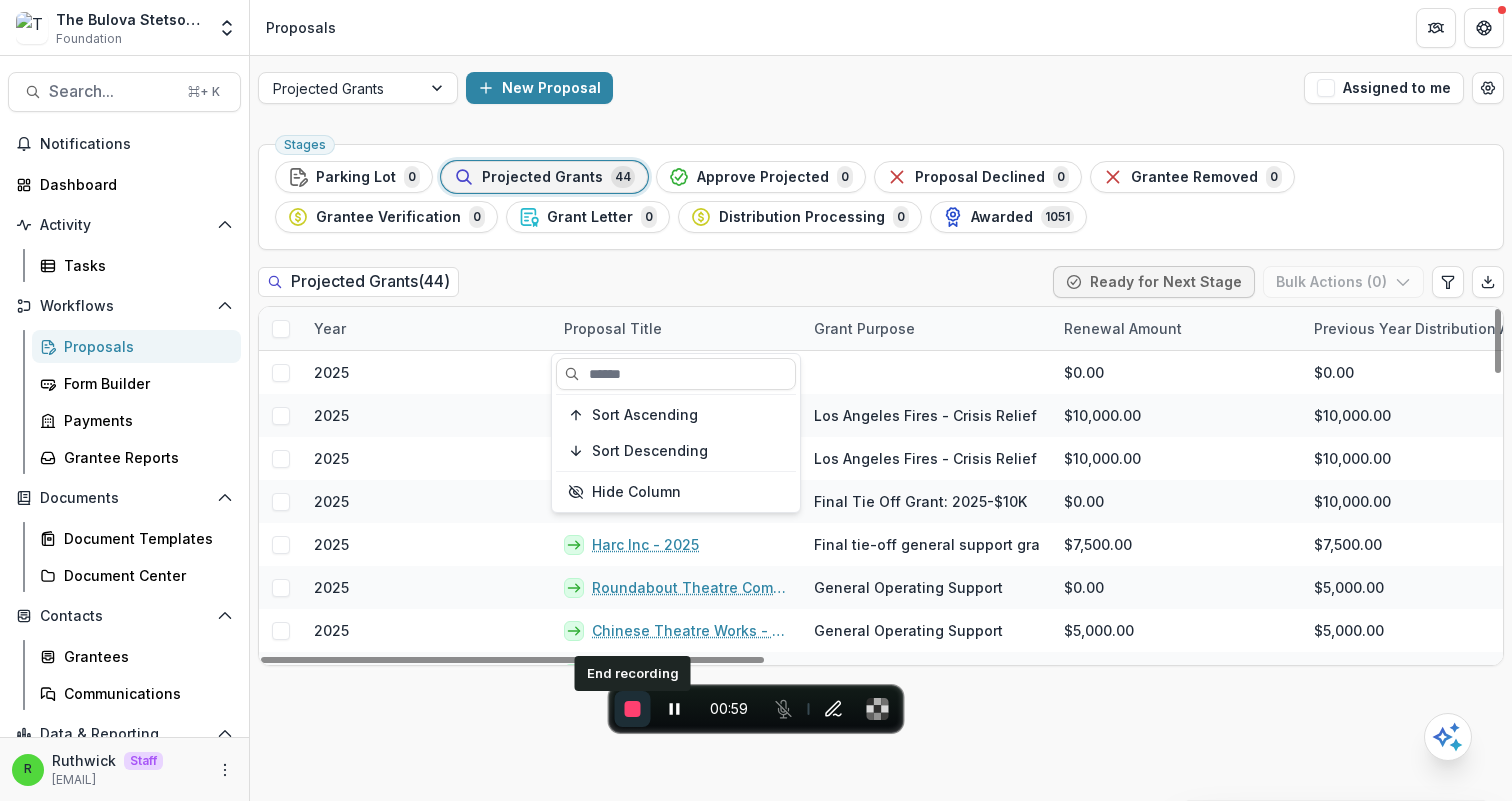 type 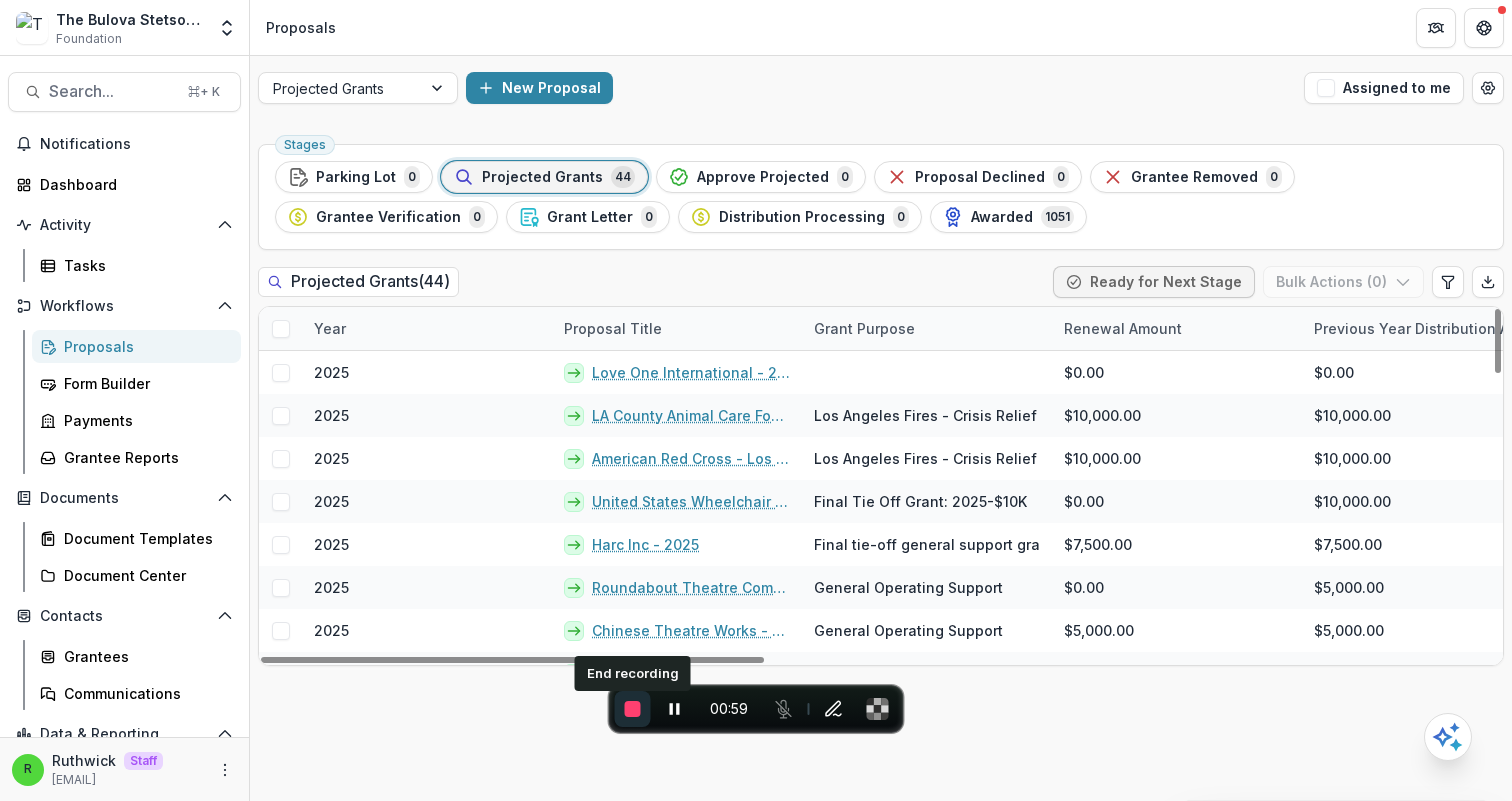 click at bounding box center [633, 709] 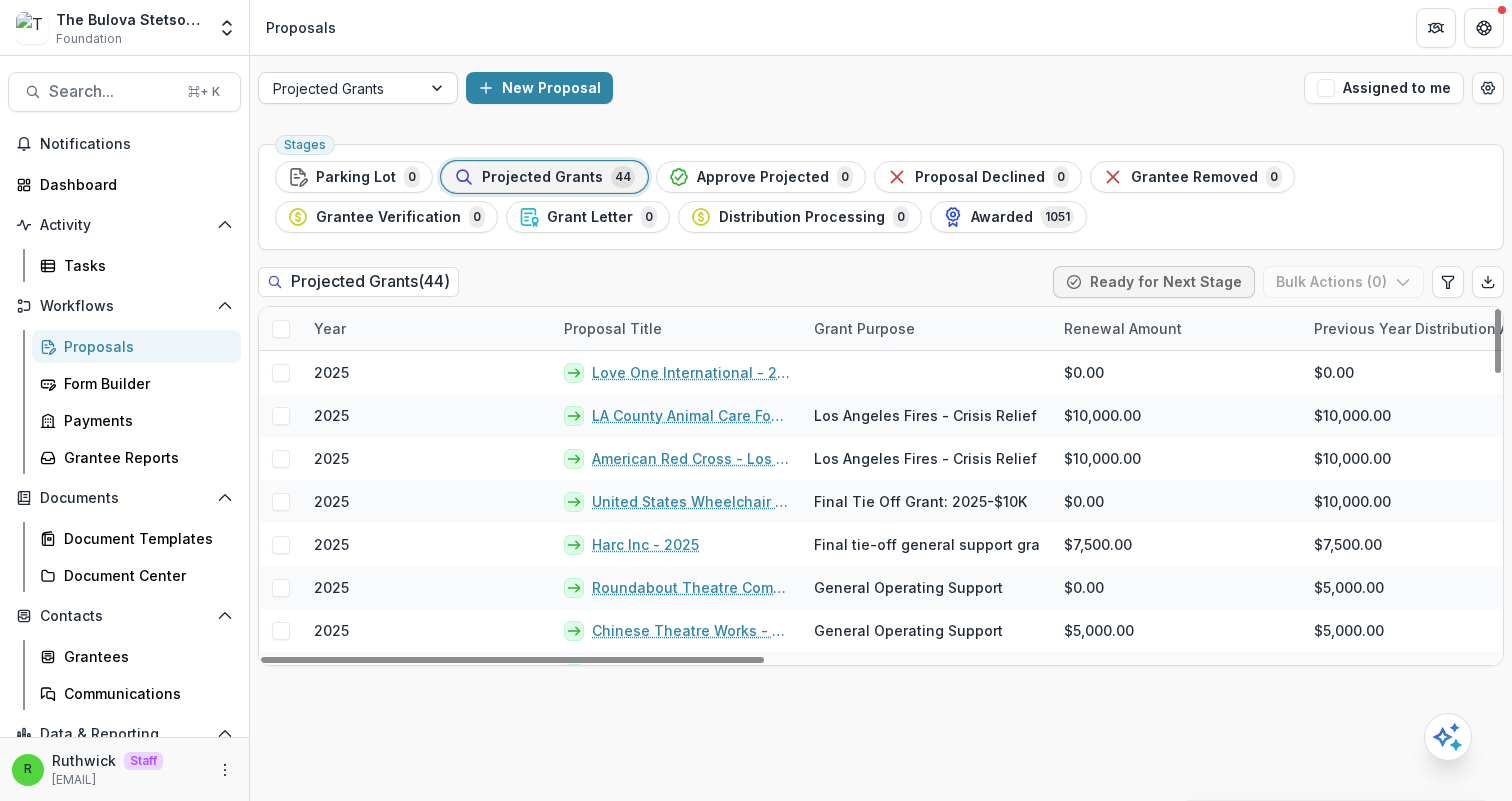 click at bounding box center (340, 88) 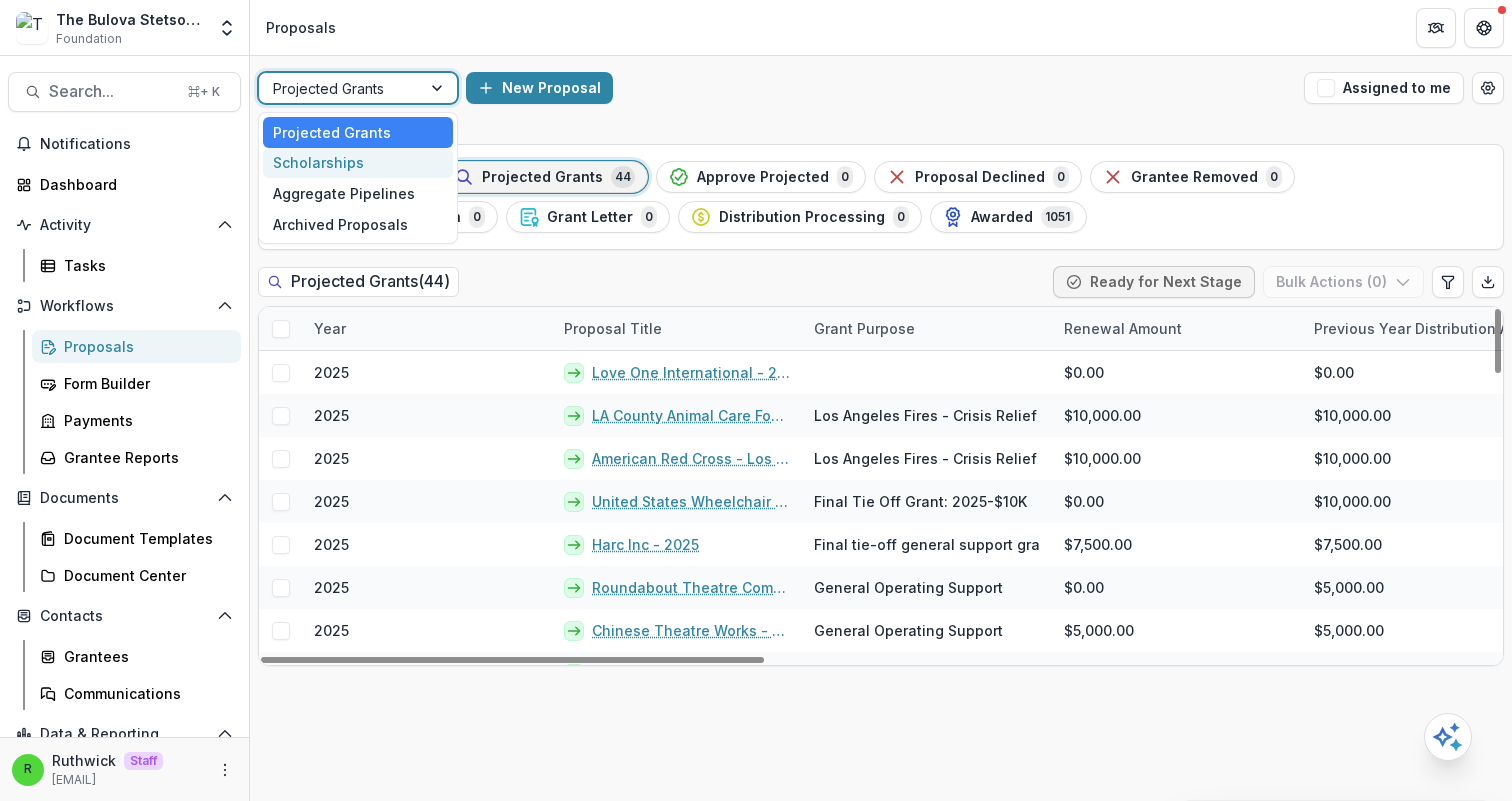 click on "Scholarships" at bounding box center (358, 163) 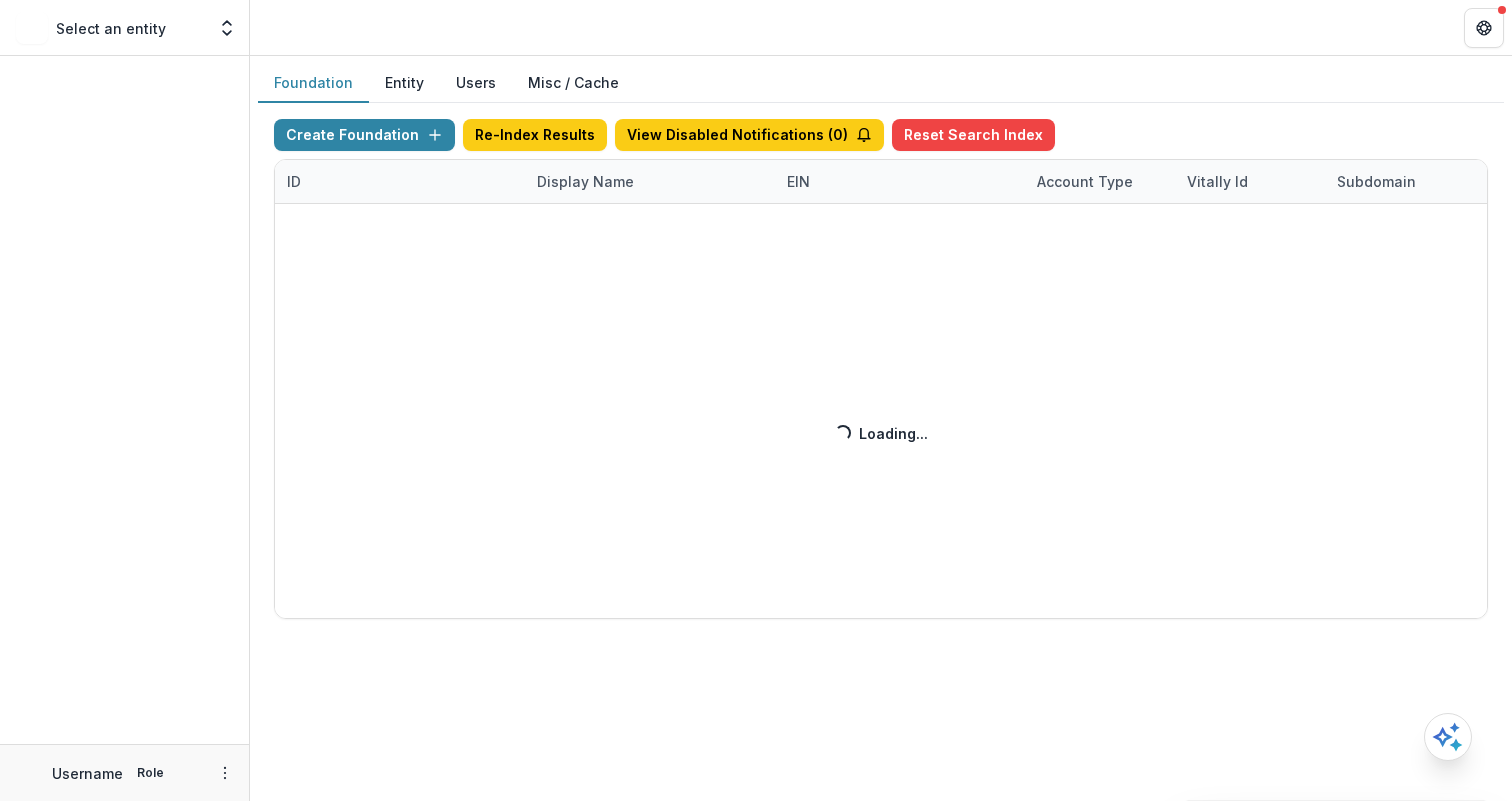 scroll, scrollTop: 0, scrollLeft: 0, axis: both 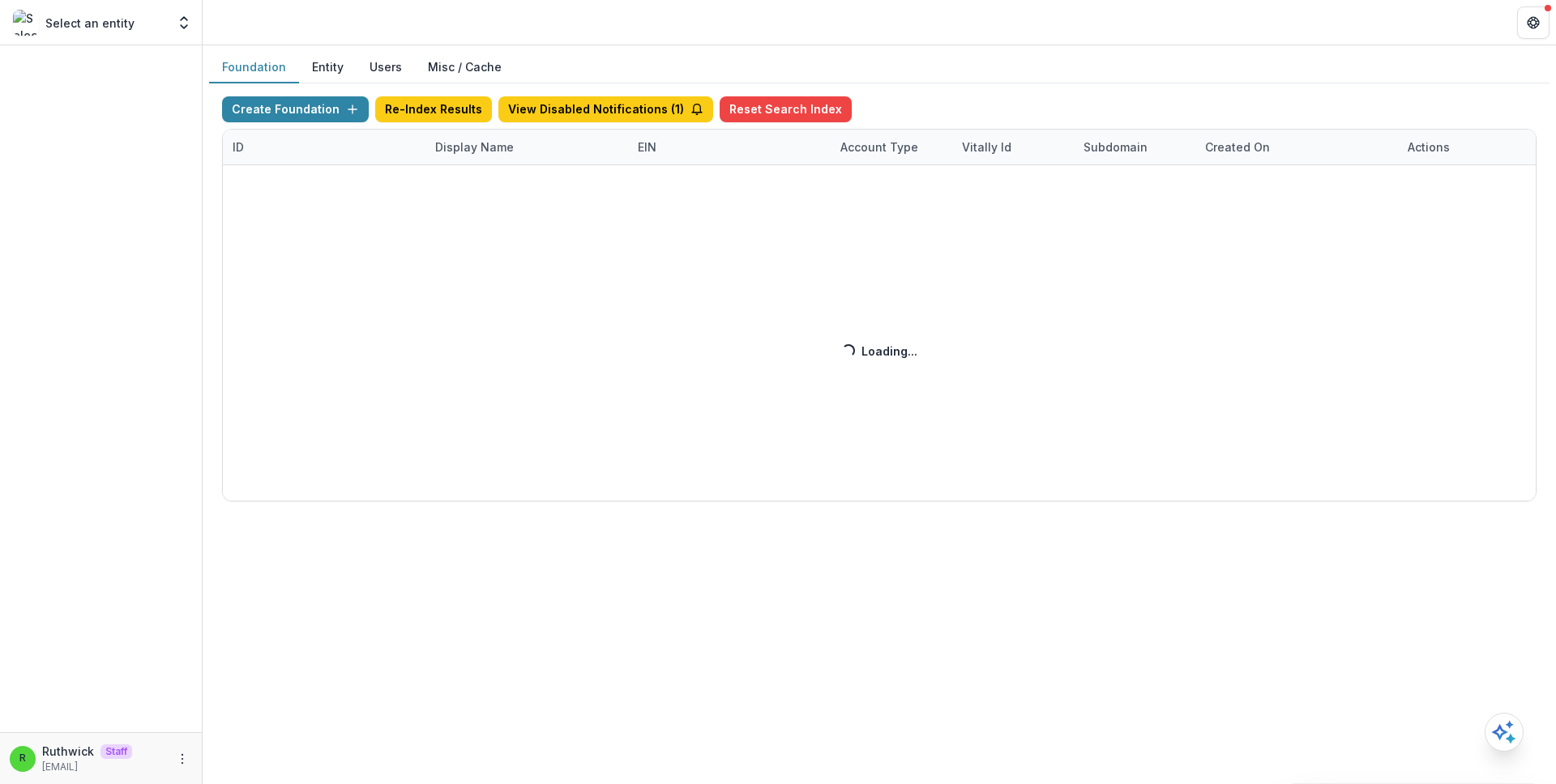 click on "Create Foundation Re-Index Results View Disabled Notifications ( 1 ) Reset Search Index ID Display Name EIN Account Type Vitally Id Subdomain Created on Actions Feature Flags Loading... Loading..." at bounding box center [879, 299] 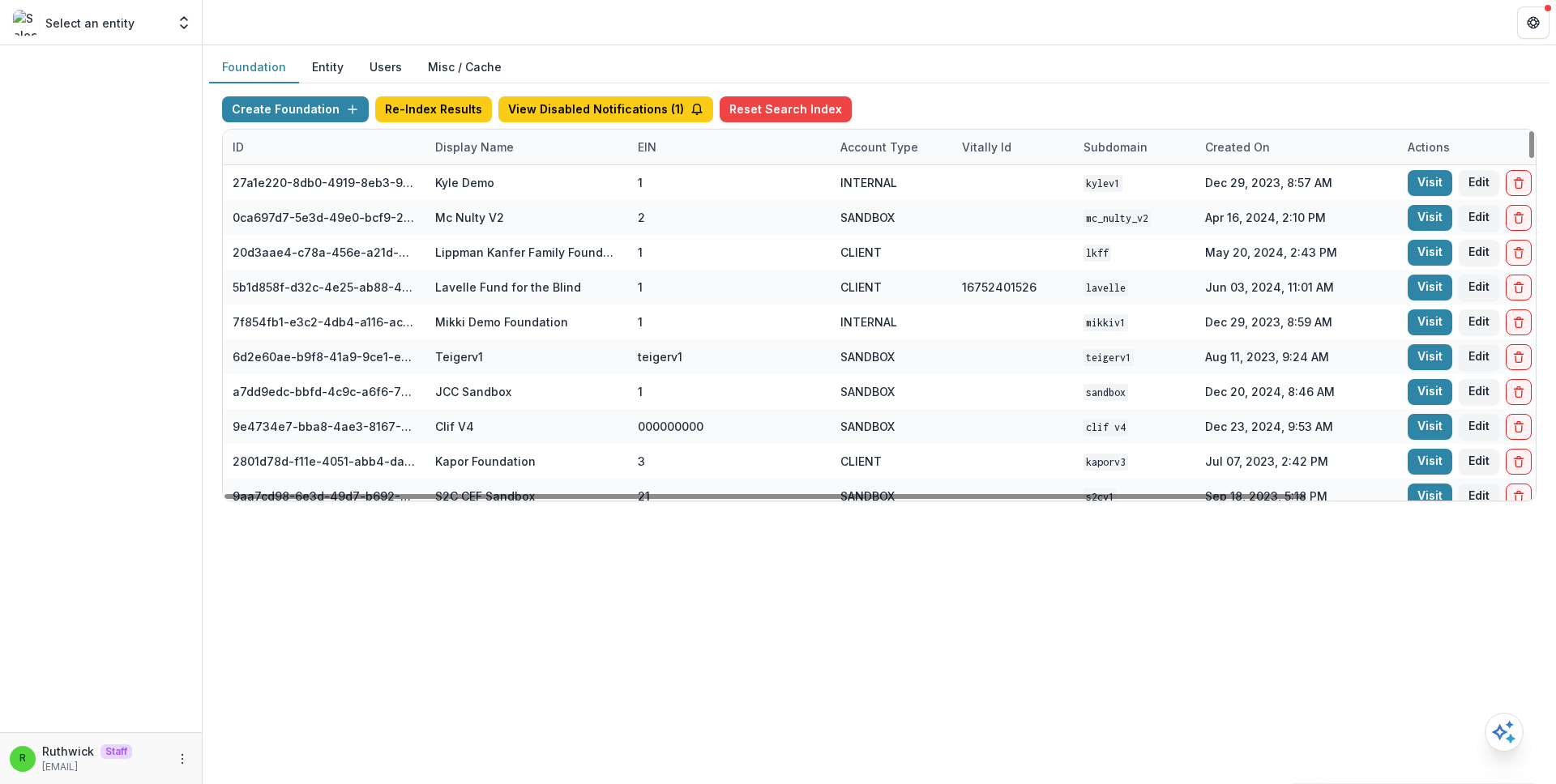 click on "Display Name" at bounding box center [474, 147] 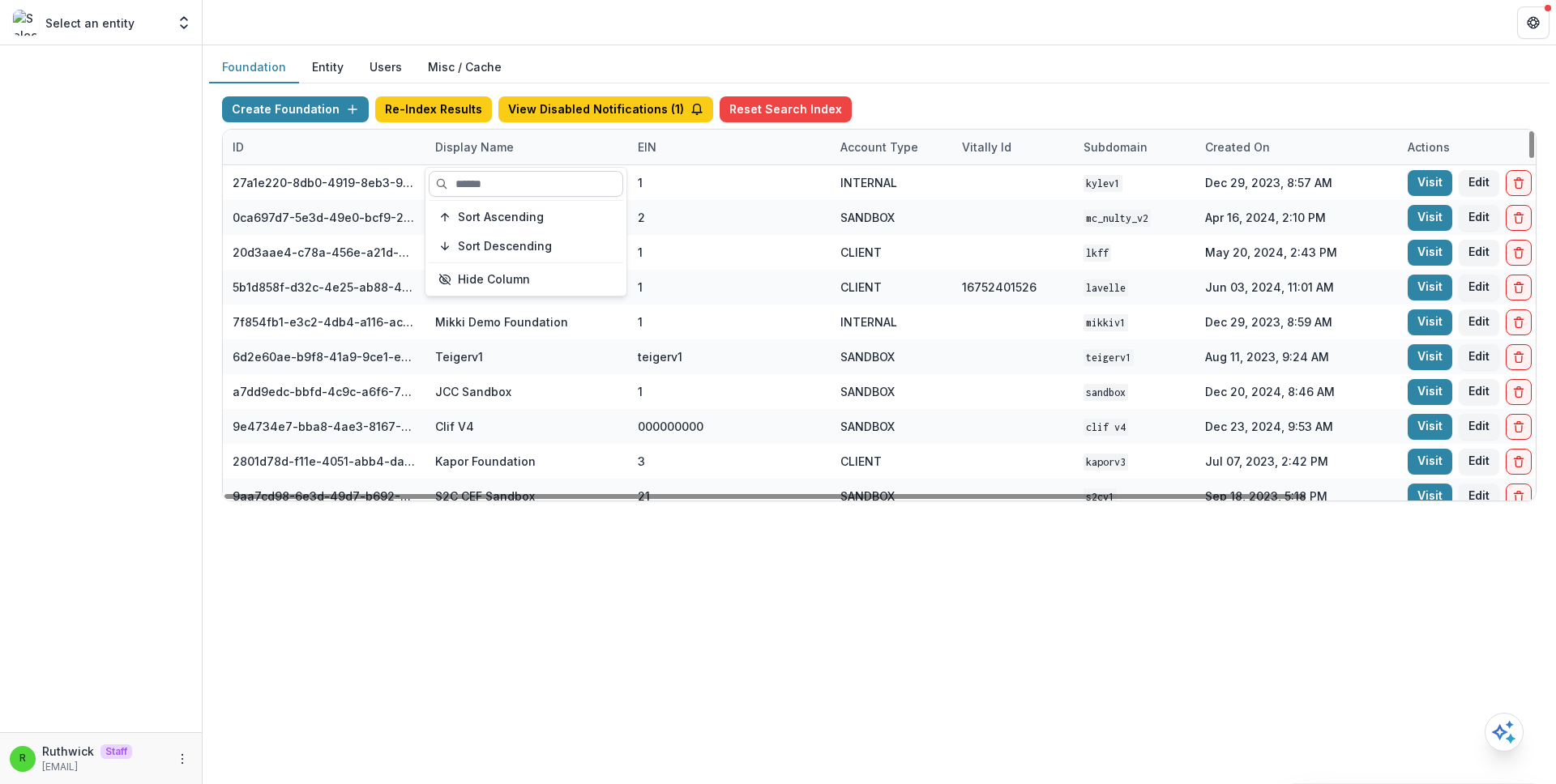 click at bounding box center [526, 184] 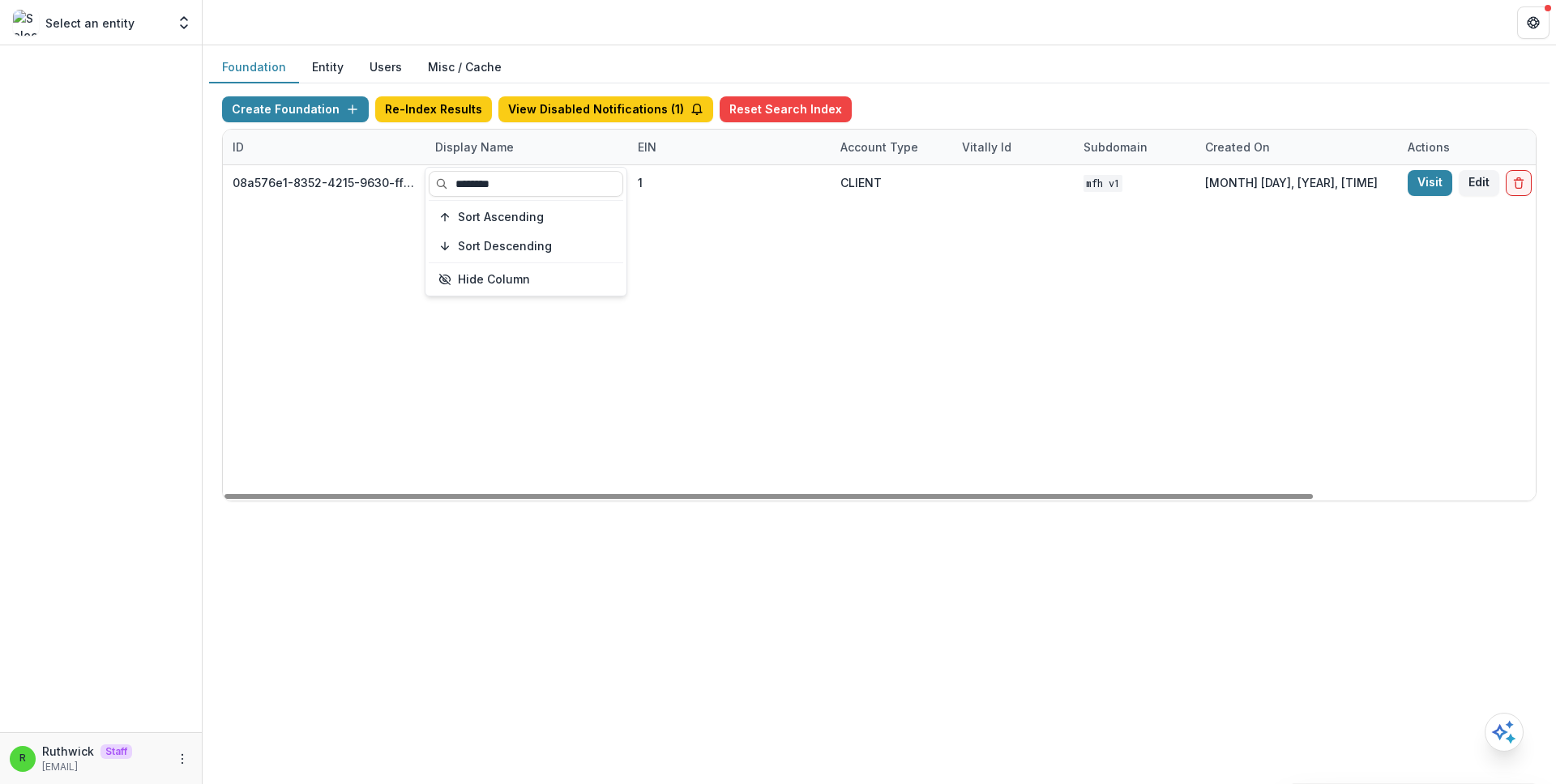 type on "********" 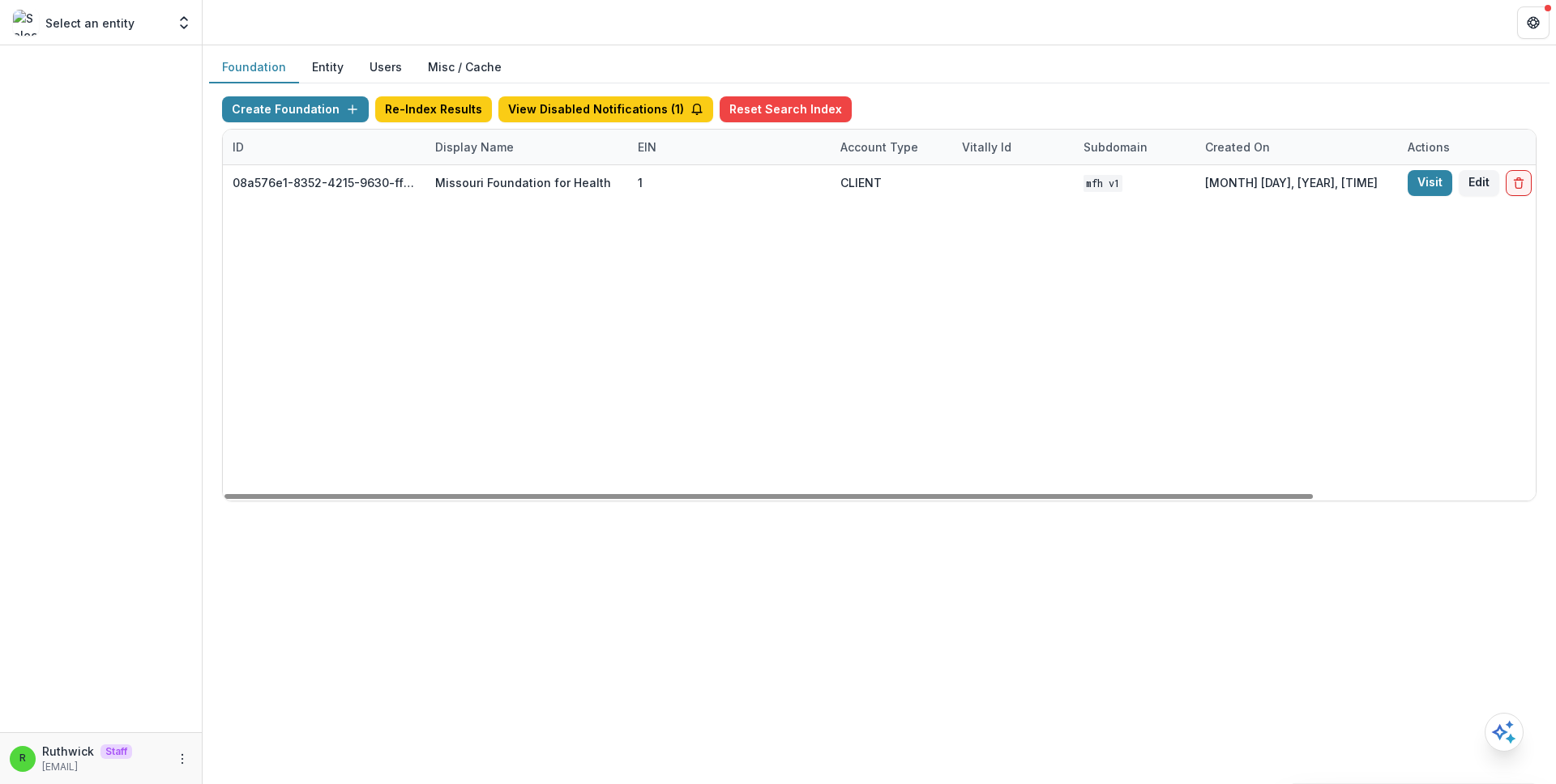 click on "[UUID] [ORGANIZATION] [CLIENT_TYPE] [SUBDOMAIN] [MONTH] [DAY], [YEAR], [TIME] [ACTION] [ACTION]" at bounding box center [1013, 333] 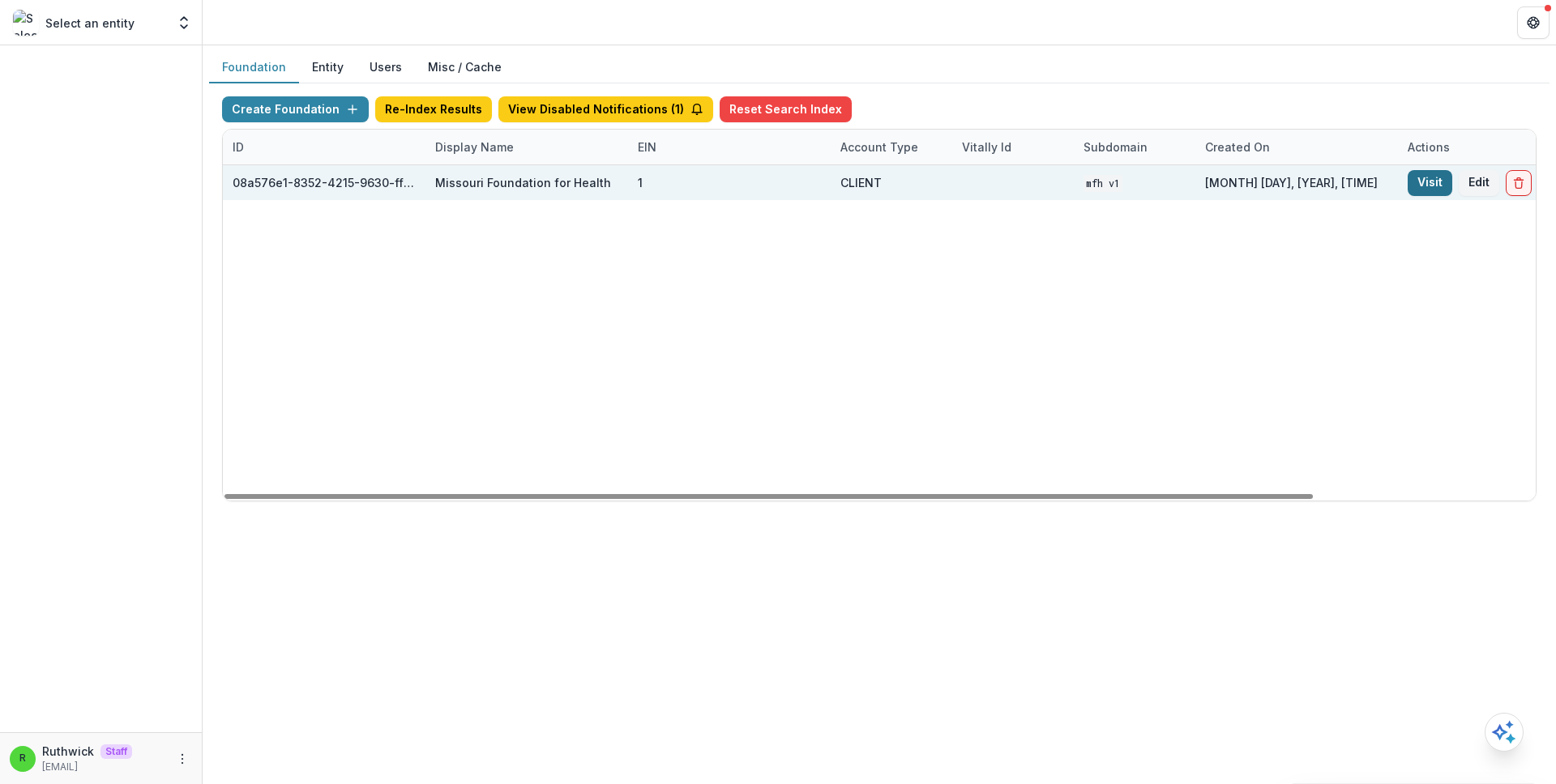 click on "Visit" at bounding box center [1430, 183] 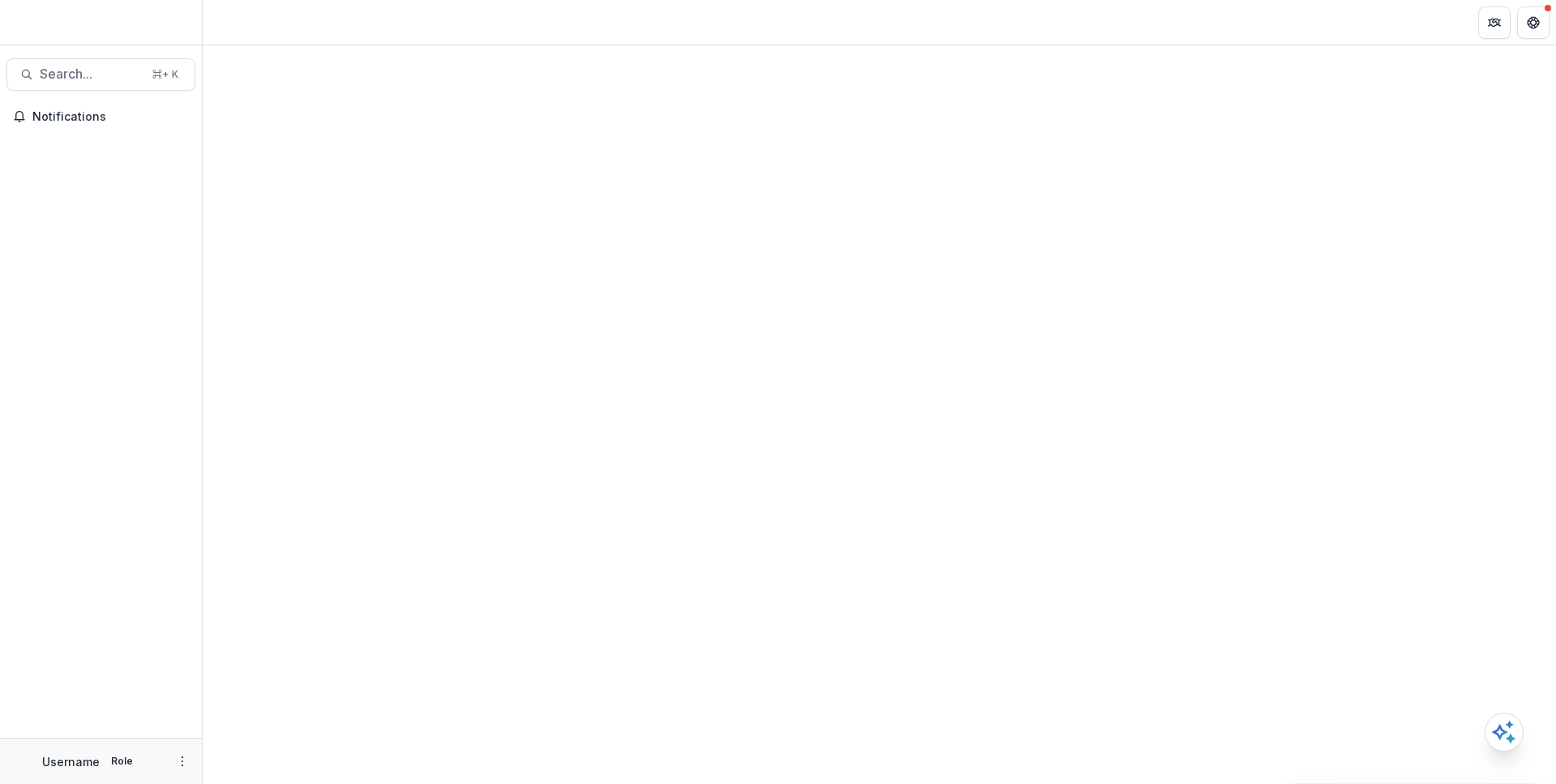 scroll, scrollTop: 0, scrollLeft: 0, axis: both 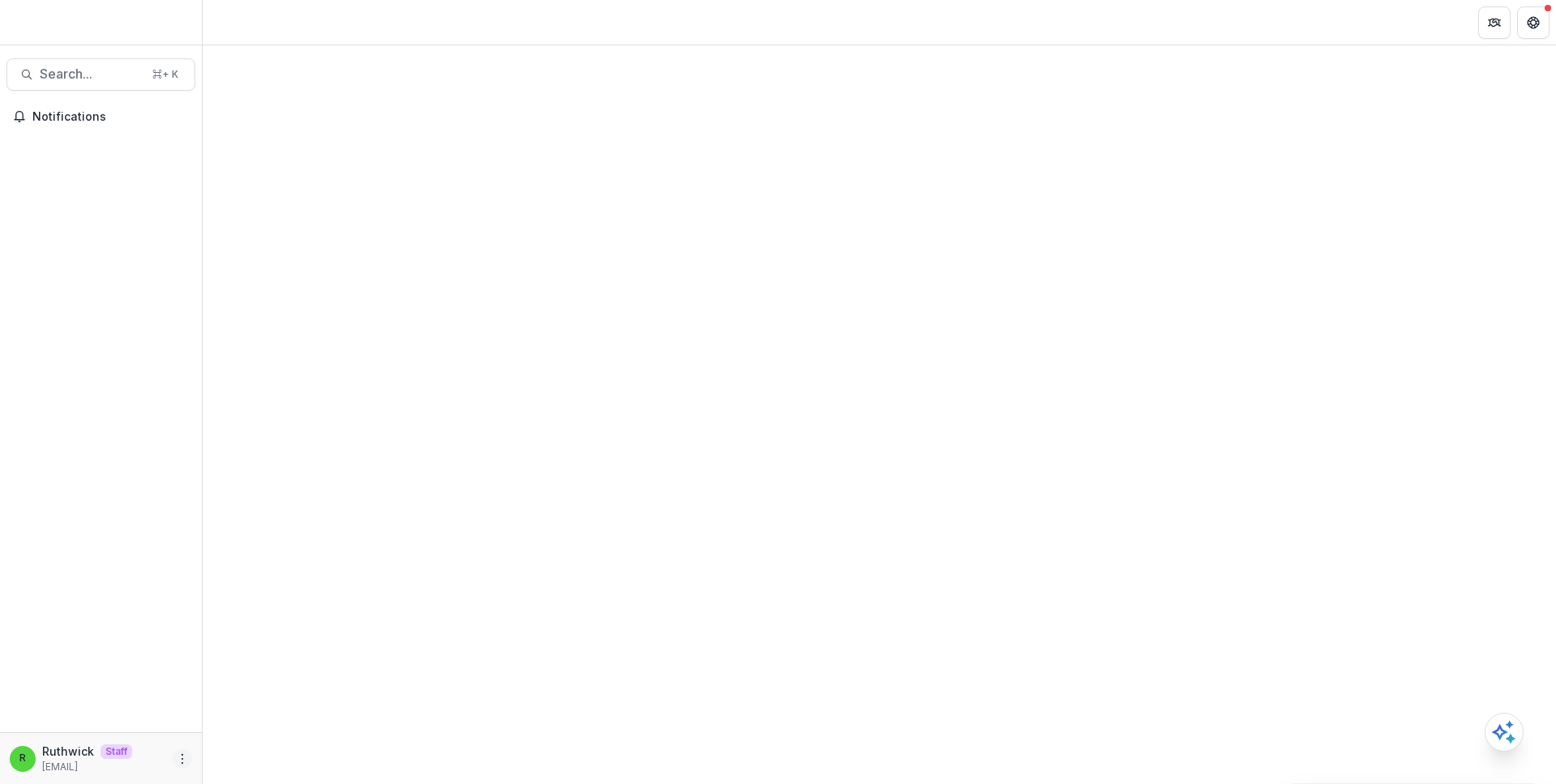 click at bounding box center (182, 759) 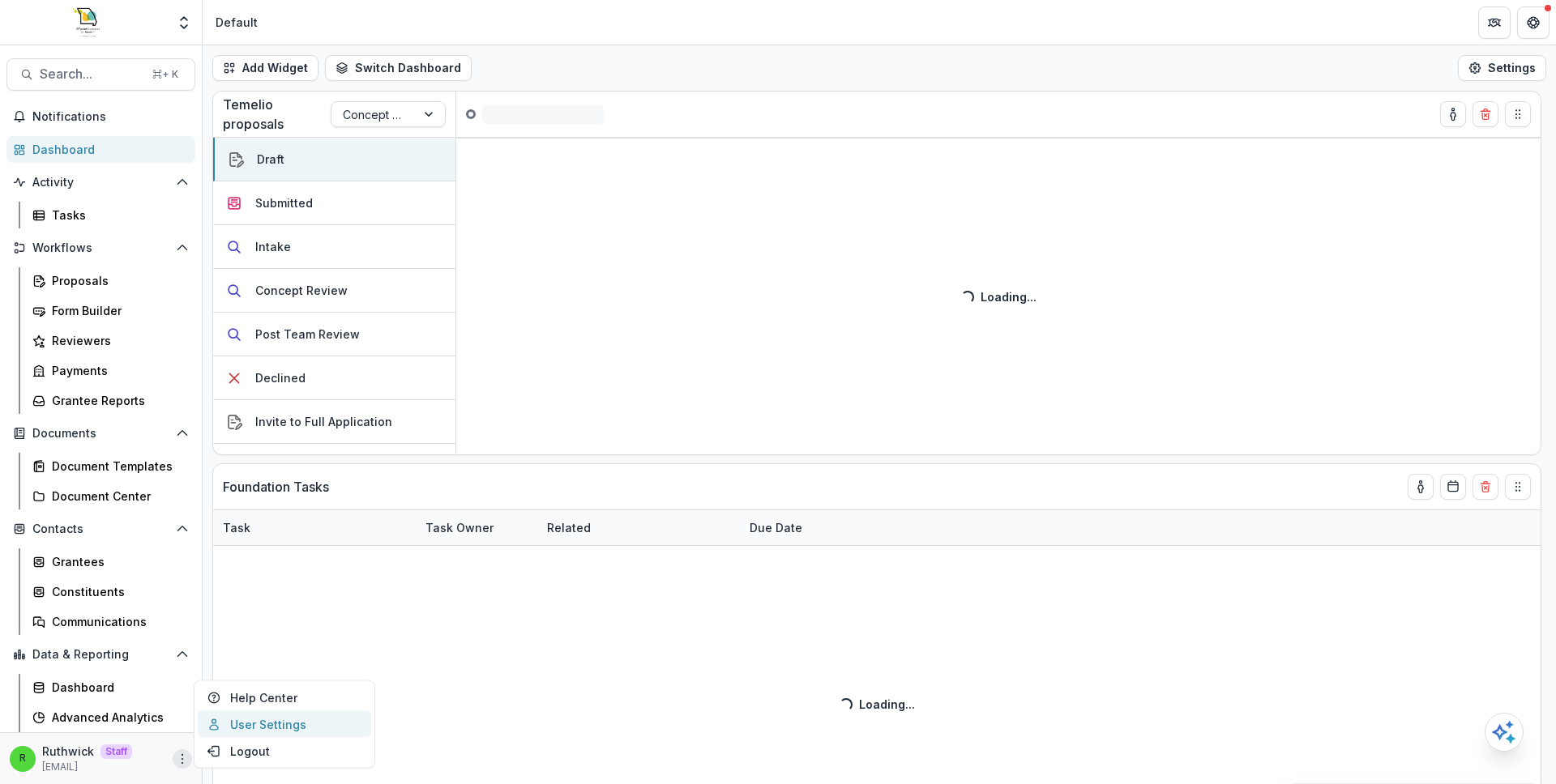 click on "User Settings" at bounding box center (284, 724) 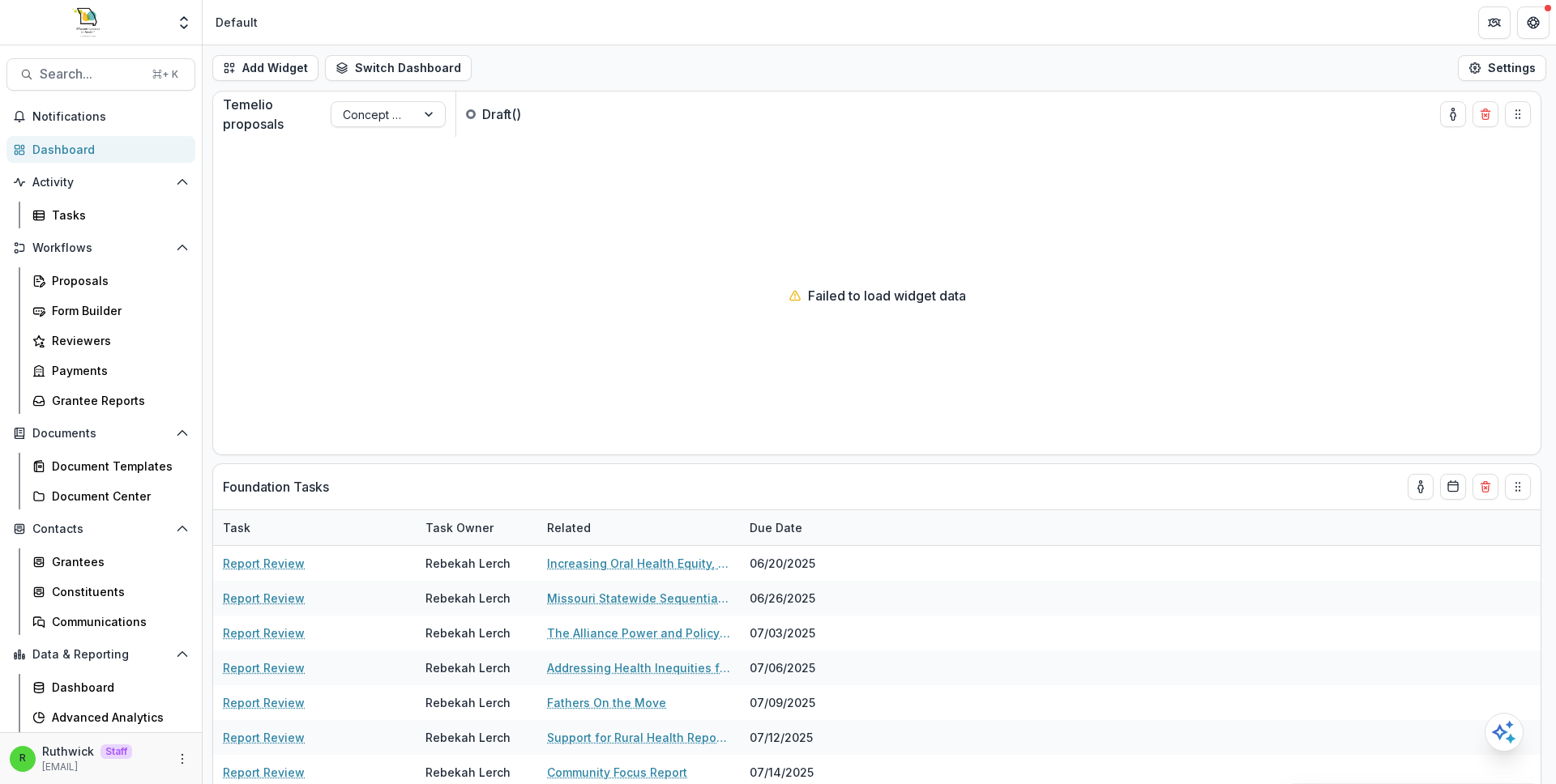 type 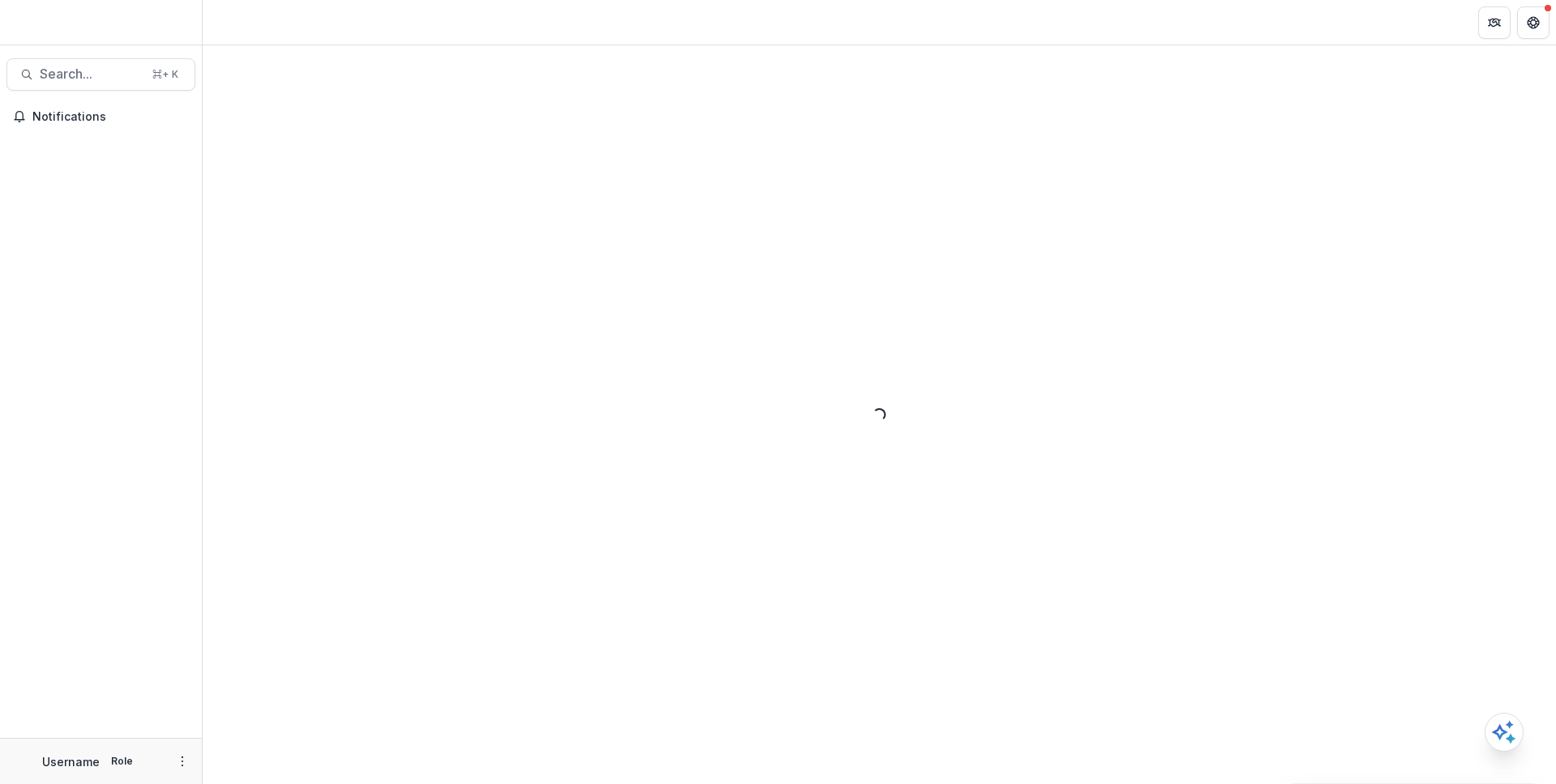 scroll, scrollTop: 0, scrollLeft: 0, axis: both 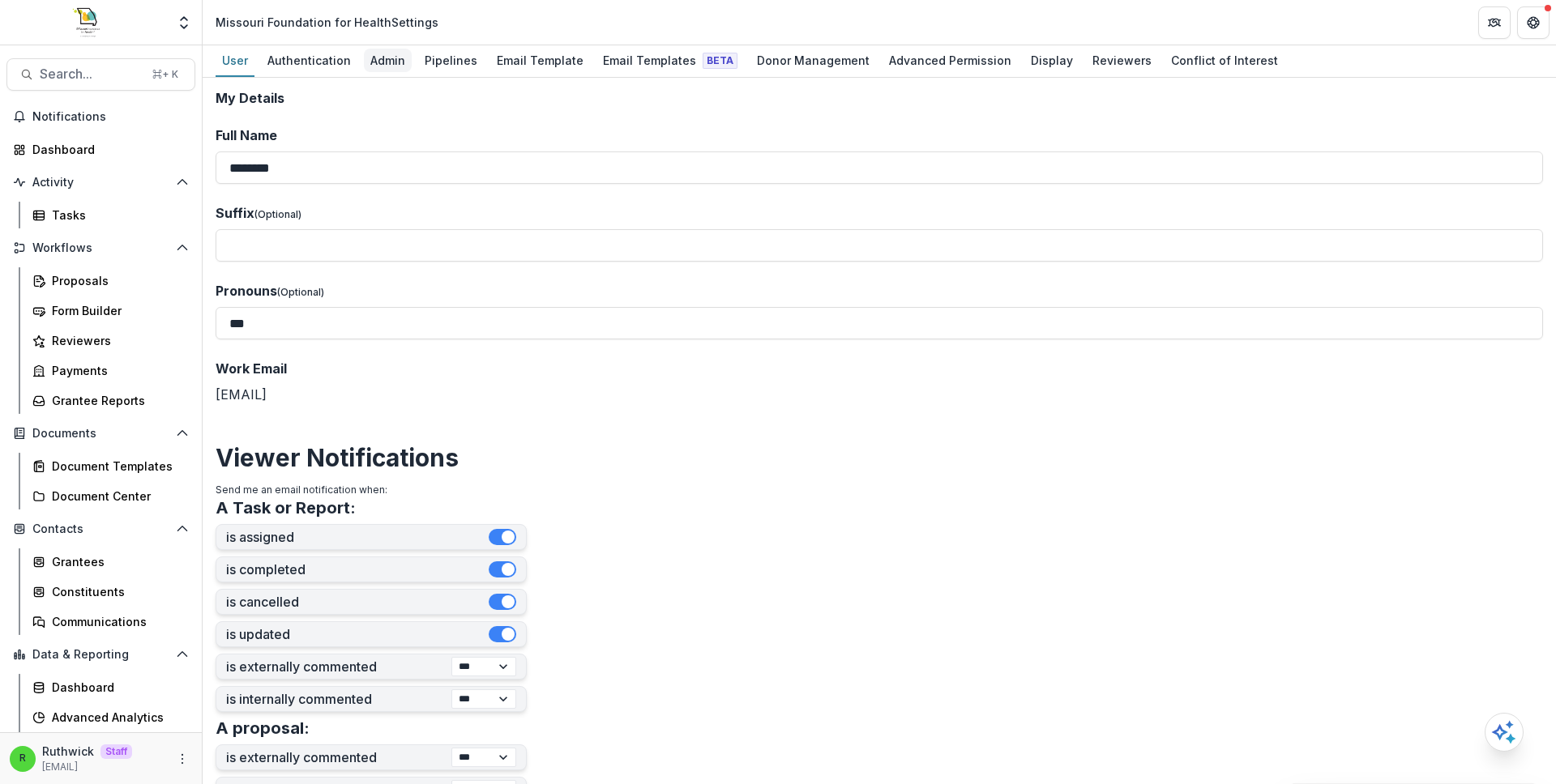 click on "Admin" at bounding box center (387, 60) 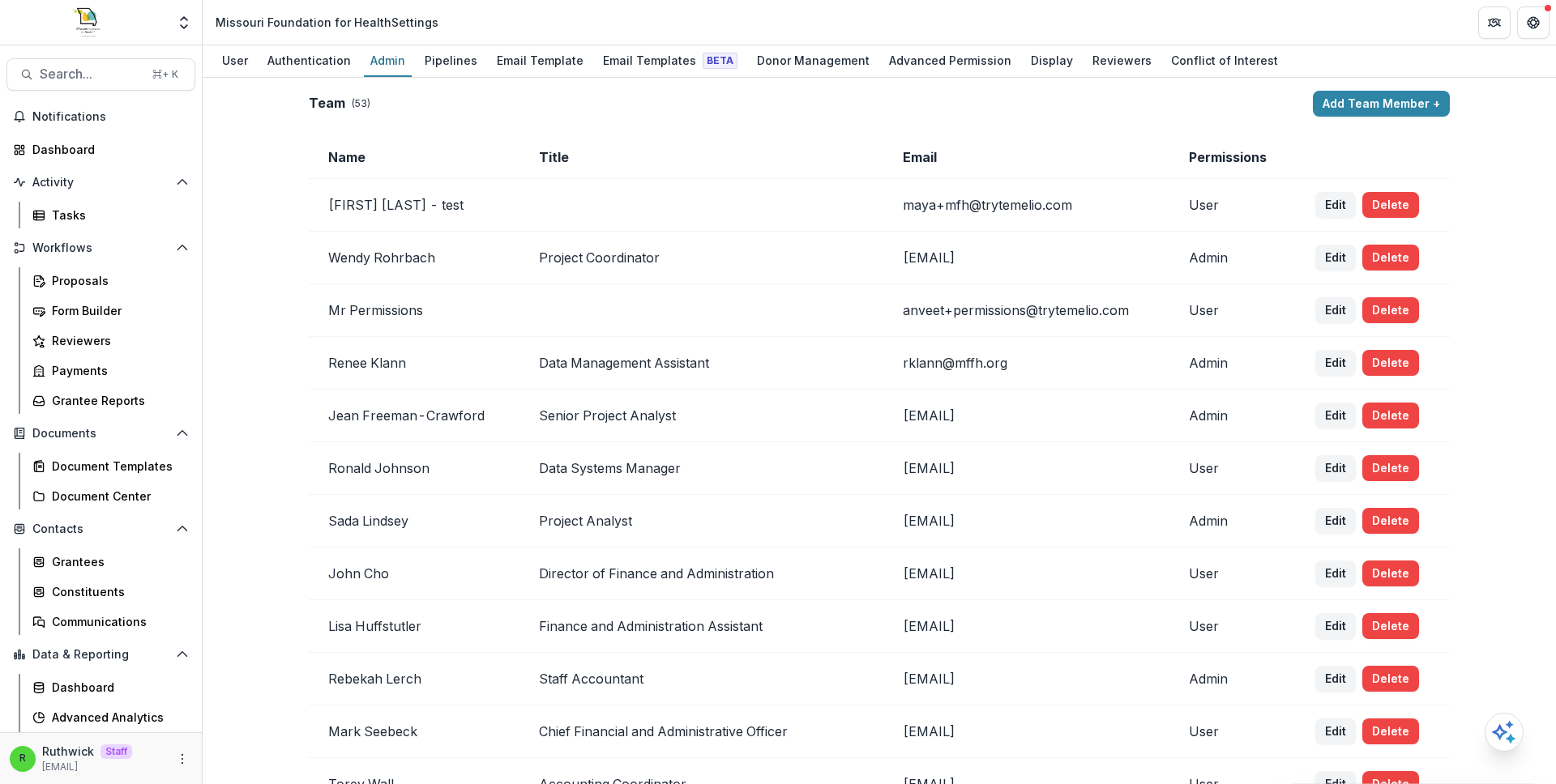 scroll, scrollTop: 2512, scrollLeft: 0, axis: vertical 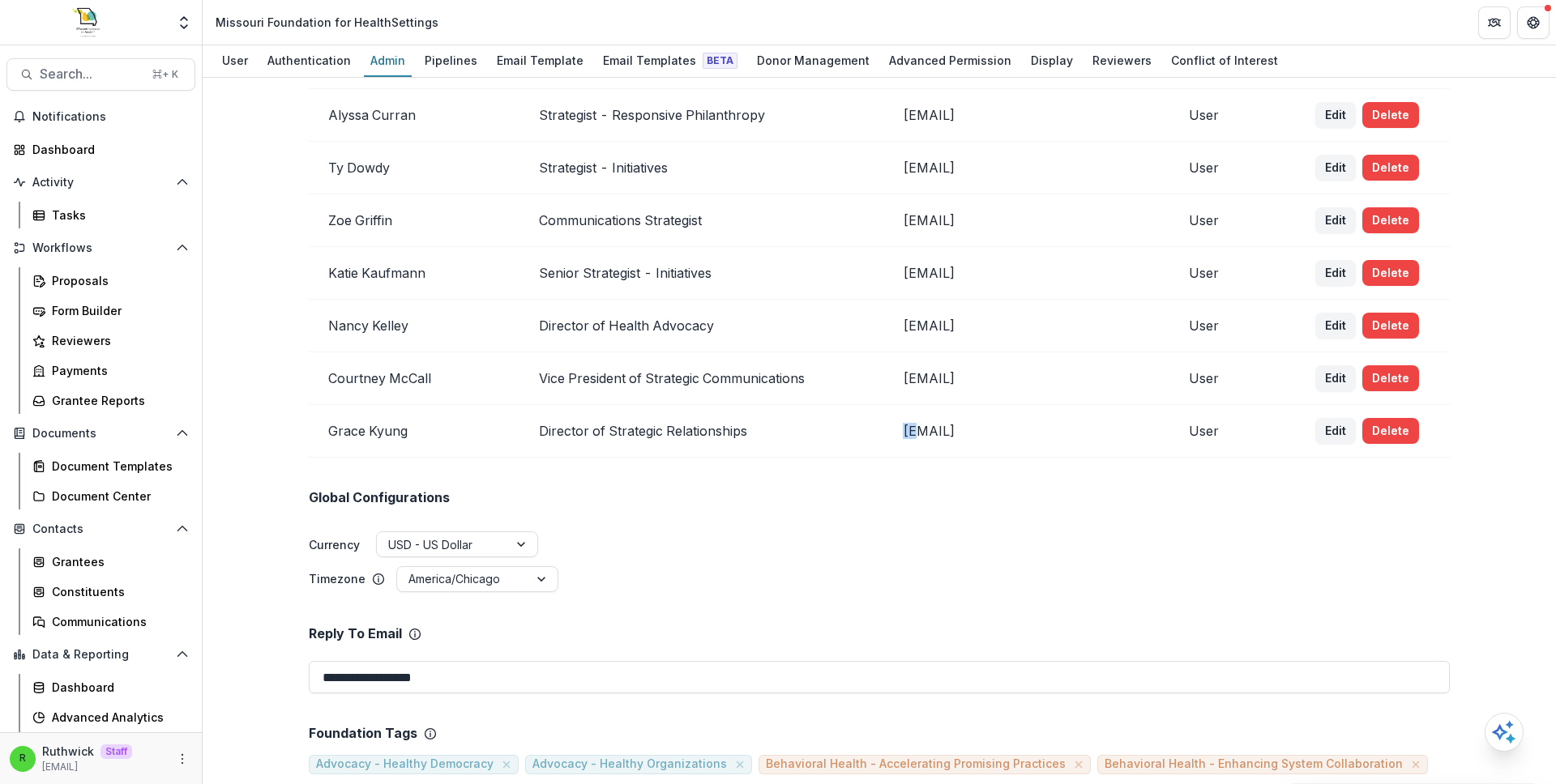 click on "gkyung@mffh.org" at bounding box center [1026, 431] 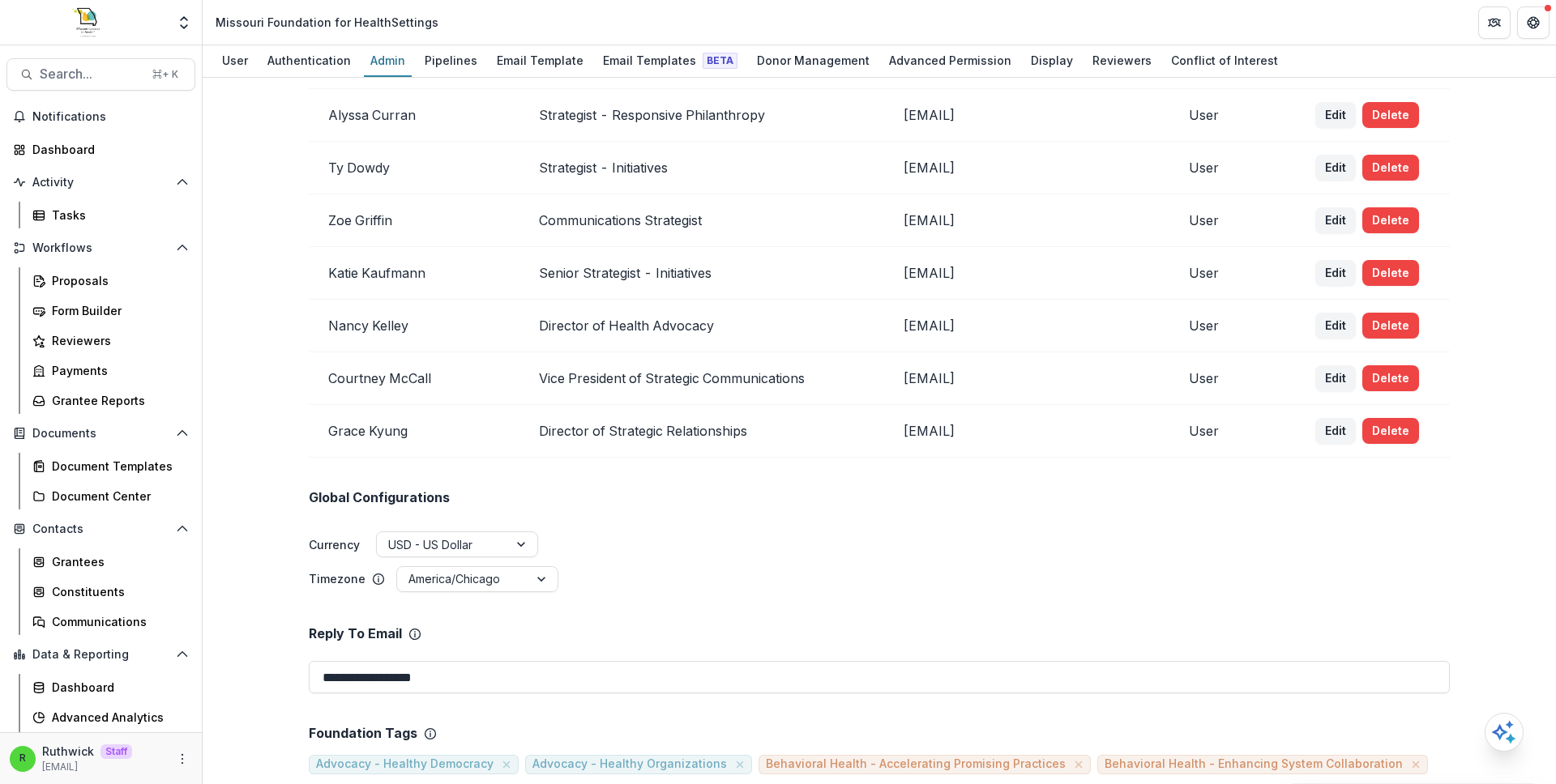 click on "gkyung@mffh.org" at bounding box center [1026, 431] 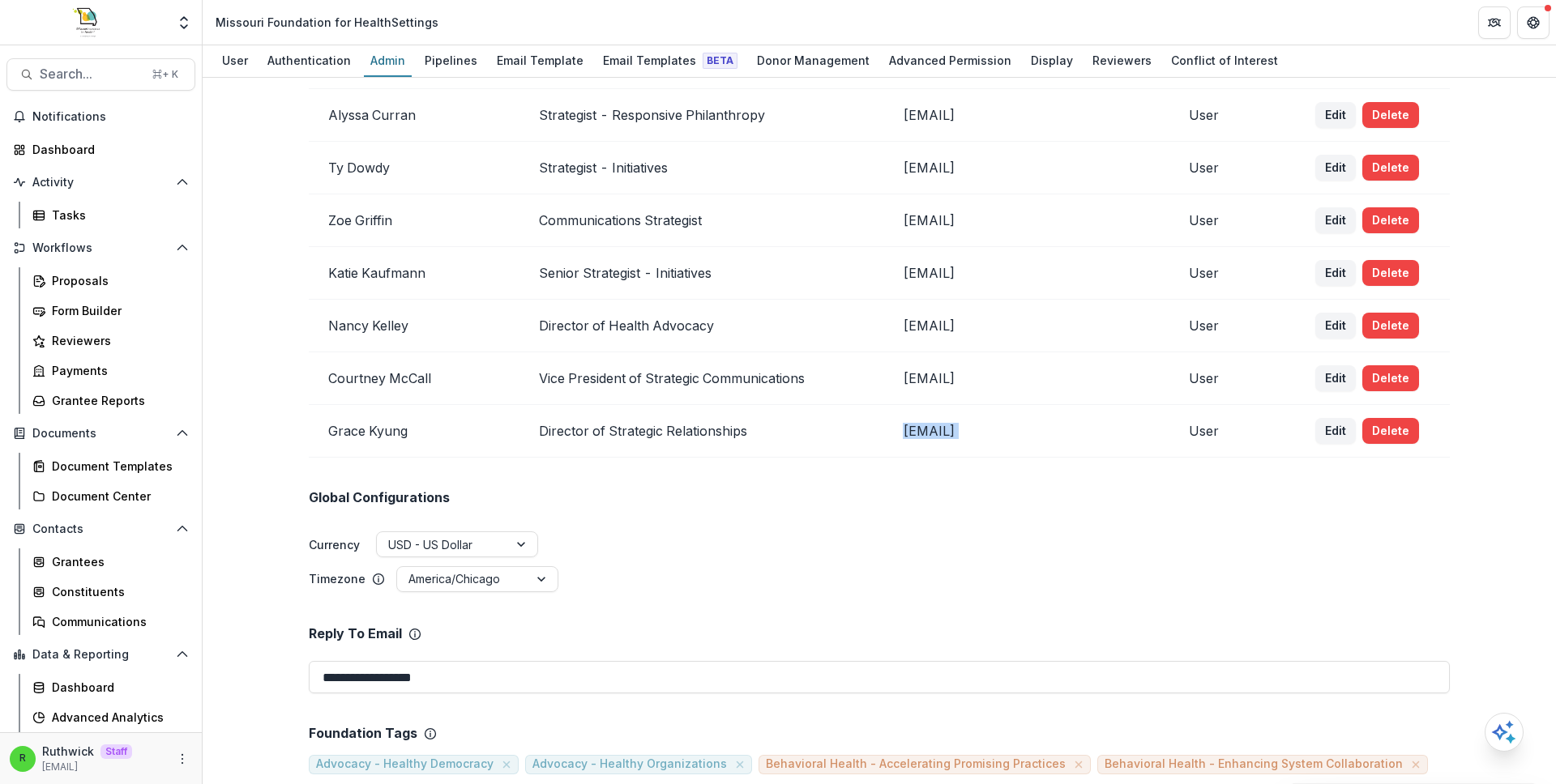 click on "gkyung@mffh.org" at bounding box center (1026, 431) 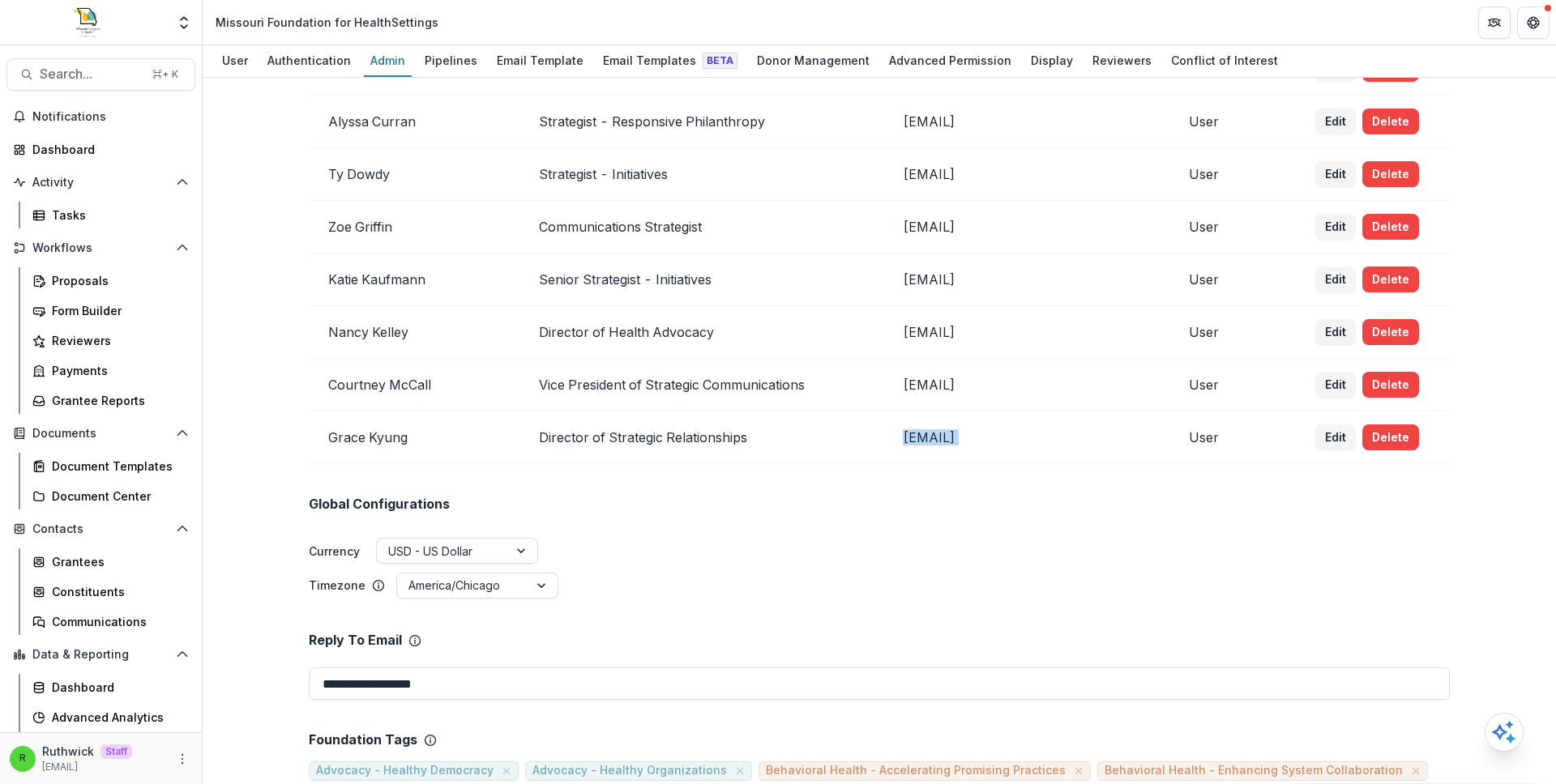 click on "gkyung@mffh.org" at bounding box center [1026, 437] 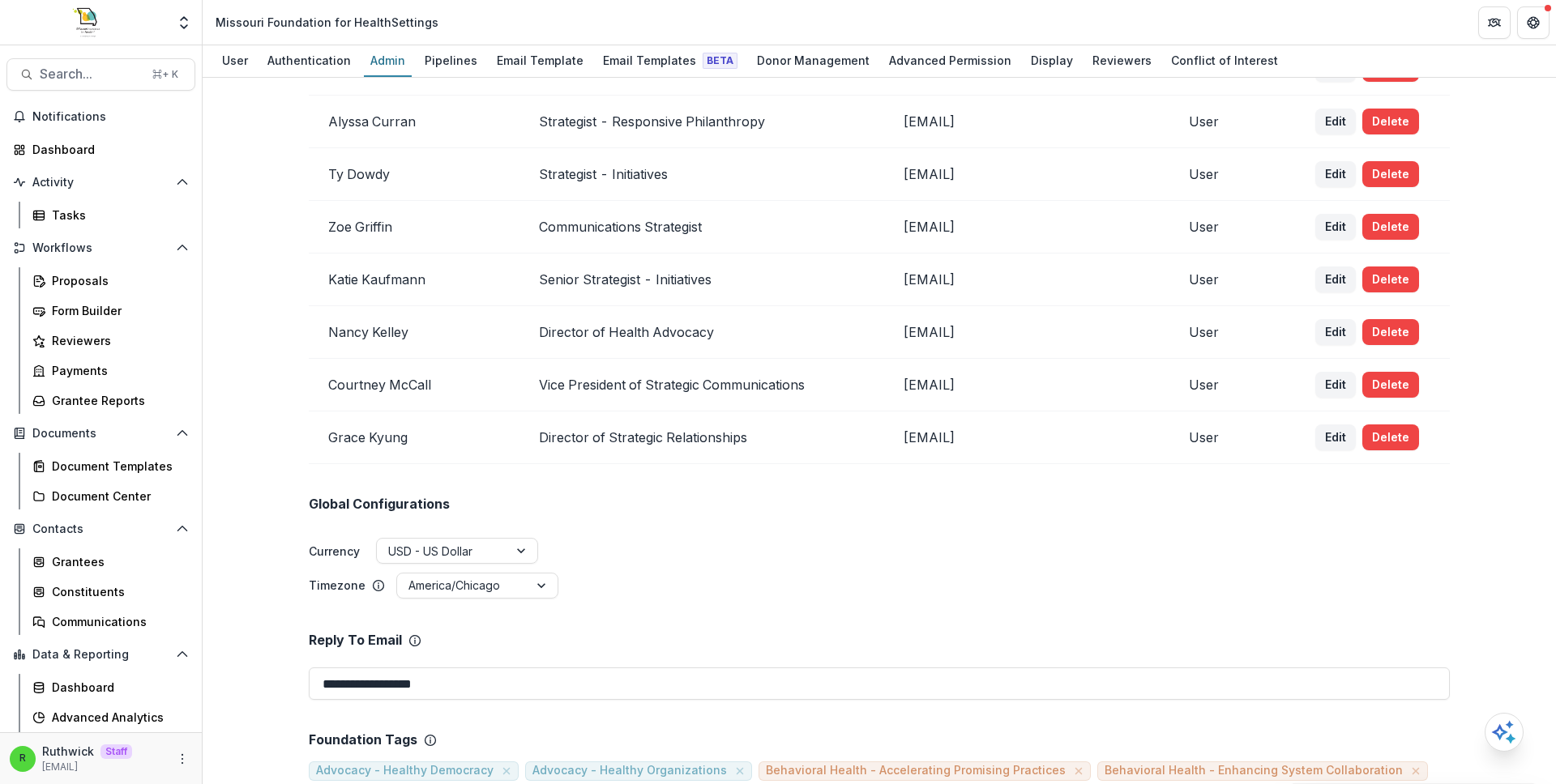 click on "gkyung@mffh.org" at bounding box center [1026, 437] 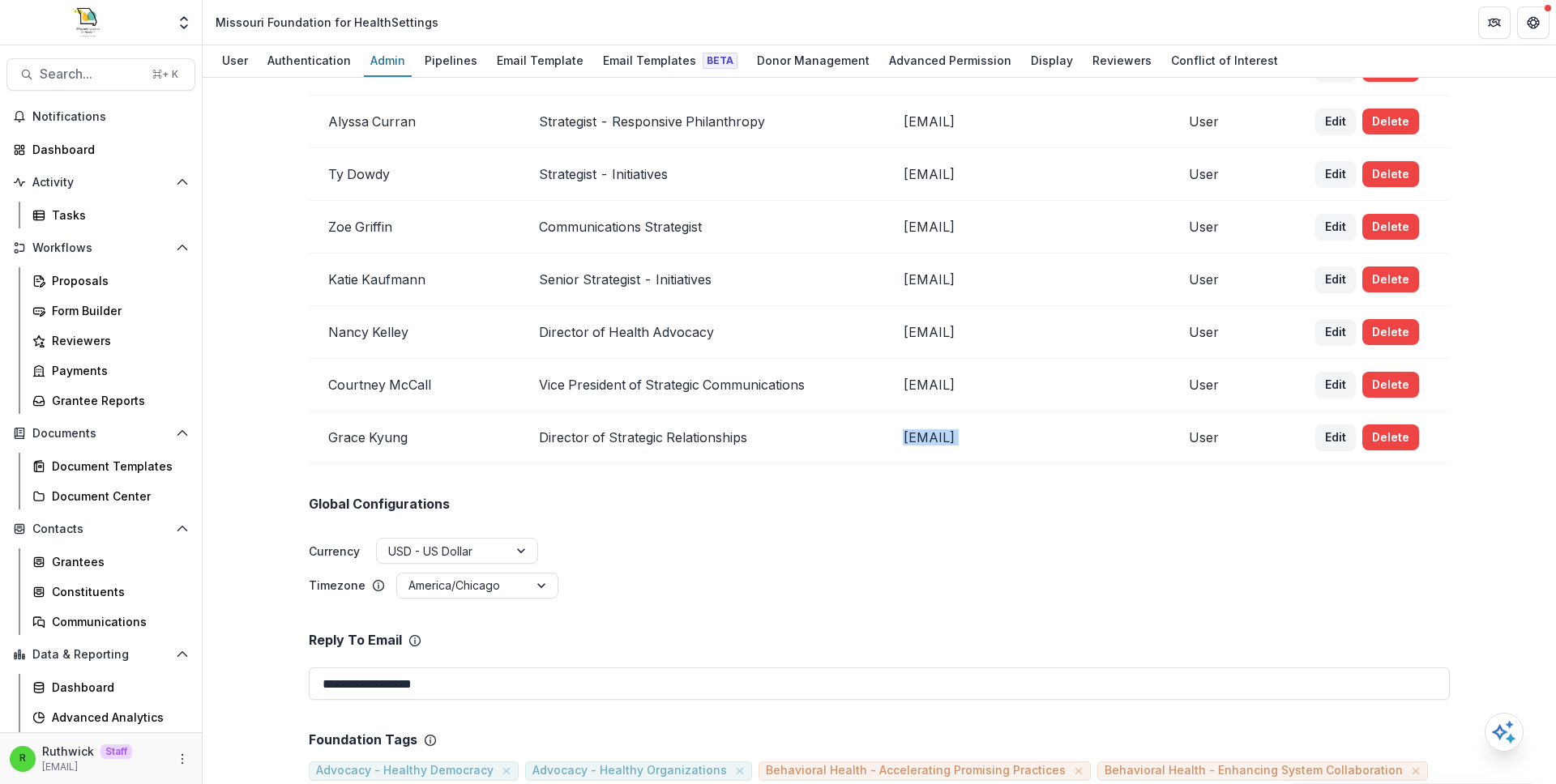 click on "gkyung@mffh.org" at bounding box center [1026, 437] 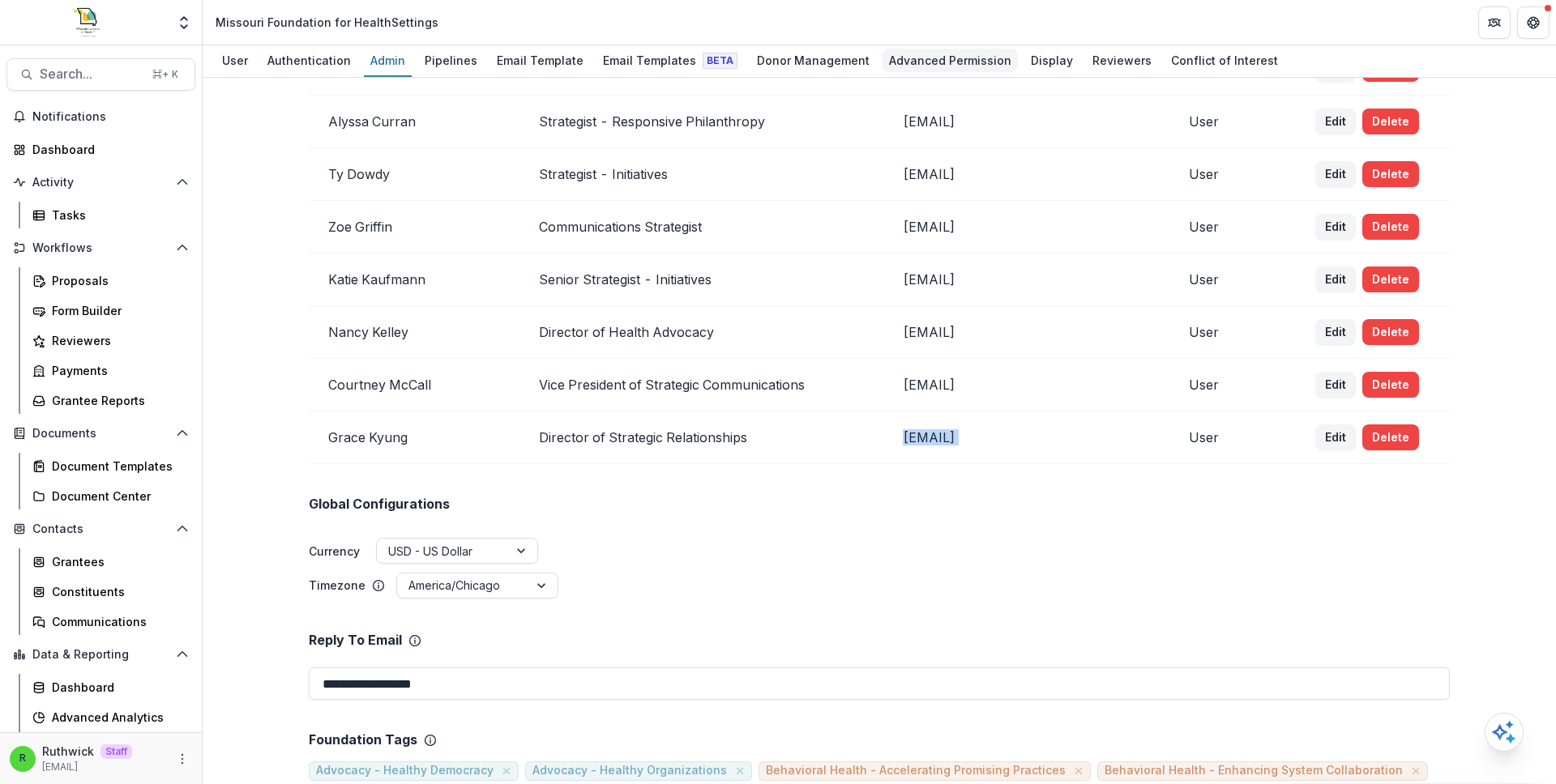 click on "Advanced Permission" at bounding box center (950, 61) 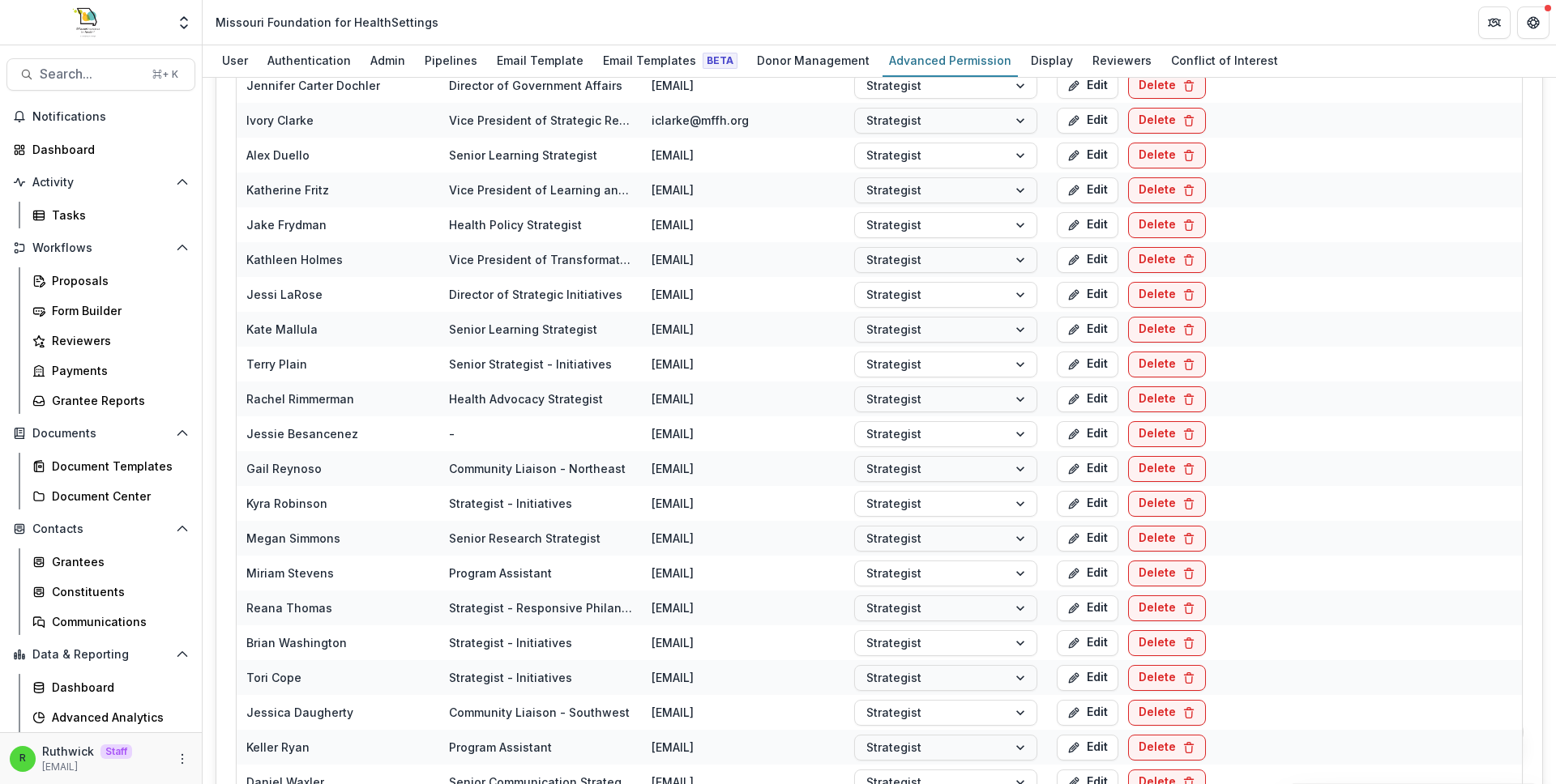 scroll, scrollTop: 1416, scrollLeft: 0, axis: vertical 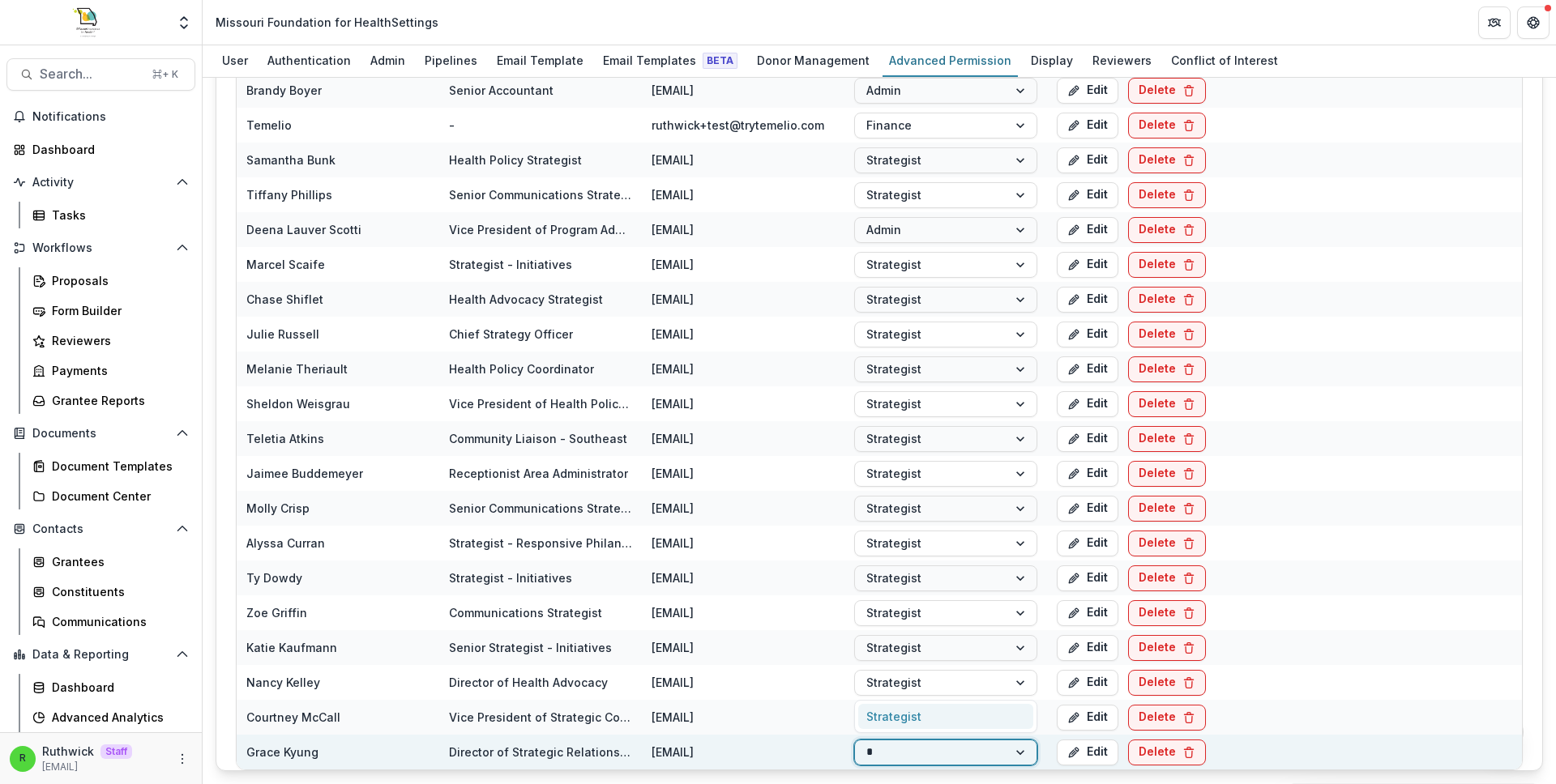 type on "**" 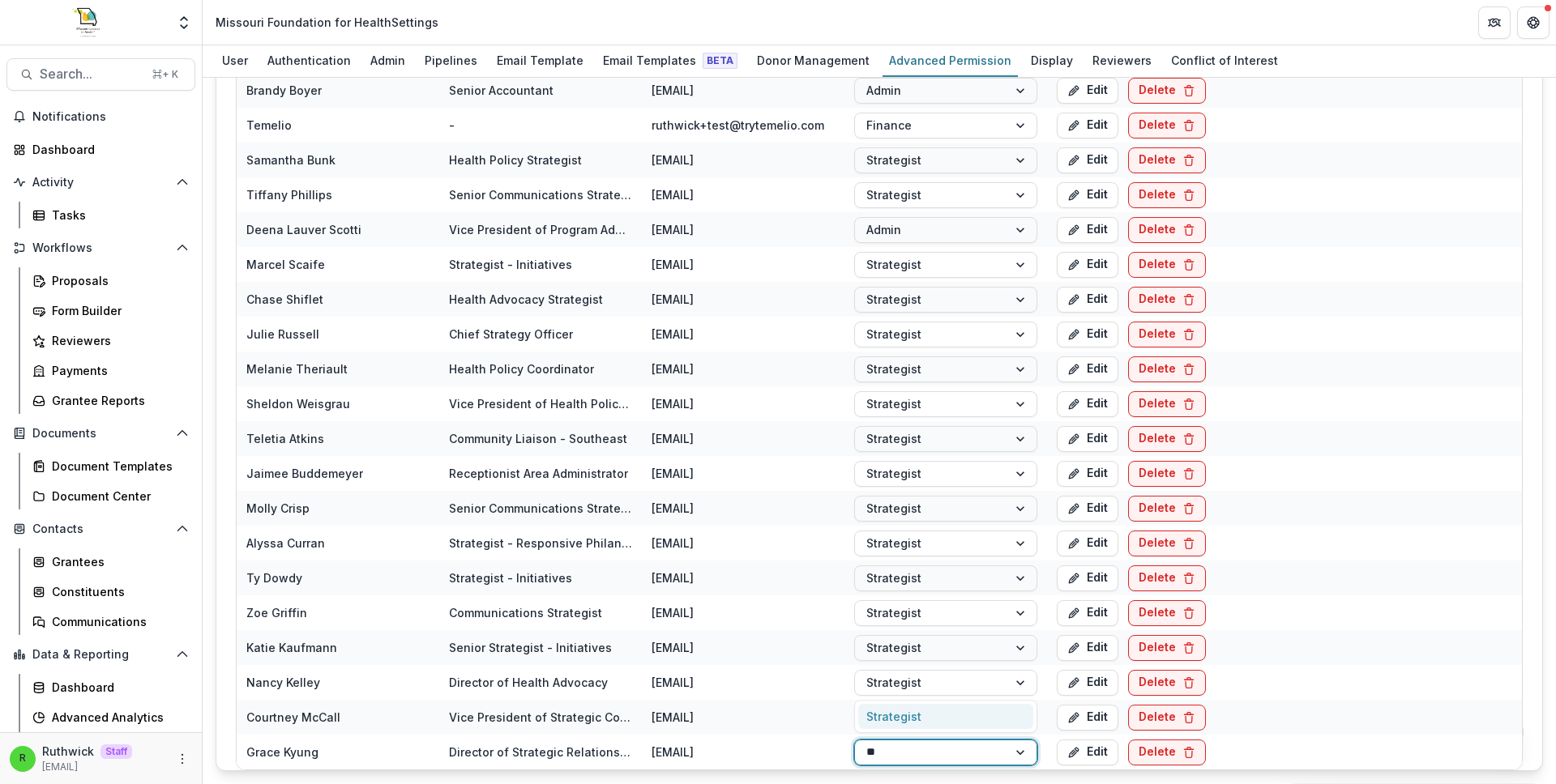 click on "Strategist" at bounding box center [946, 716] 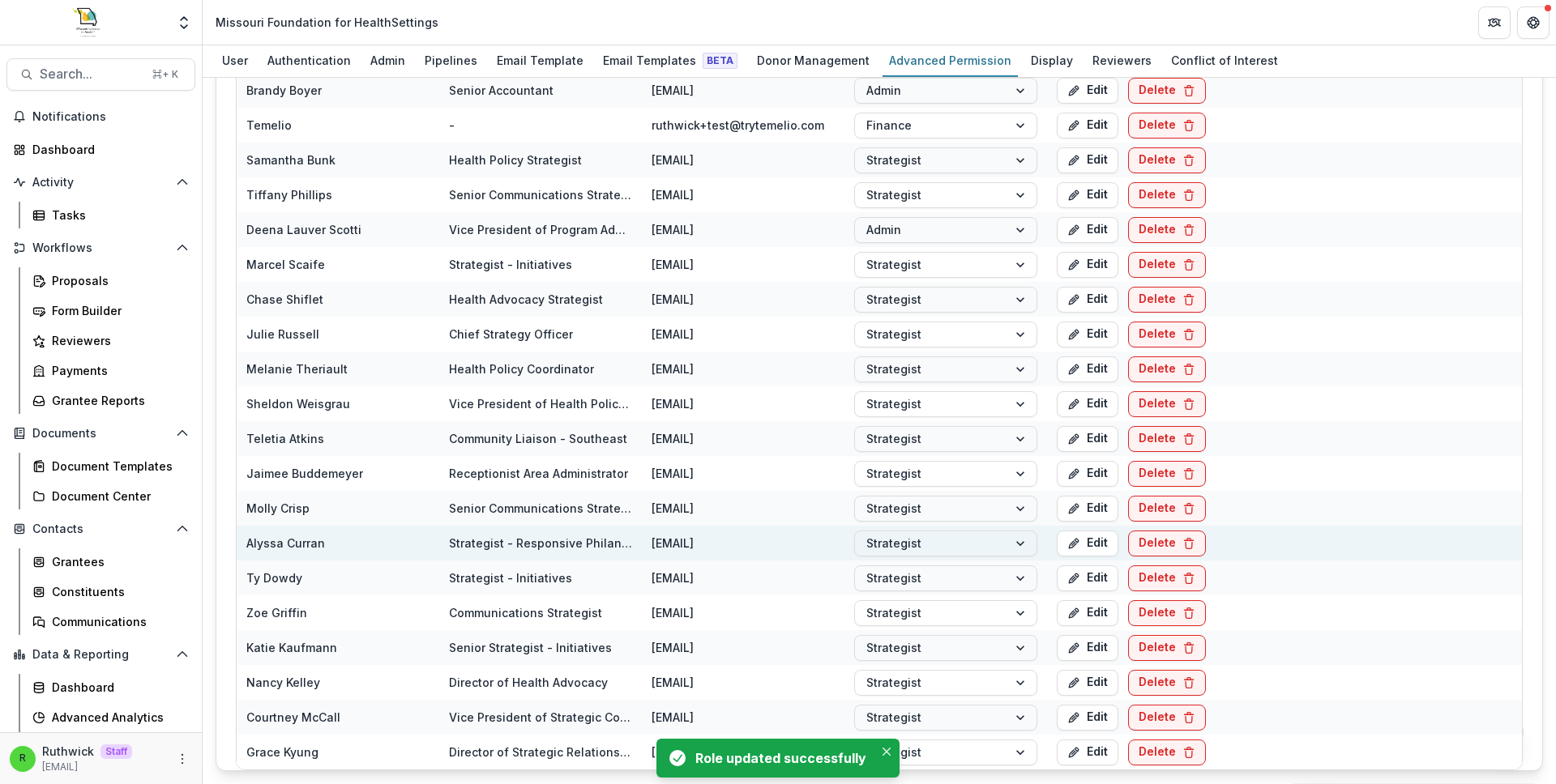click on "Alyssa Curran Strategist - Responsive Philanthropy acurran@mffh.org Strategist Edit Delete" at bounding box center [879, 543] 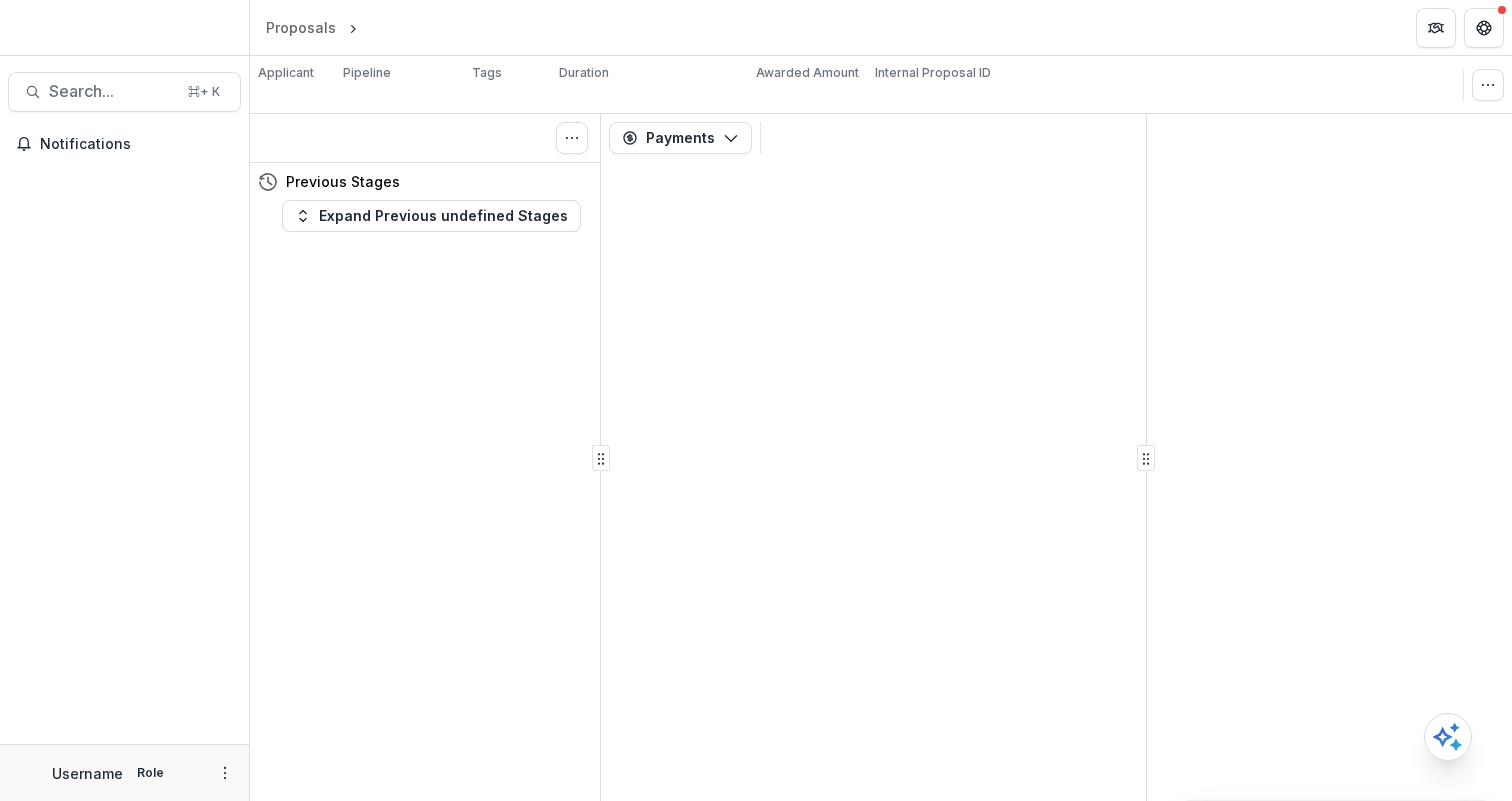 scroll, scrollTop: 0, scrollLeft: 0, axis: both 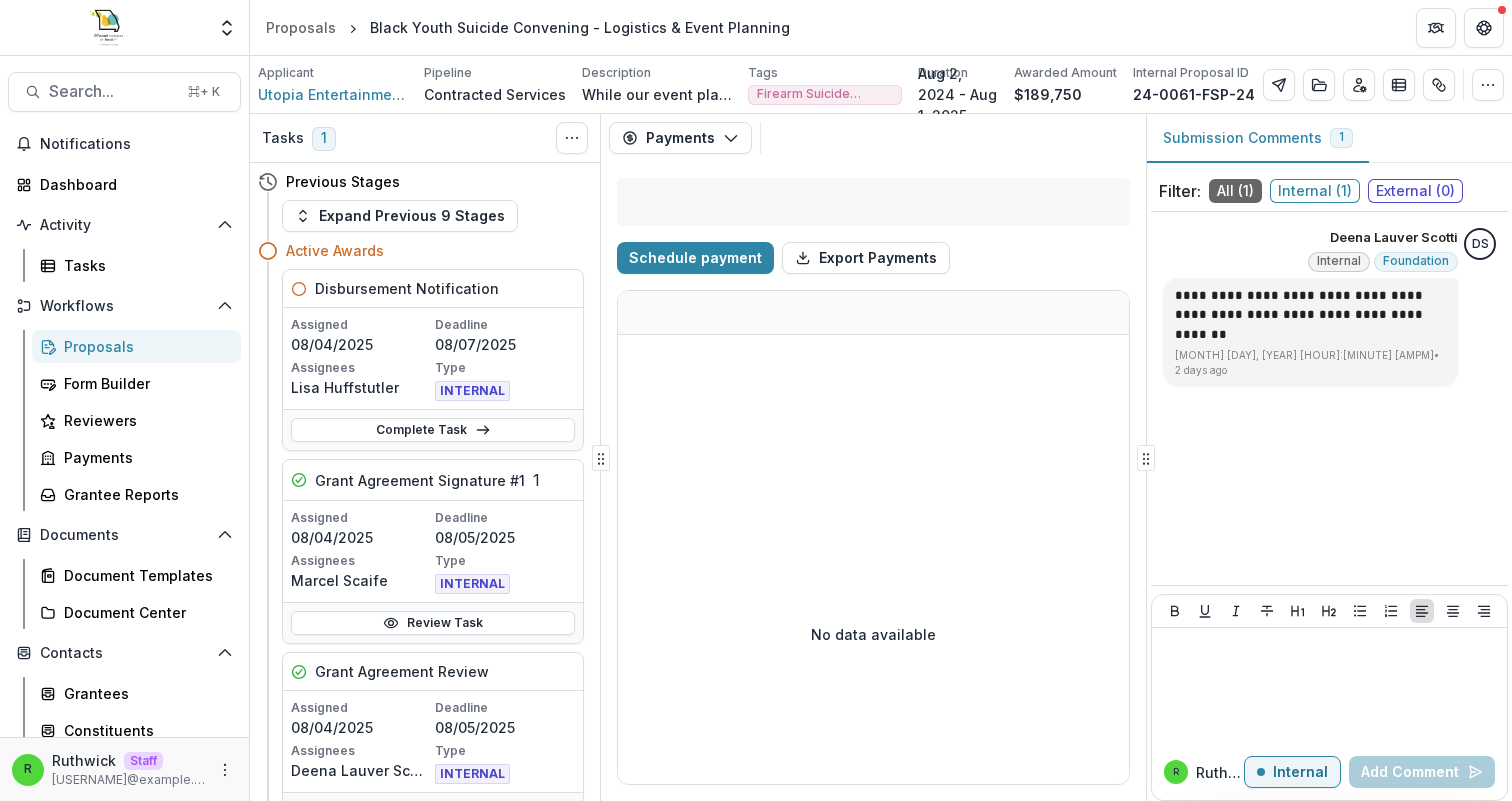 select on "****" 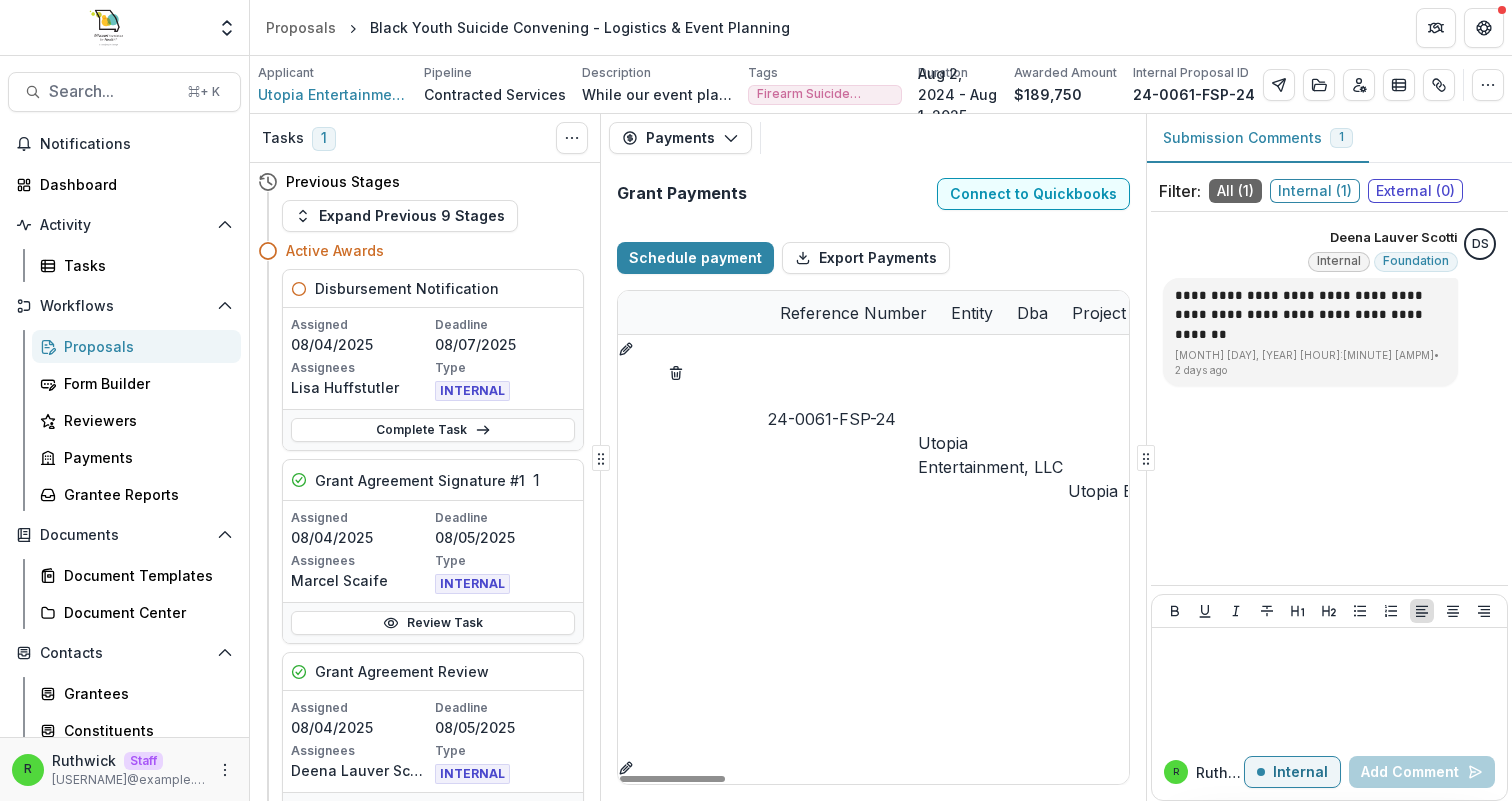 select on "****" 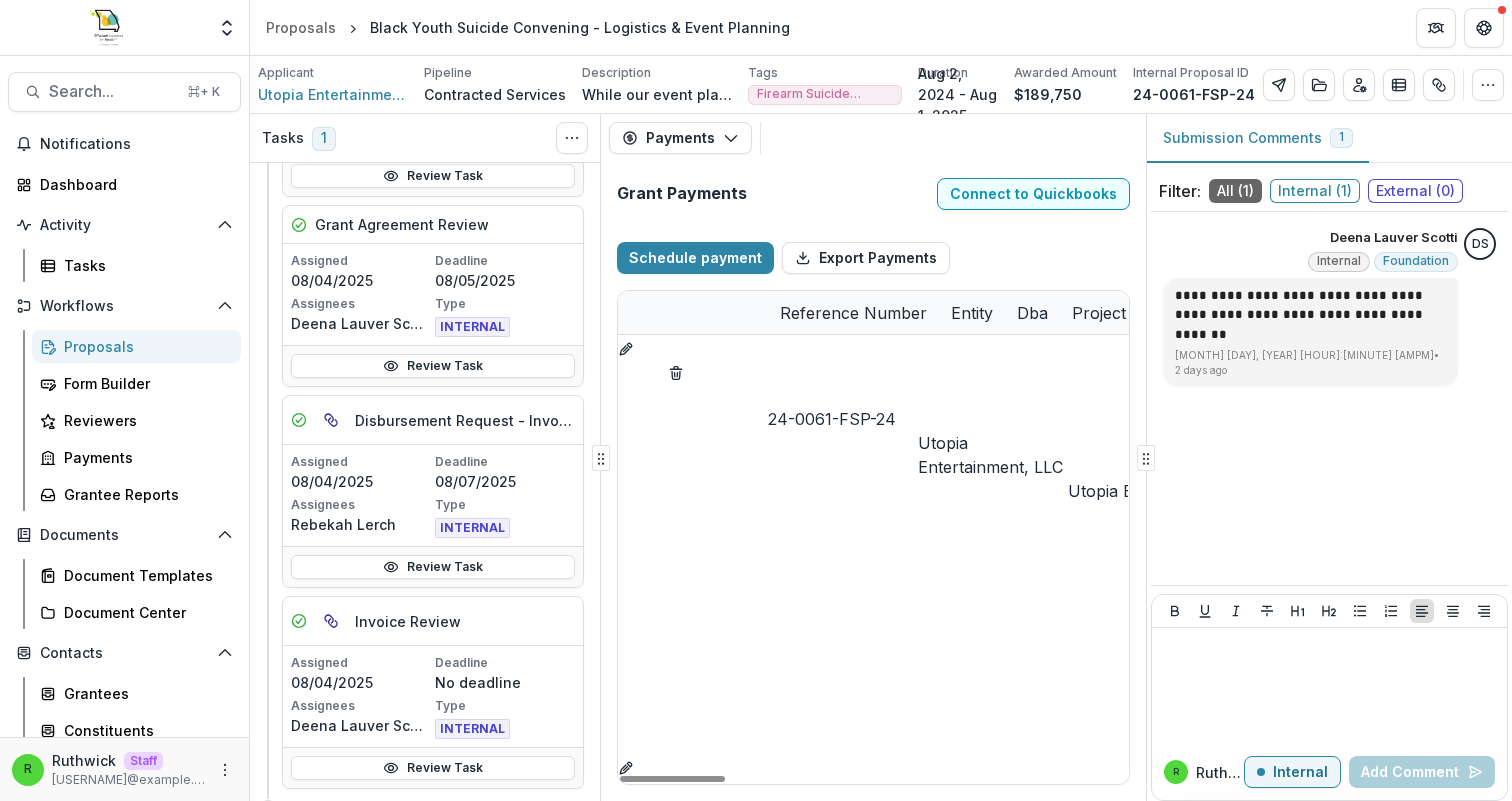 scroll, scrollTop: 0, scrollLeft: 0, axis: both 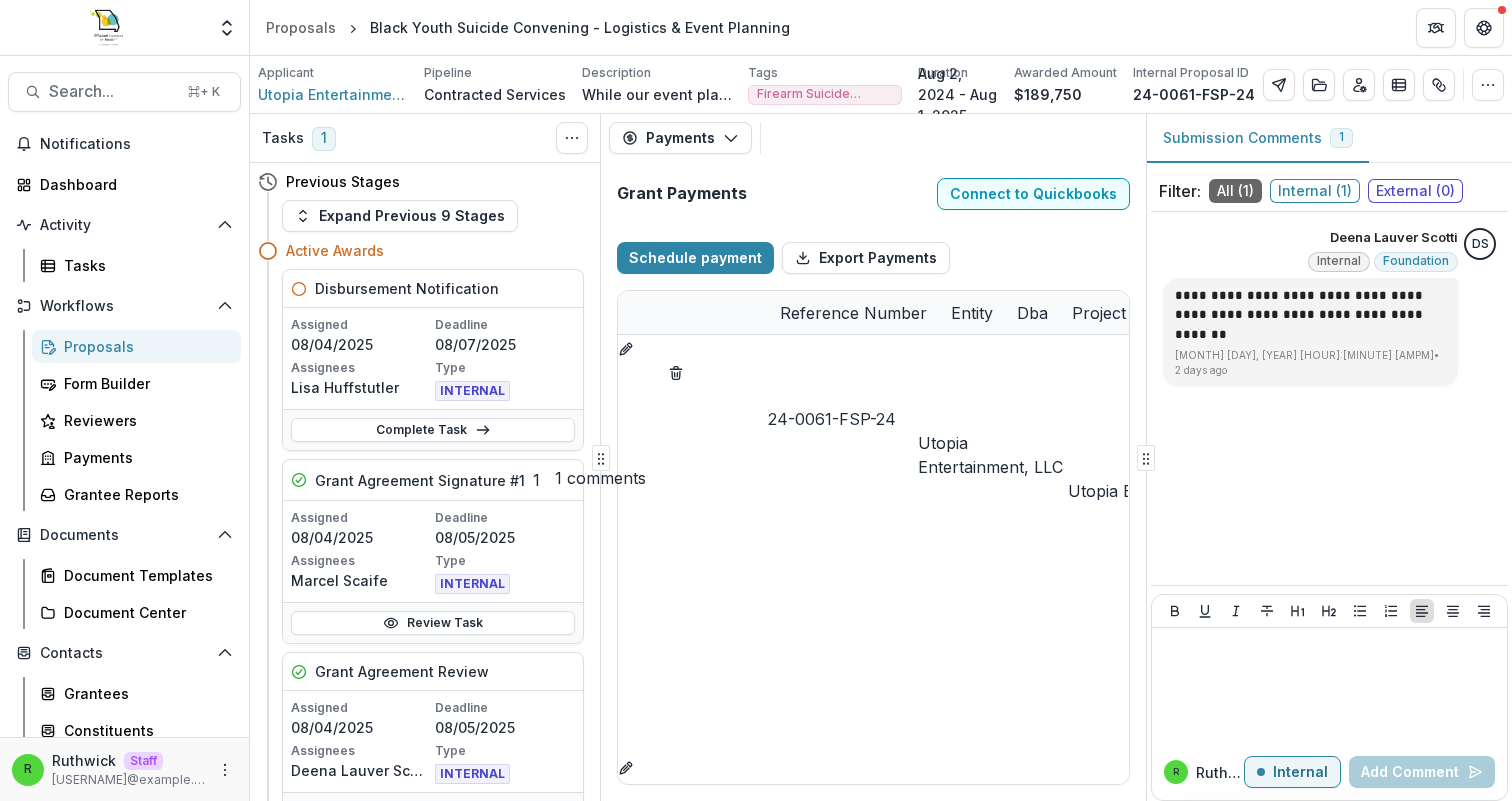 click on "1" at bounding box center (536, 480) 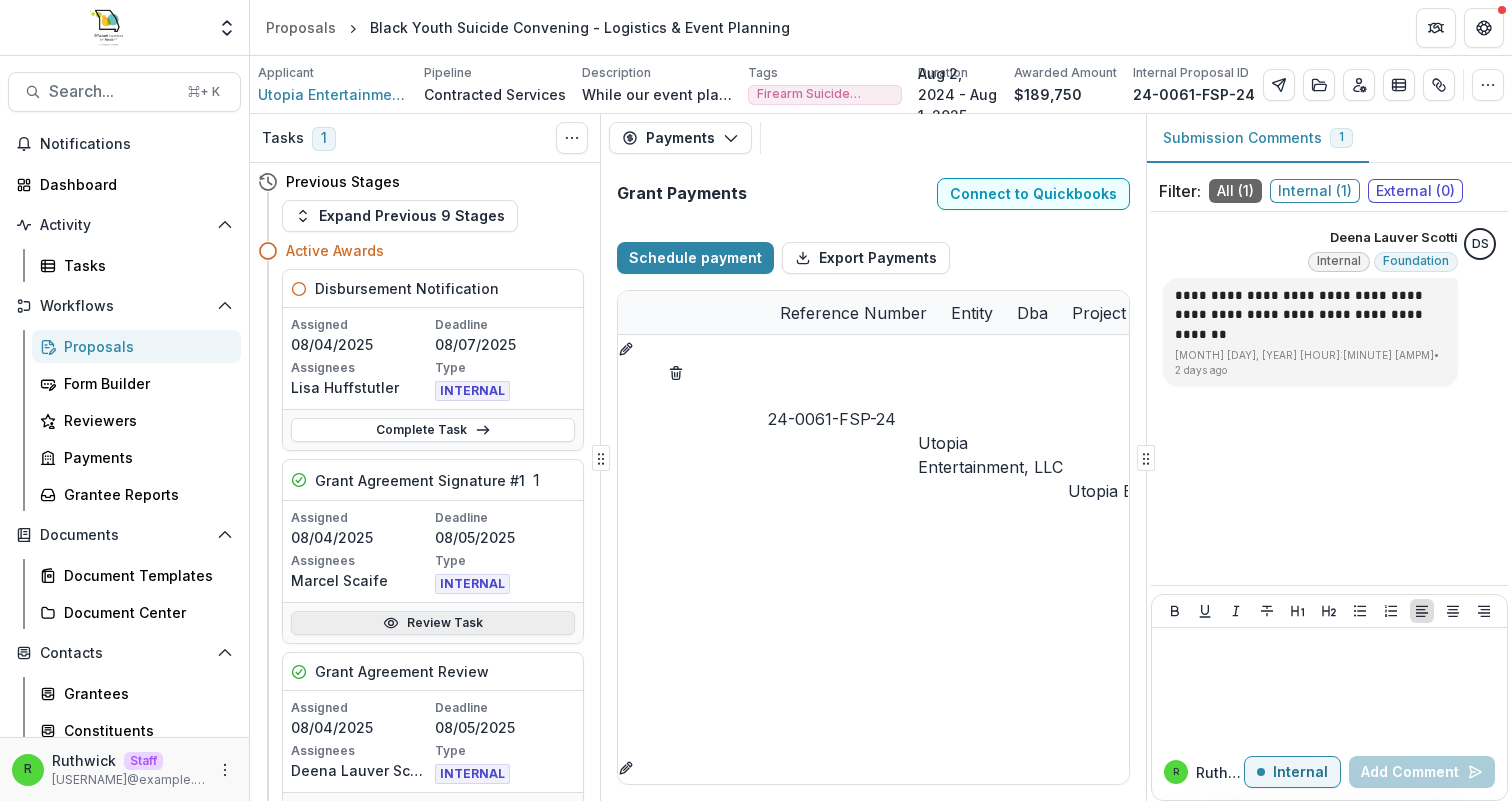 click on "Review Task" at bounding box center [433, 623] 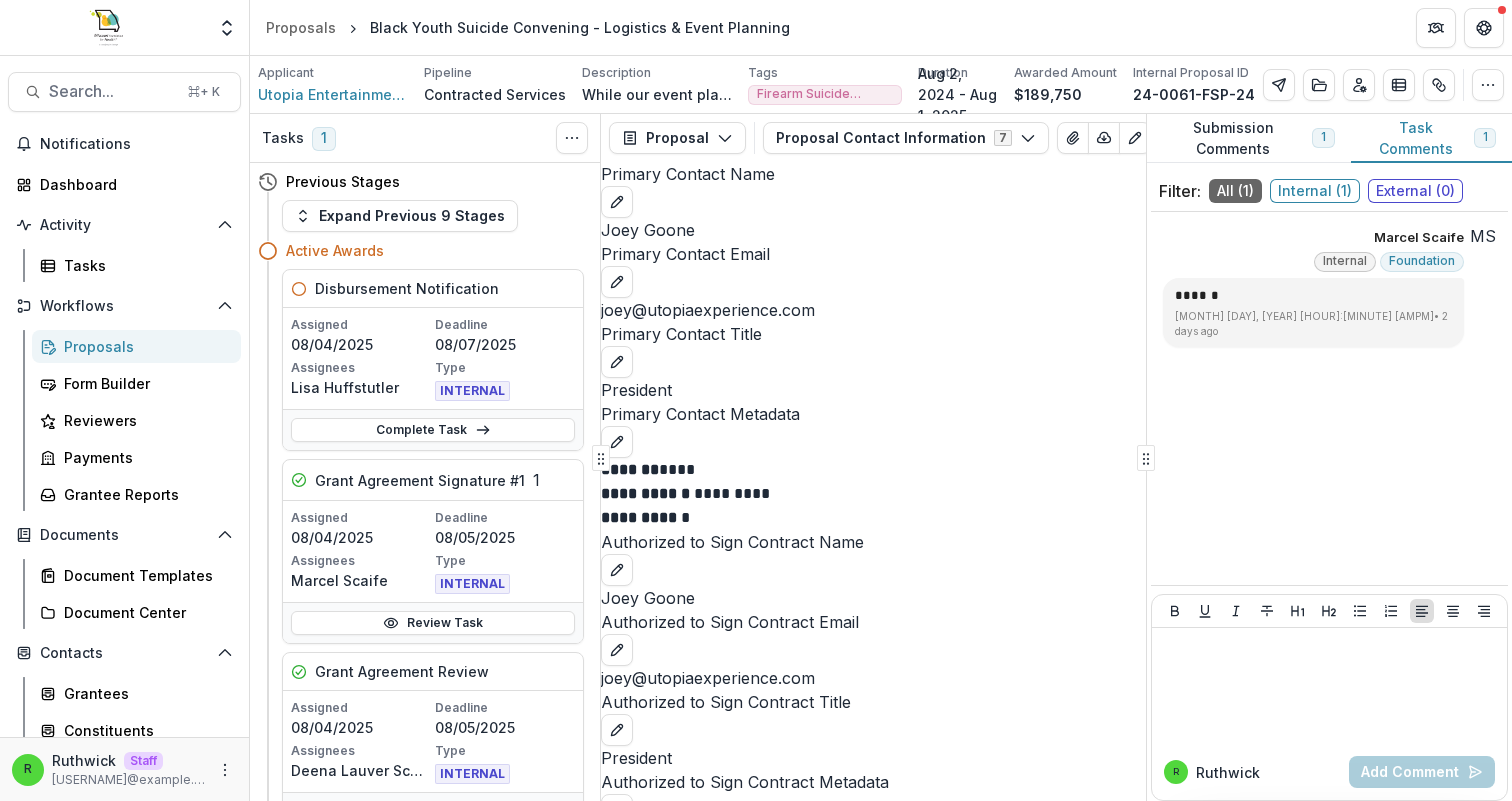 scroll, scrollTop: 165, scrollLeft: 0, axis: vertical 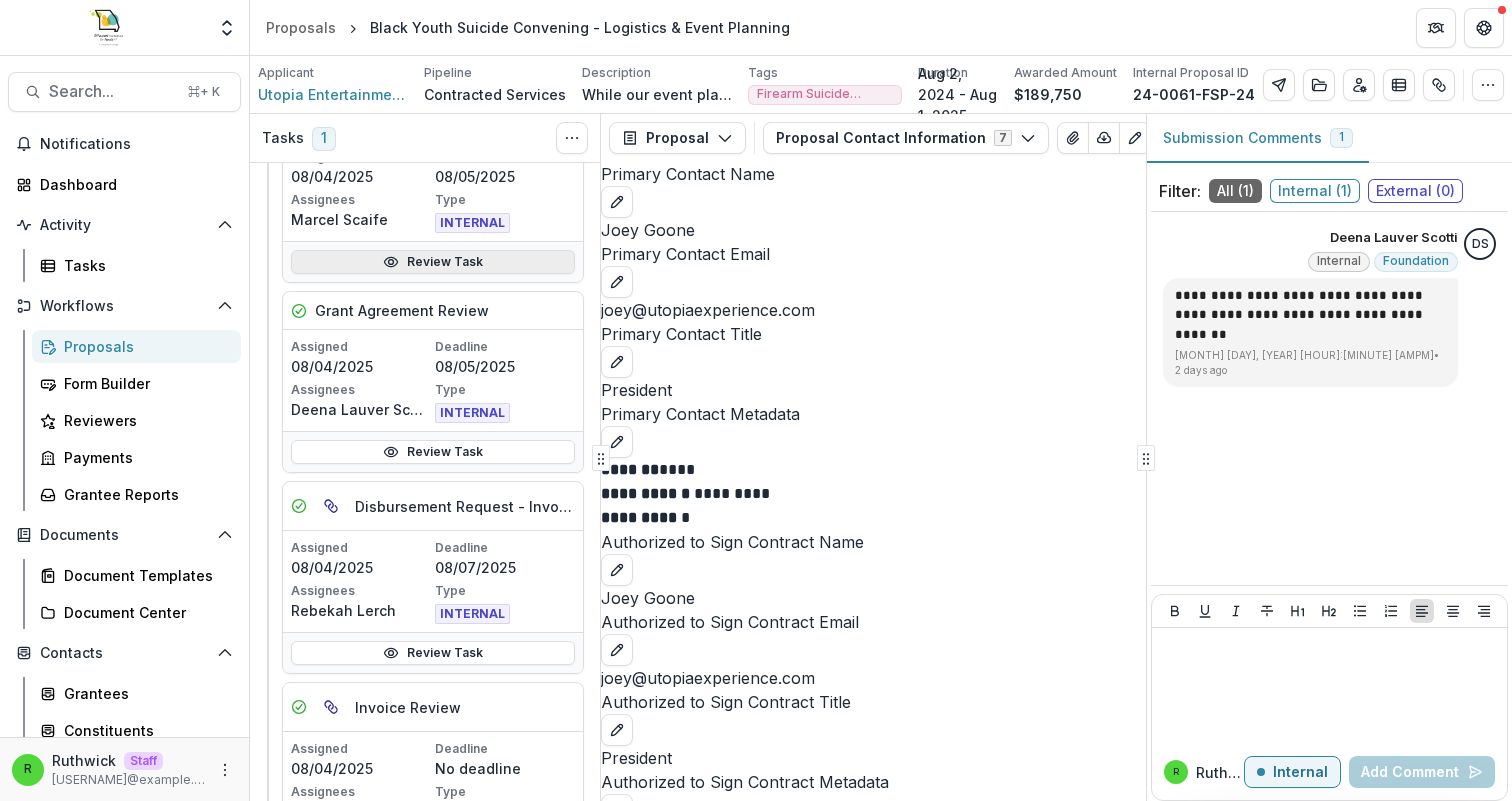 click on "Review Task" at bounding box center [433, 262] 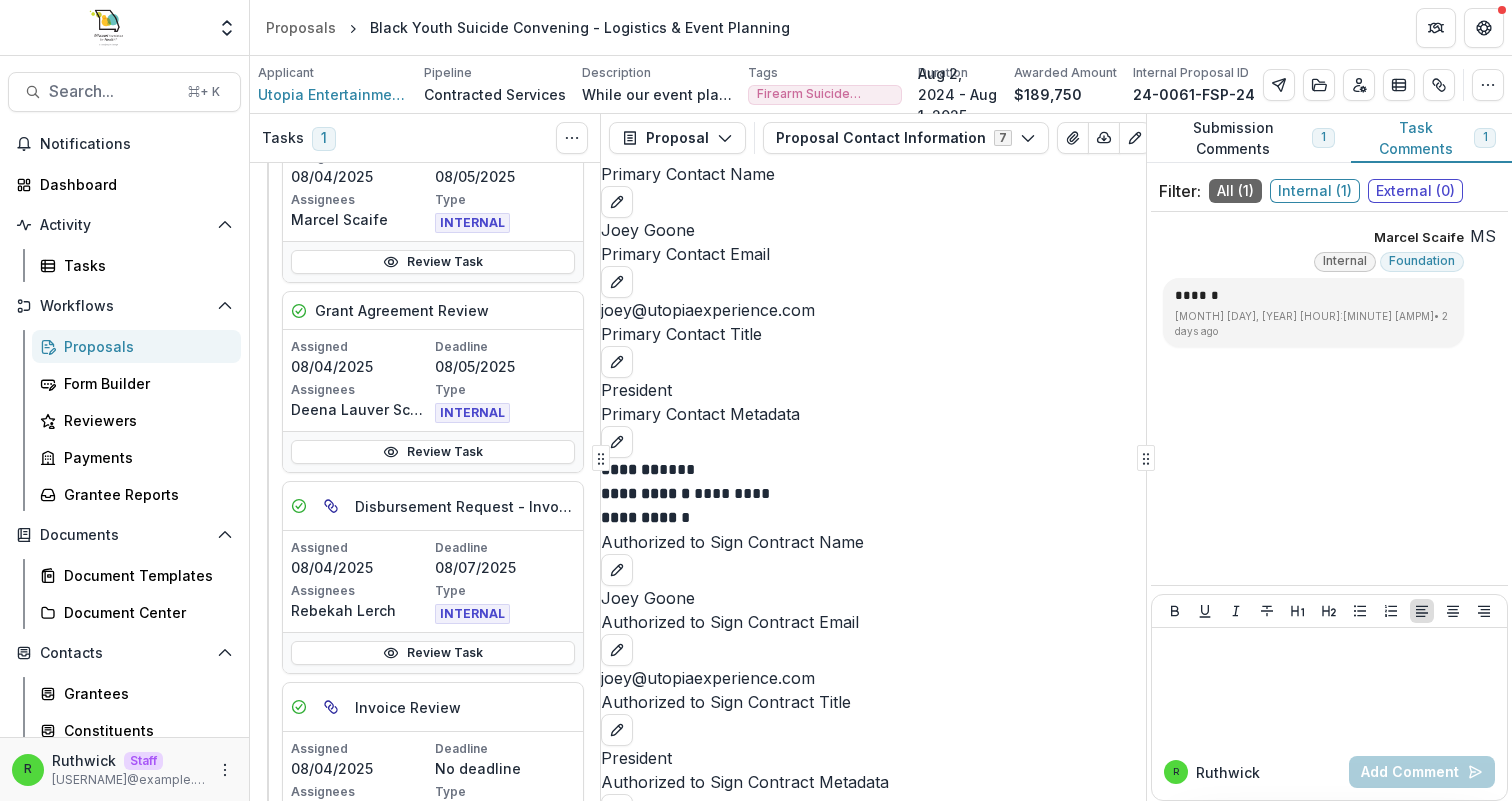 scroll, scrollTop: 444, scrollLeft: 0, axis: vertical 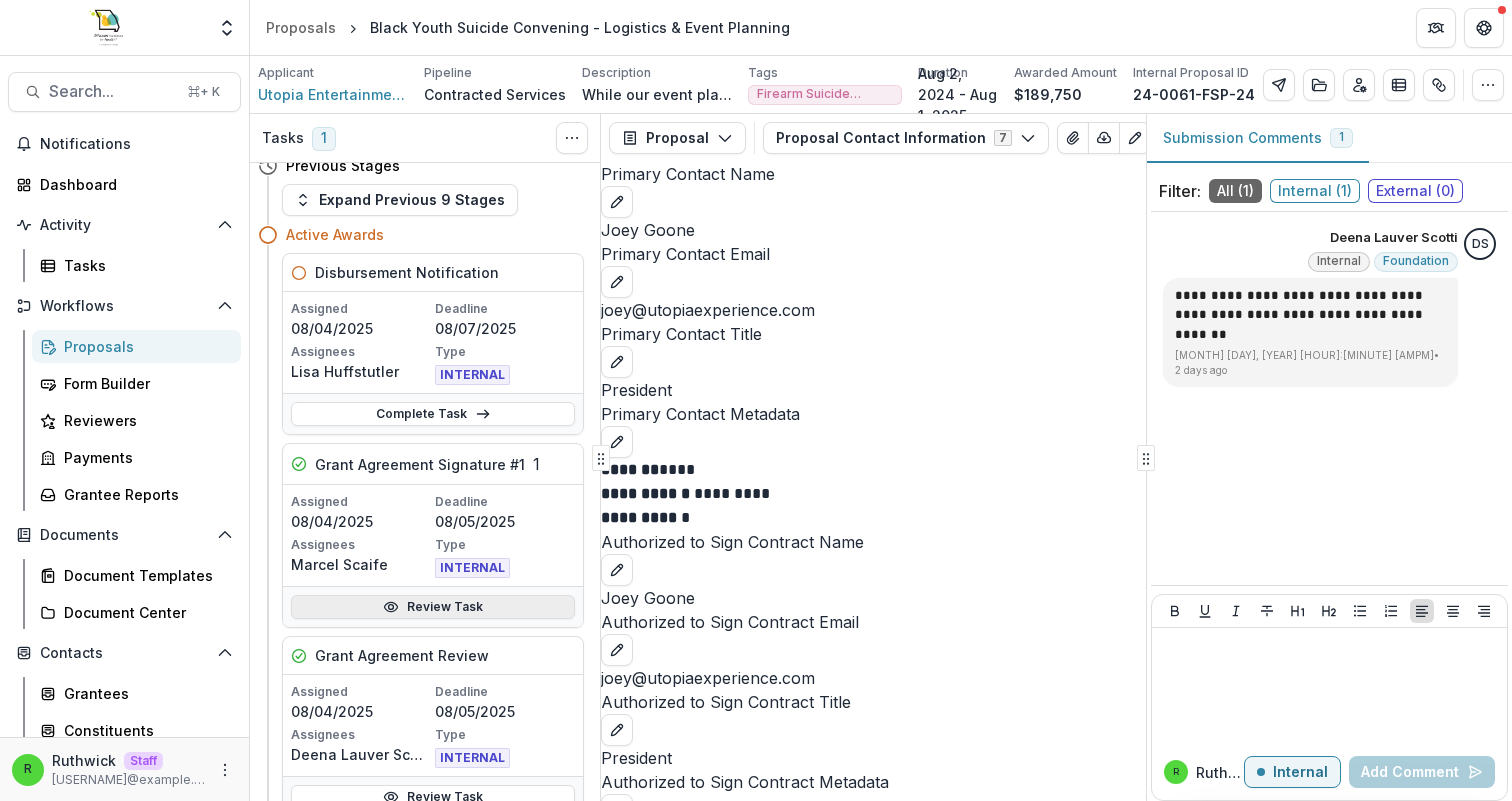 click on "Review Task" at bounding box center [433, 607] 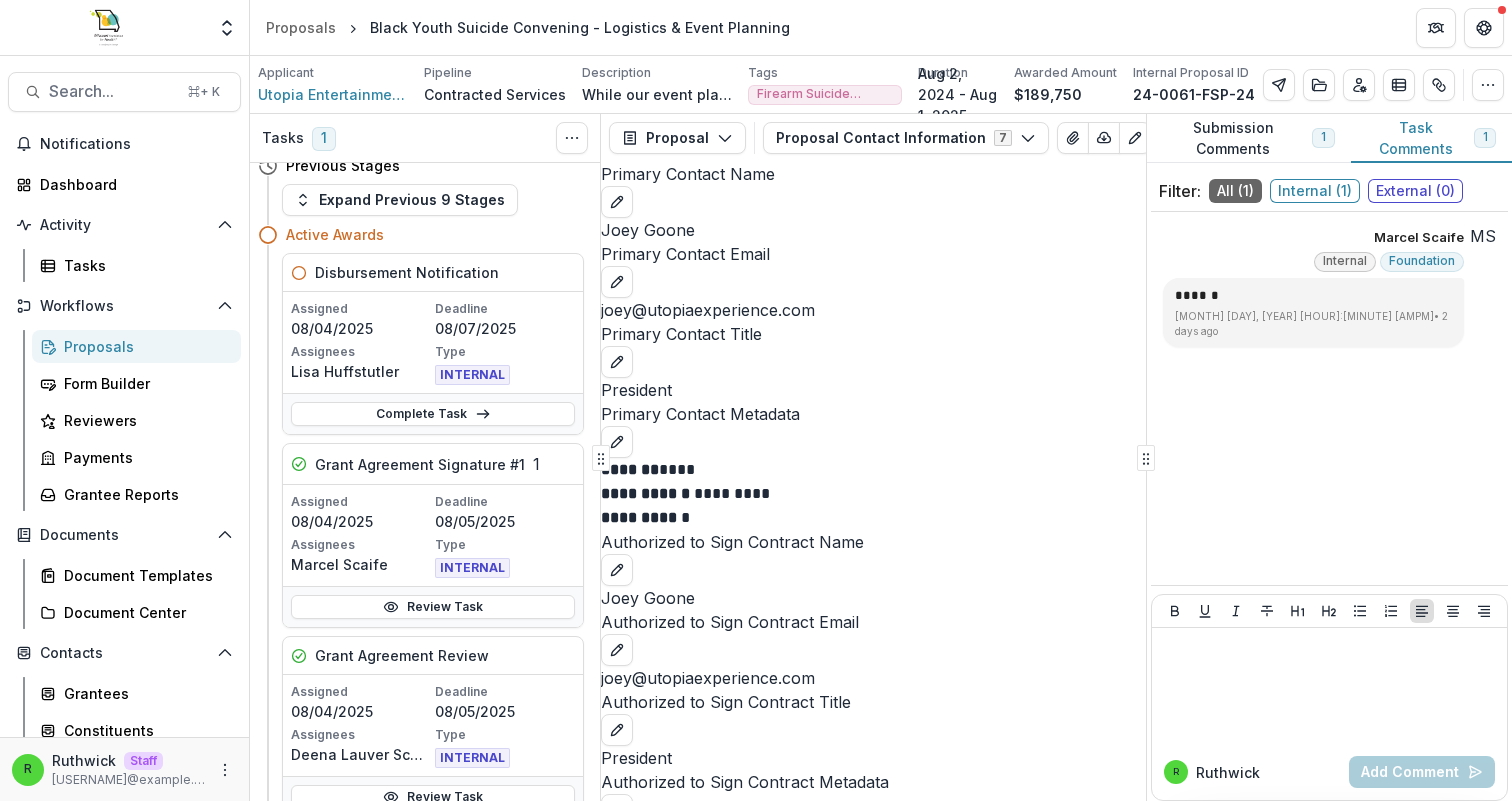 scroll, scrollTop: 444, scrollLeft: 0, axis: vertical 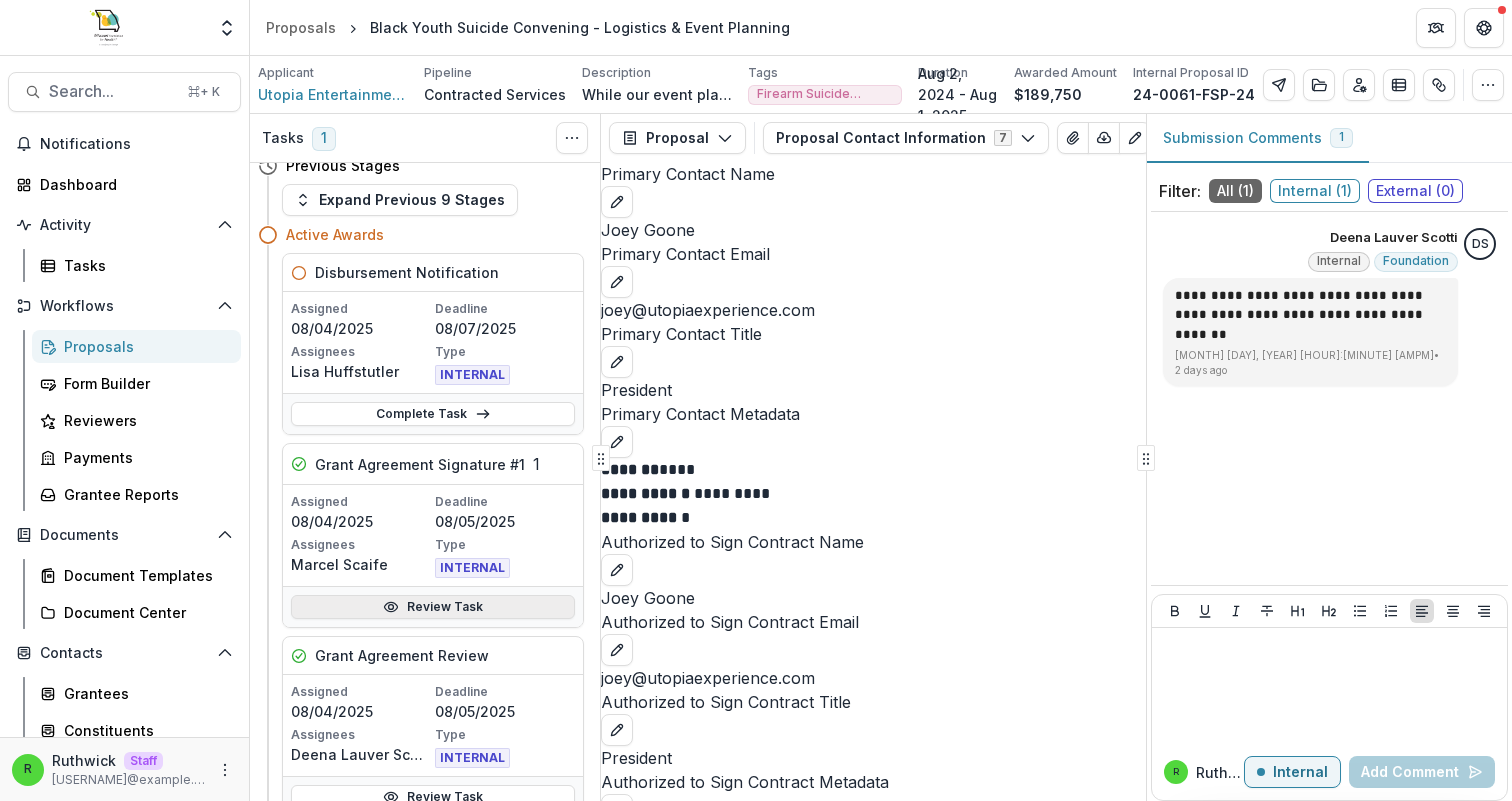 click on "Review Task" at bounding box center (433, 607) 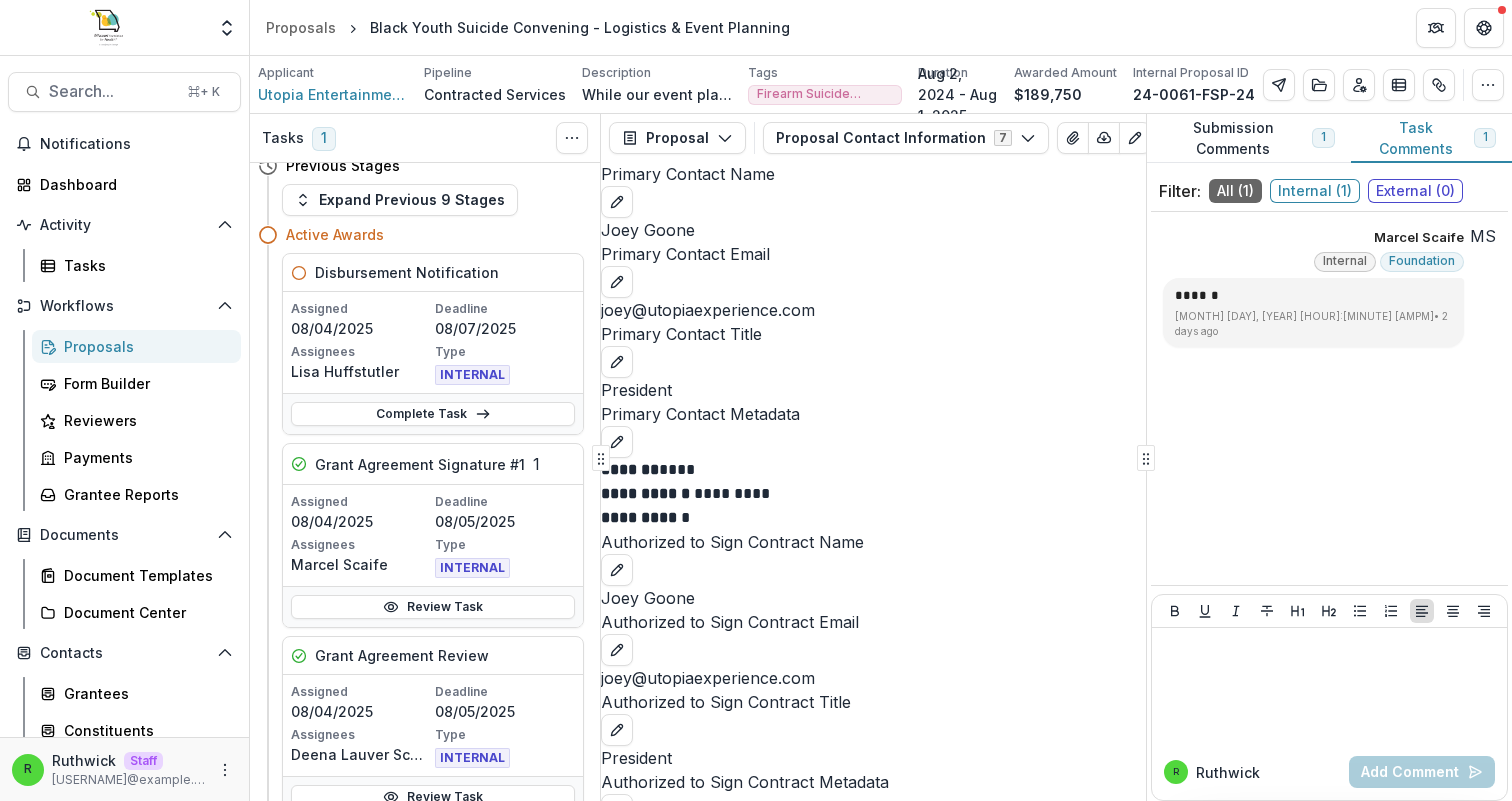 scroll, scrollTop: 316, scrollLeft: 0, axis: vertical 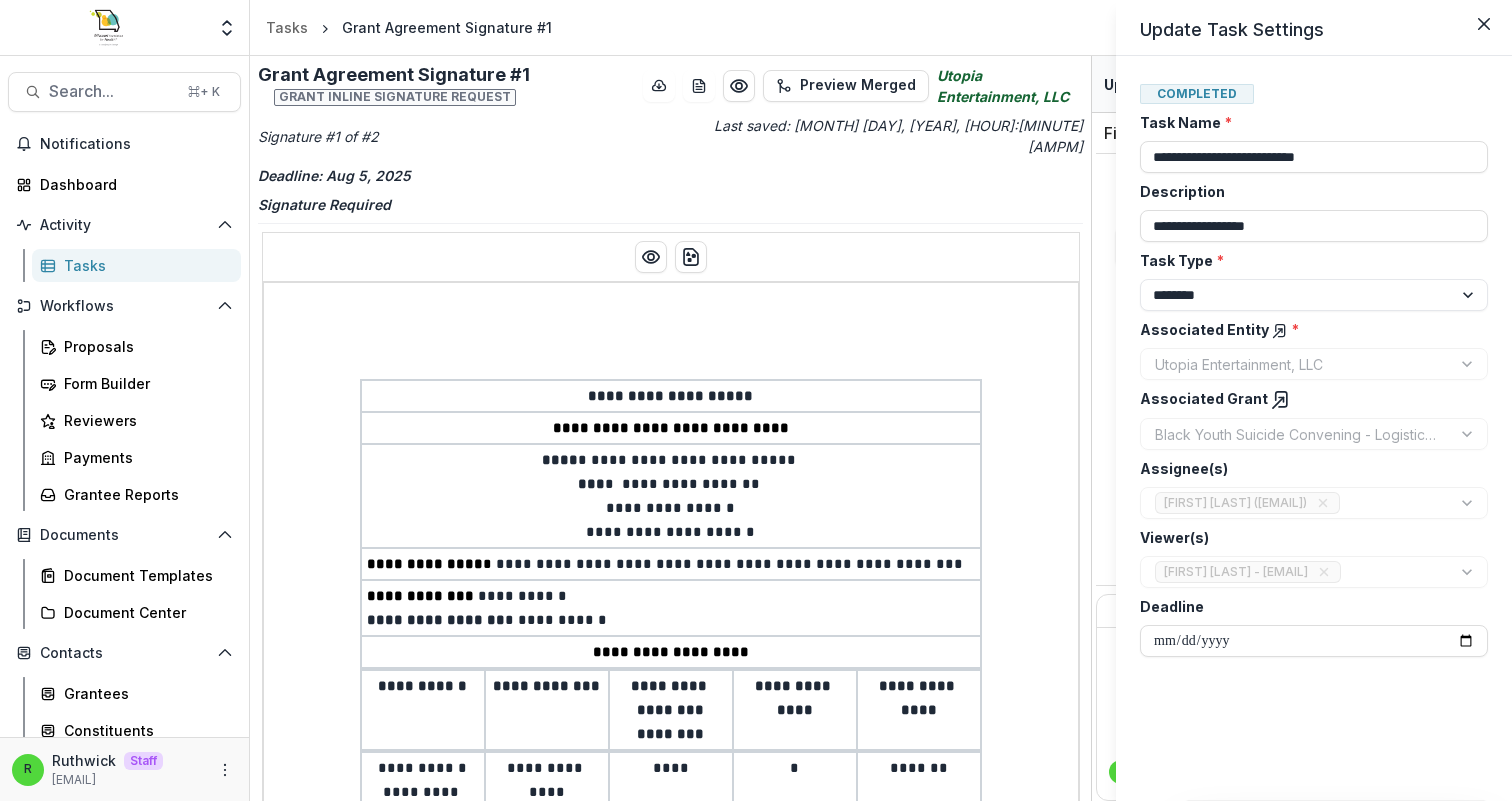 click on "**********" at bounding box center (756, 400) 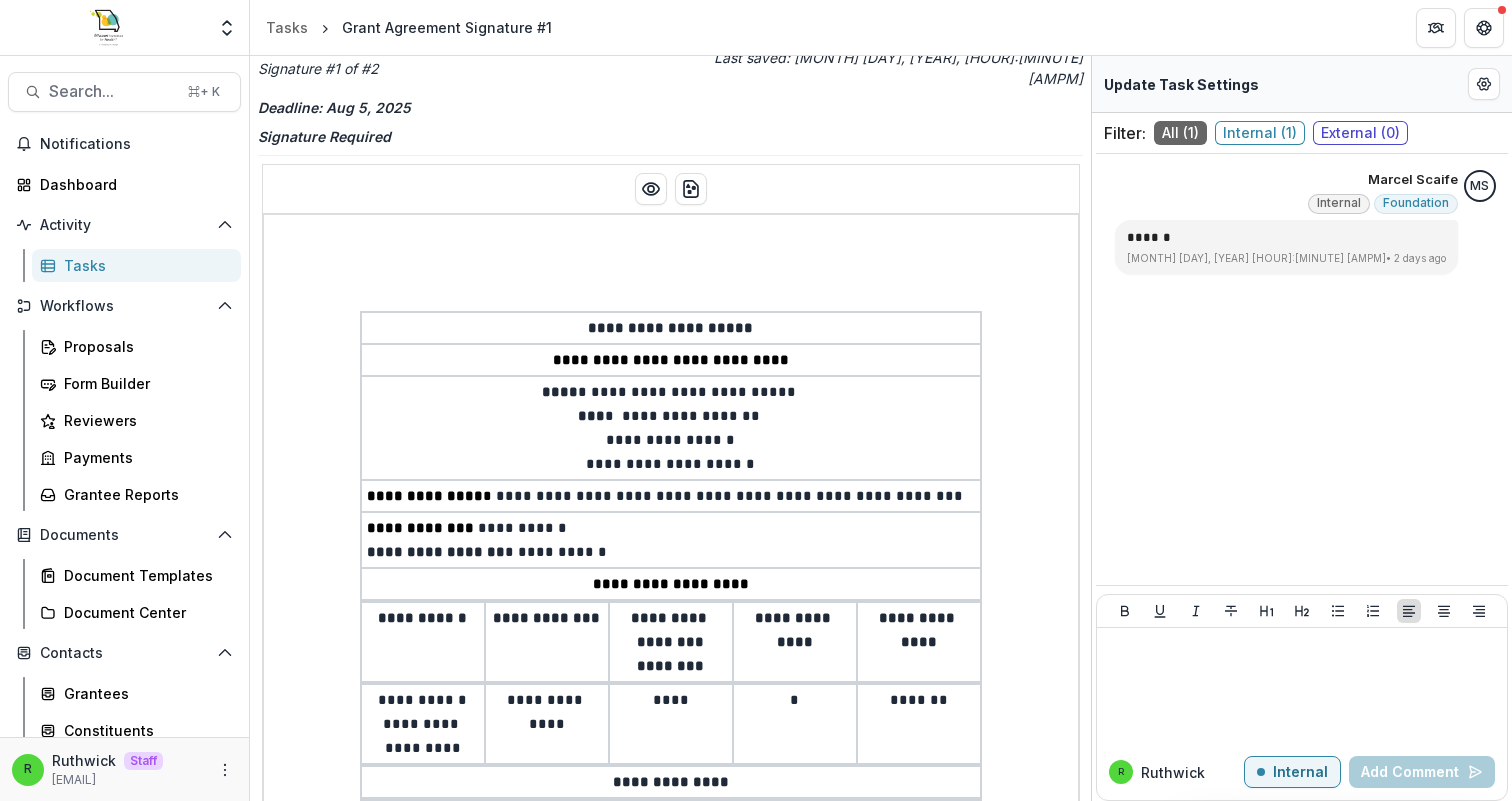 scroll, scrollTop: 0, scrollLeft: 0, axis: both 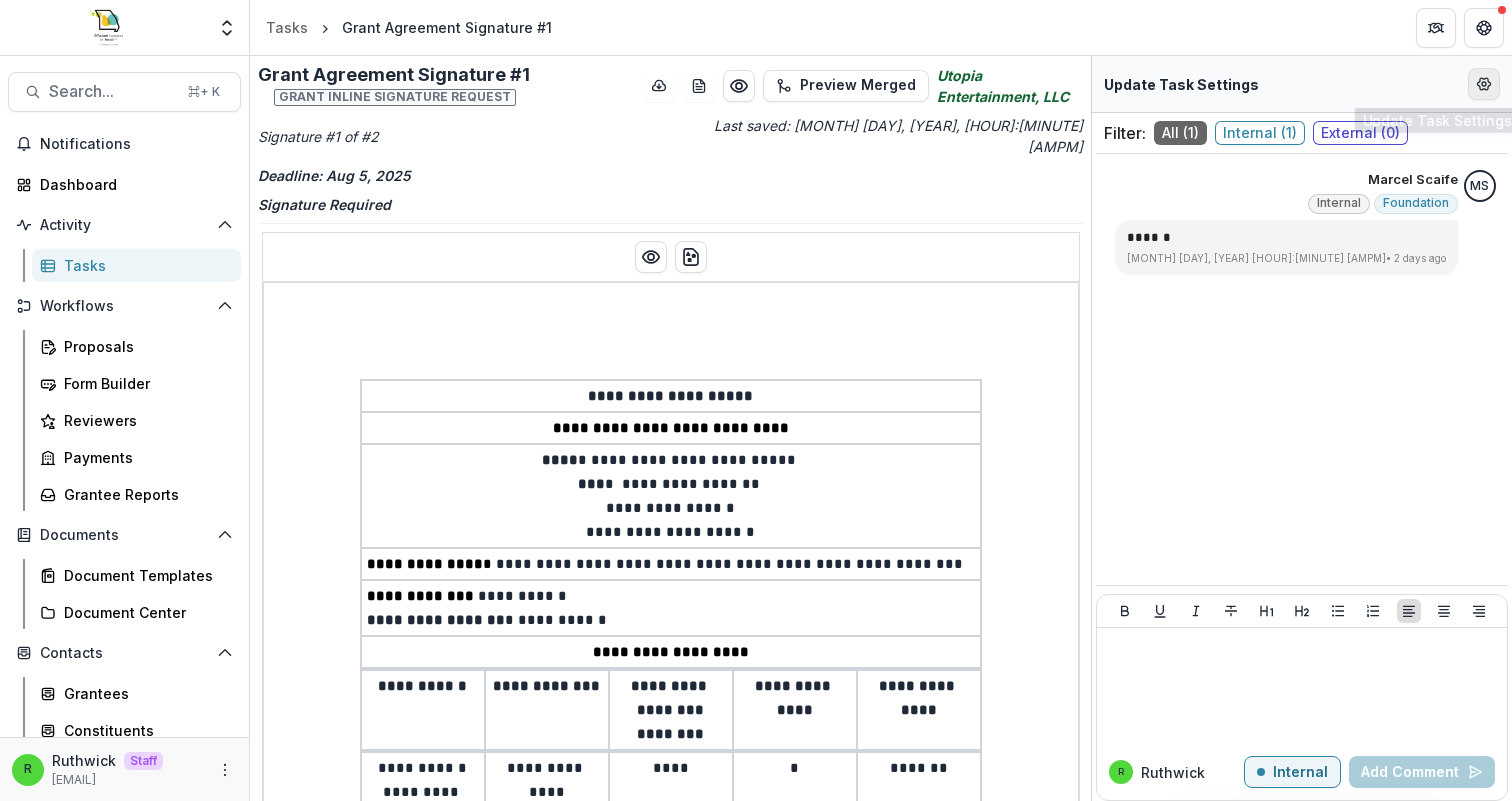 click 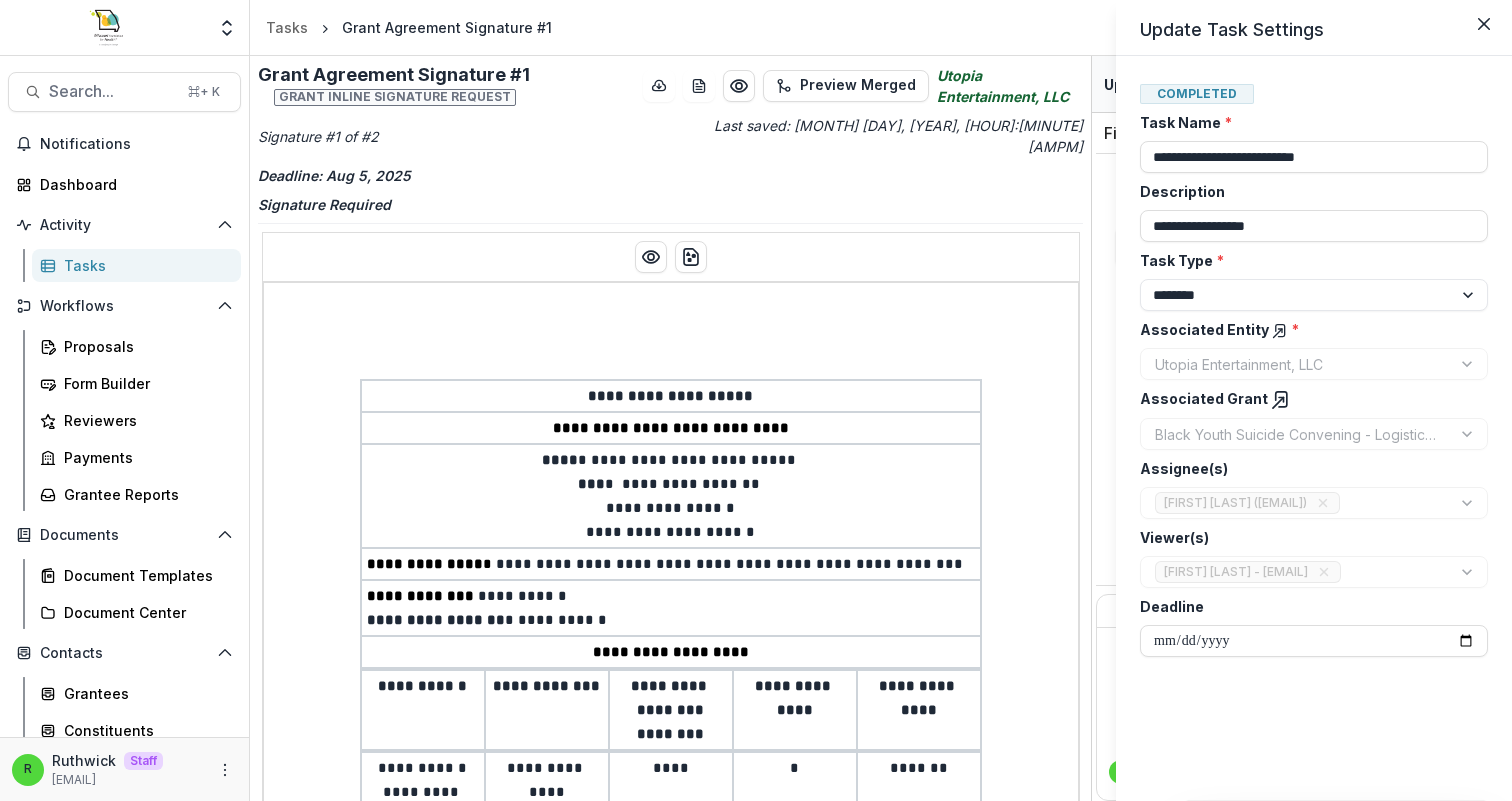 type 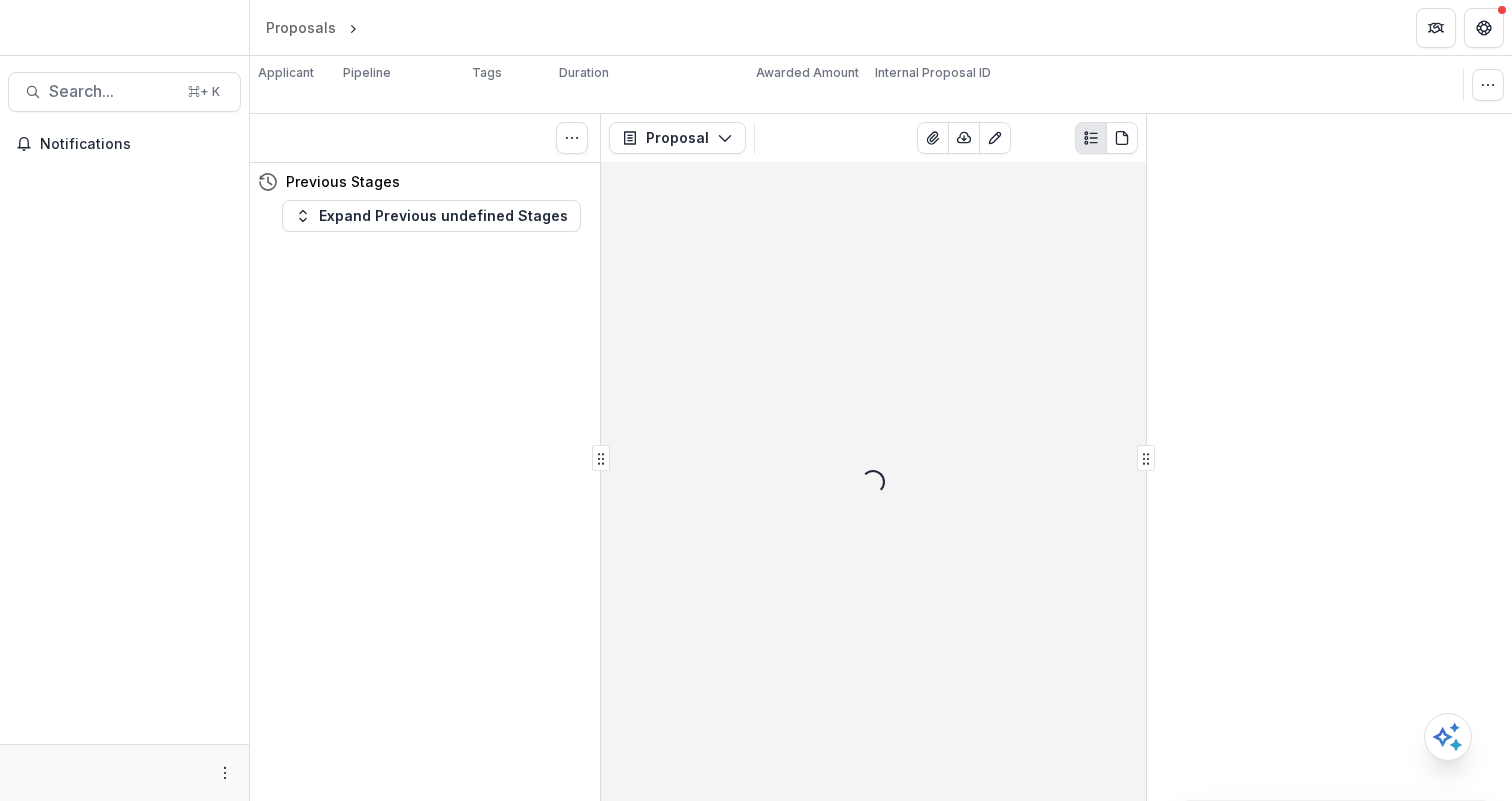 scroll, scrollTop: 0, scrollLeft: 0, axis: both 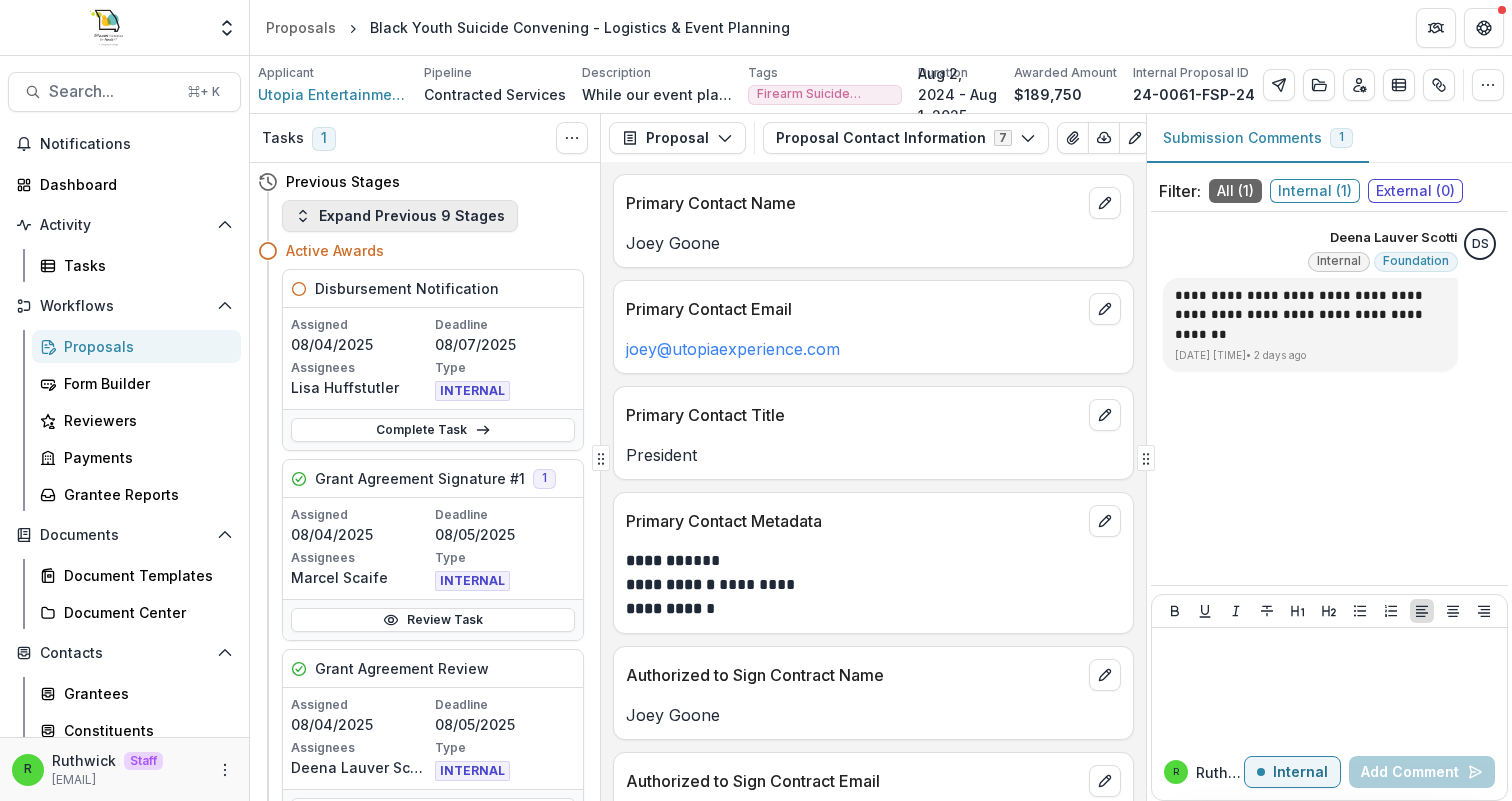 click on "Expand Previous 9 Stages" at bounding box center (400, 216) 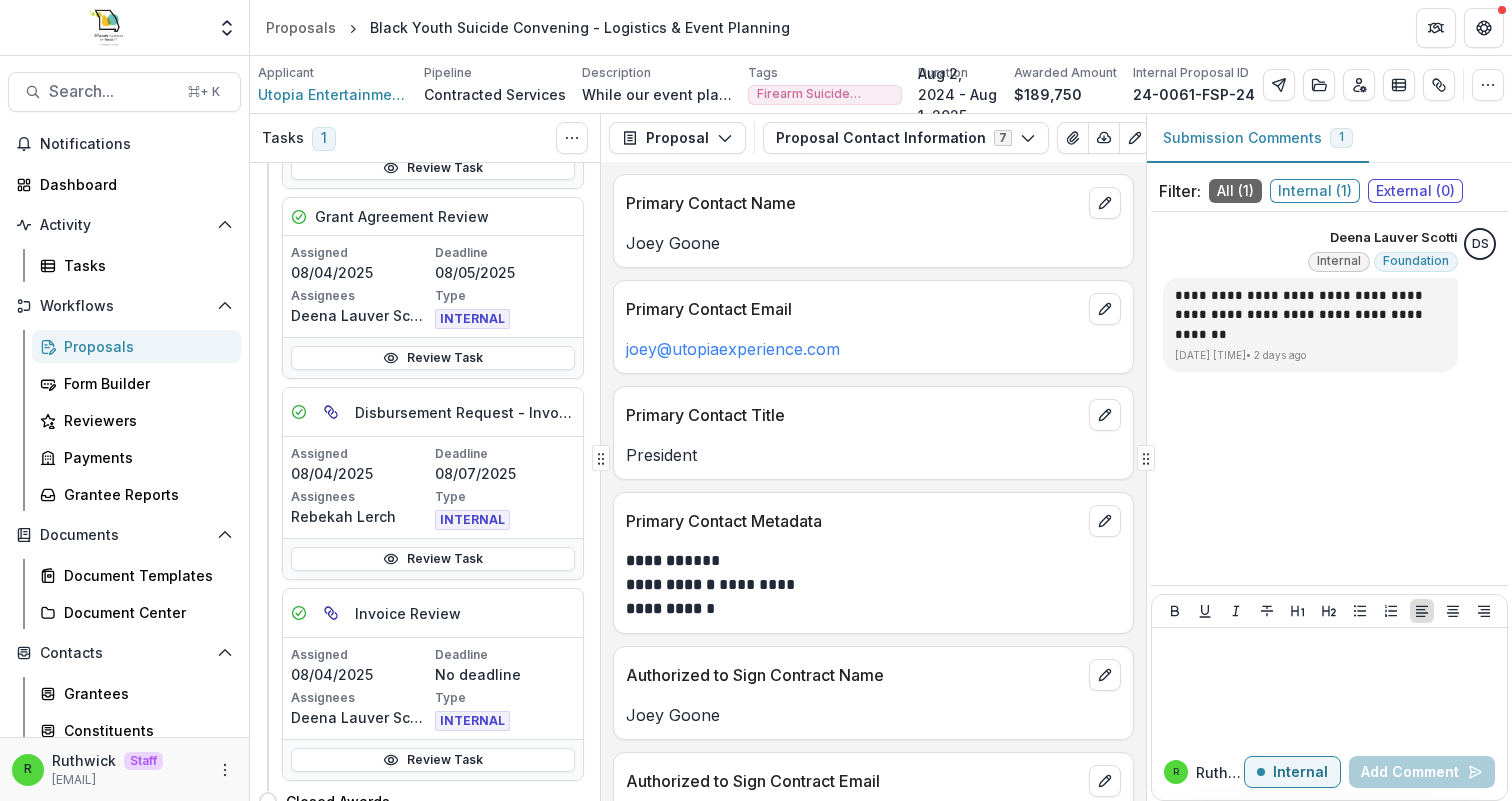 scroll, scrollTop: 1359, scrollLeft: 0, axis: vertical 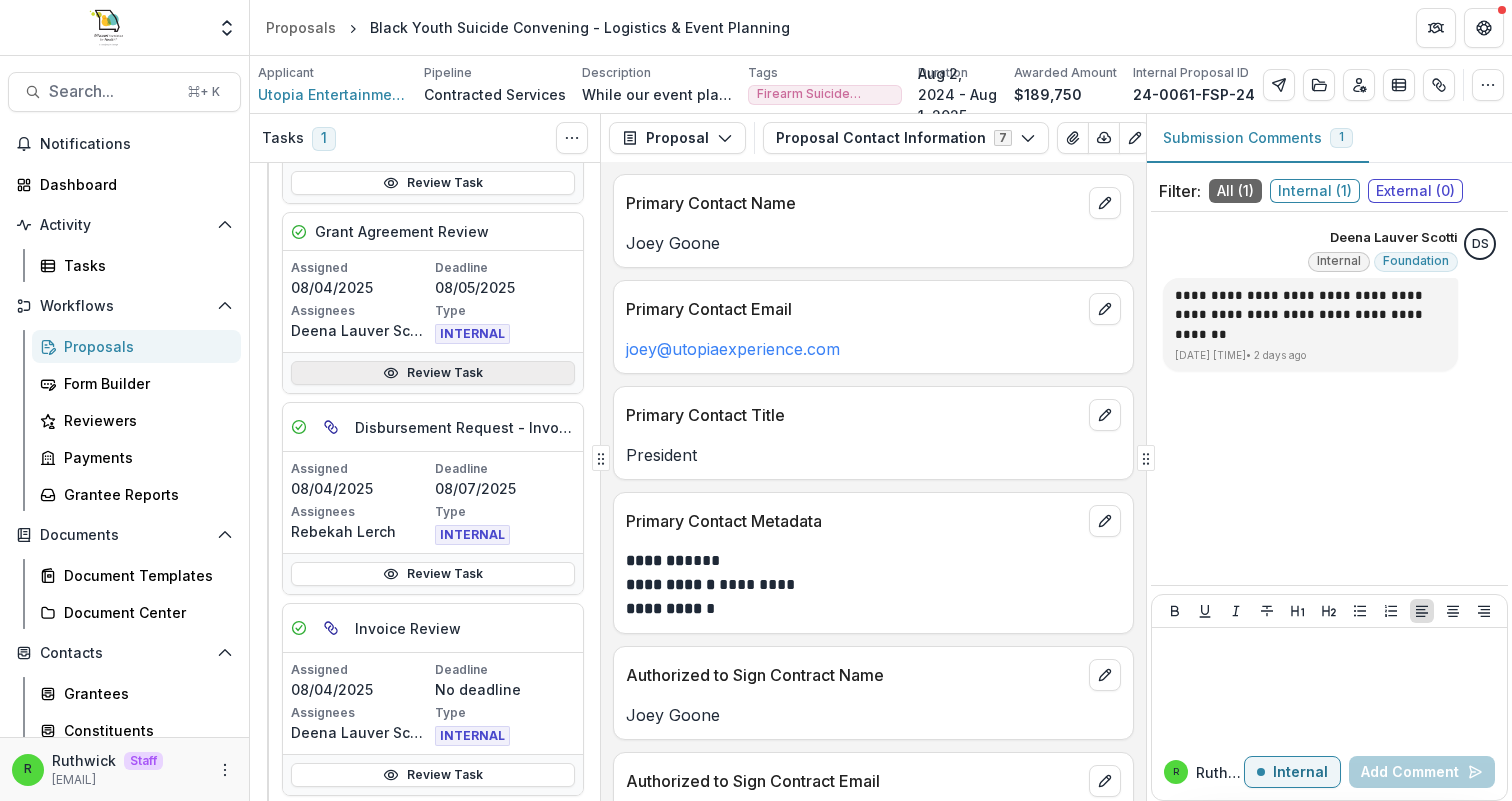 click on "Review Task" at bounding box center (433, 373) 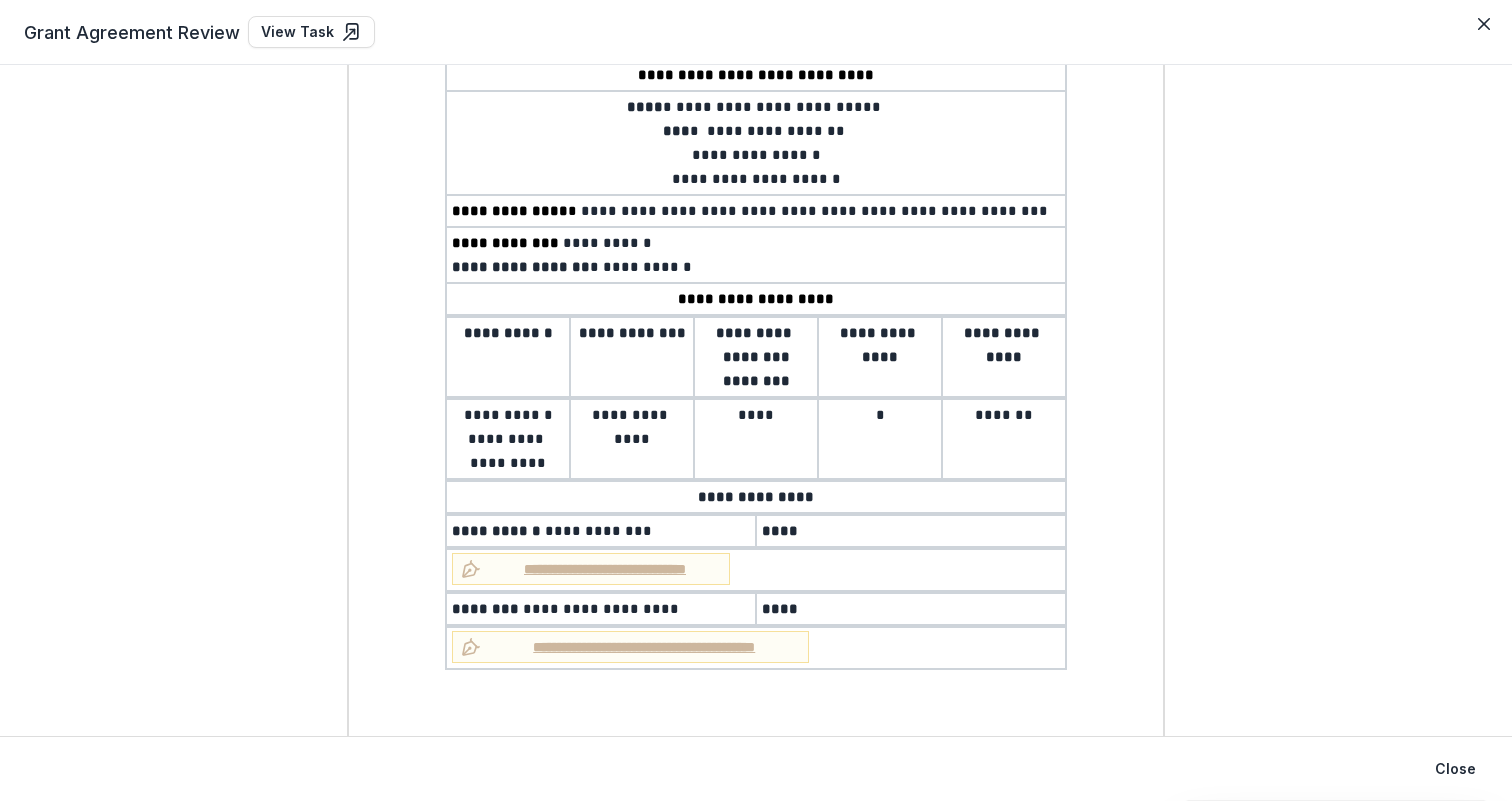 scroll, scrollTop: 166, scrollLeft: 0, axis: vertical 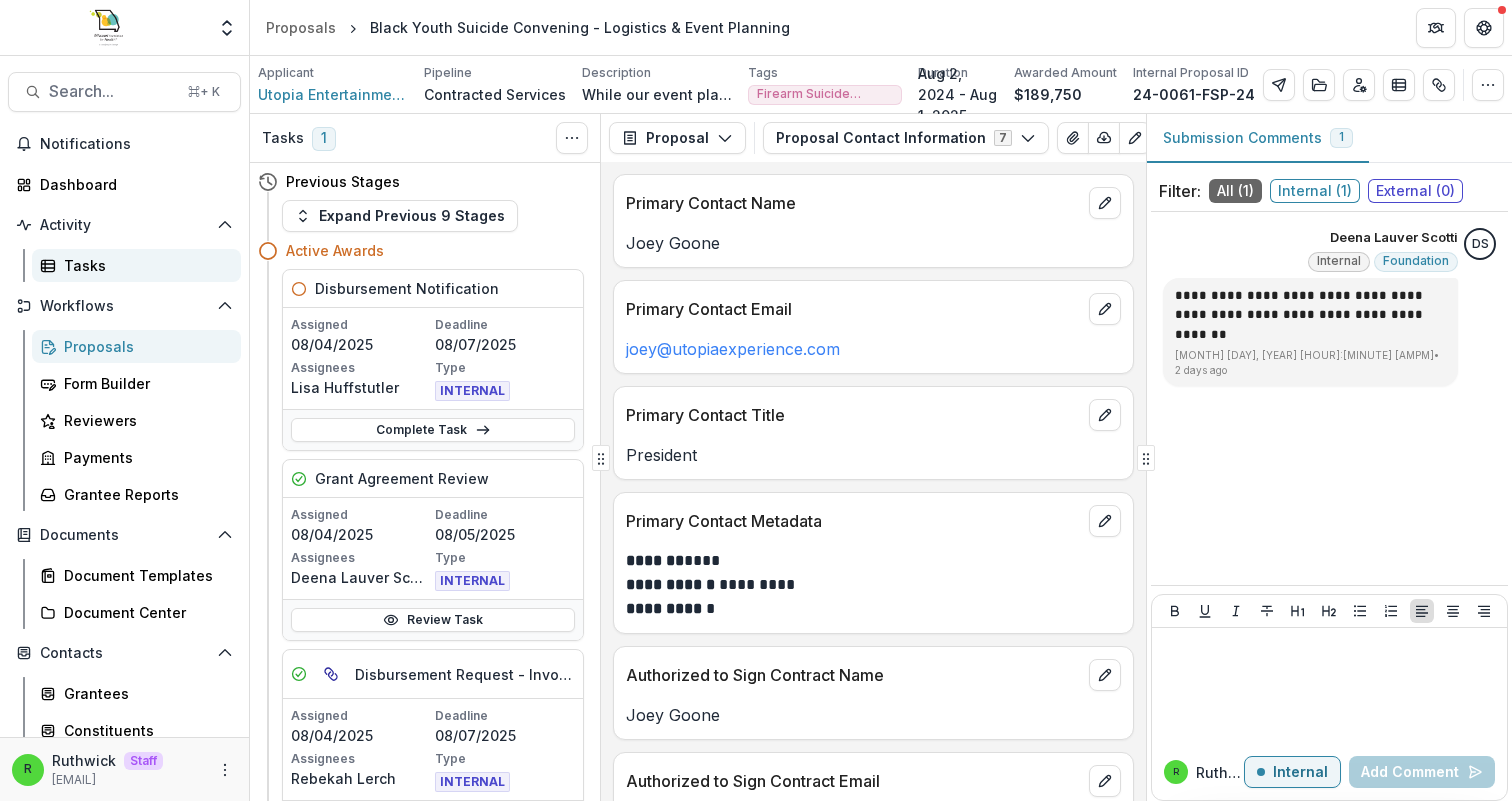click on "Tasks" at bounding box center [144, 265] 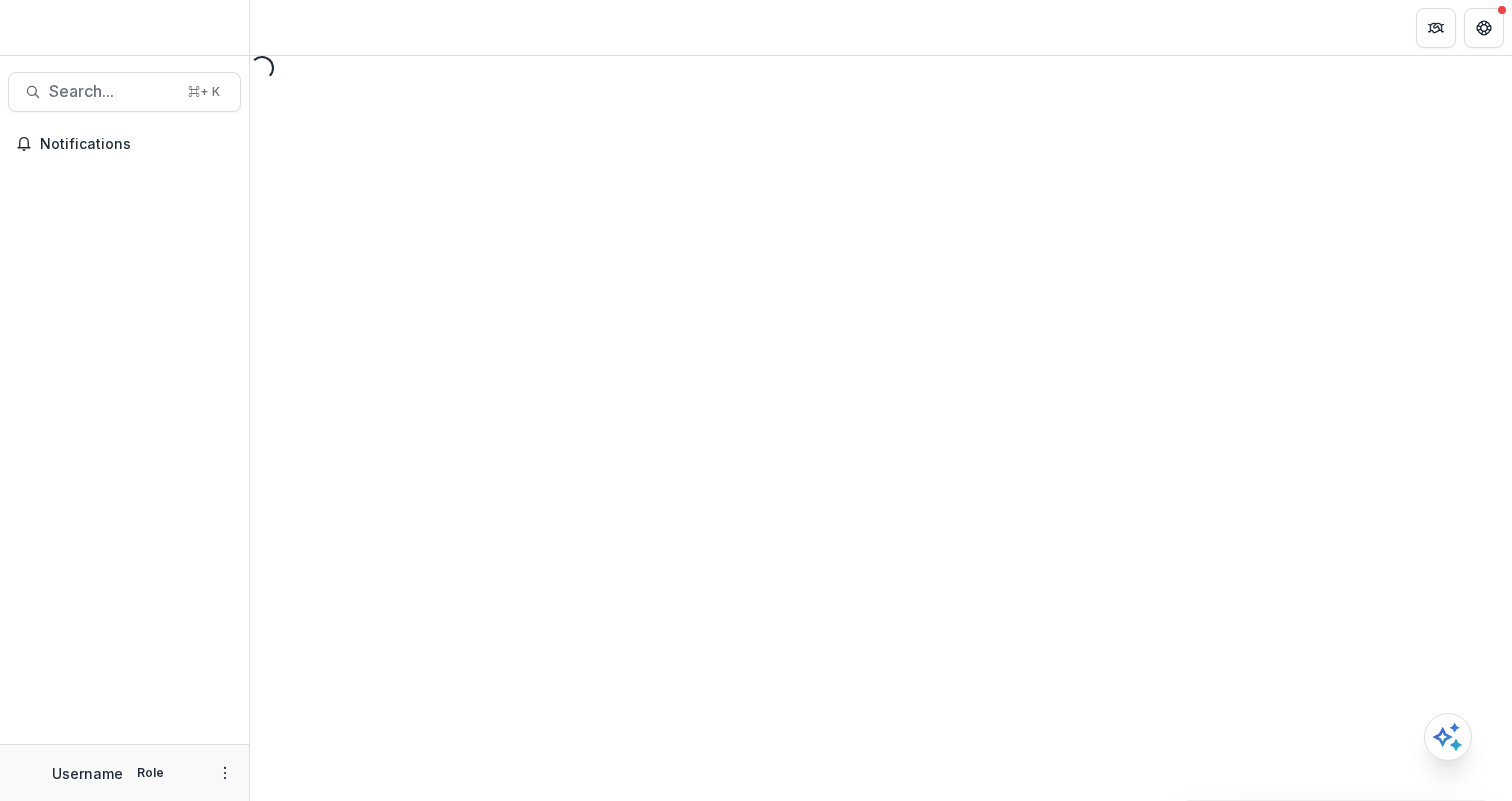 scroll, scrollTop: 0, scrollLeft: 0, axis: both 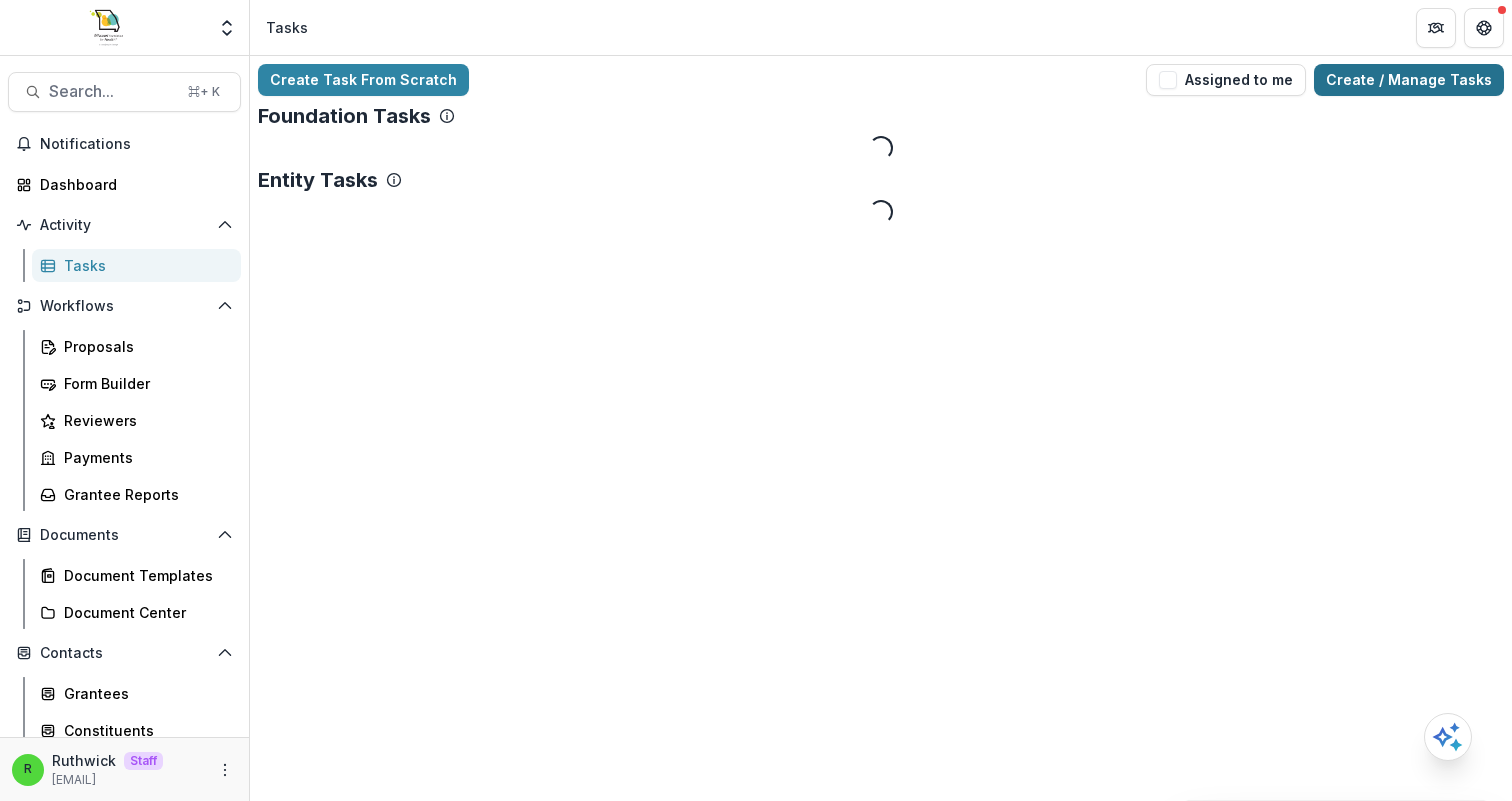 click on "Create / Manage Tasks" at bounding box center (1409, 80) 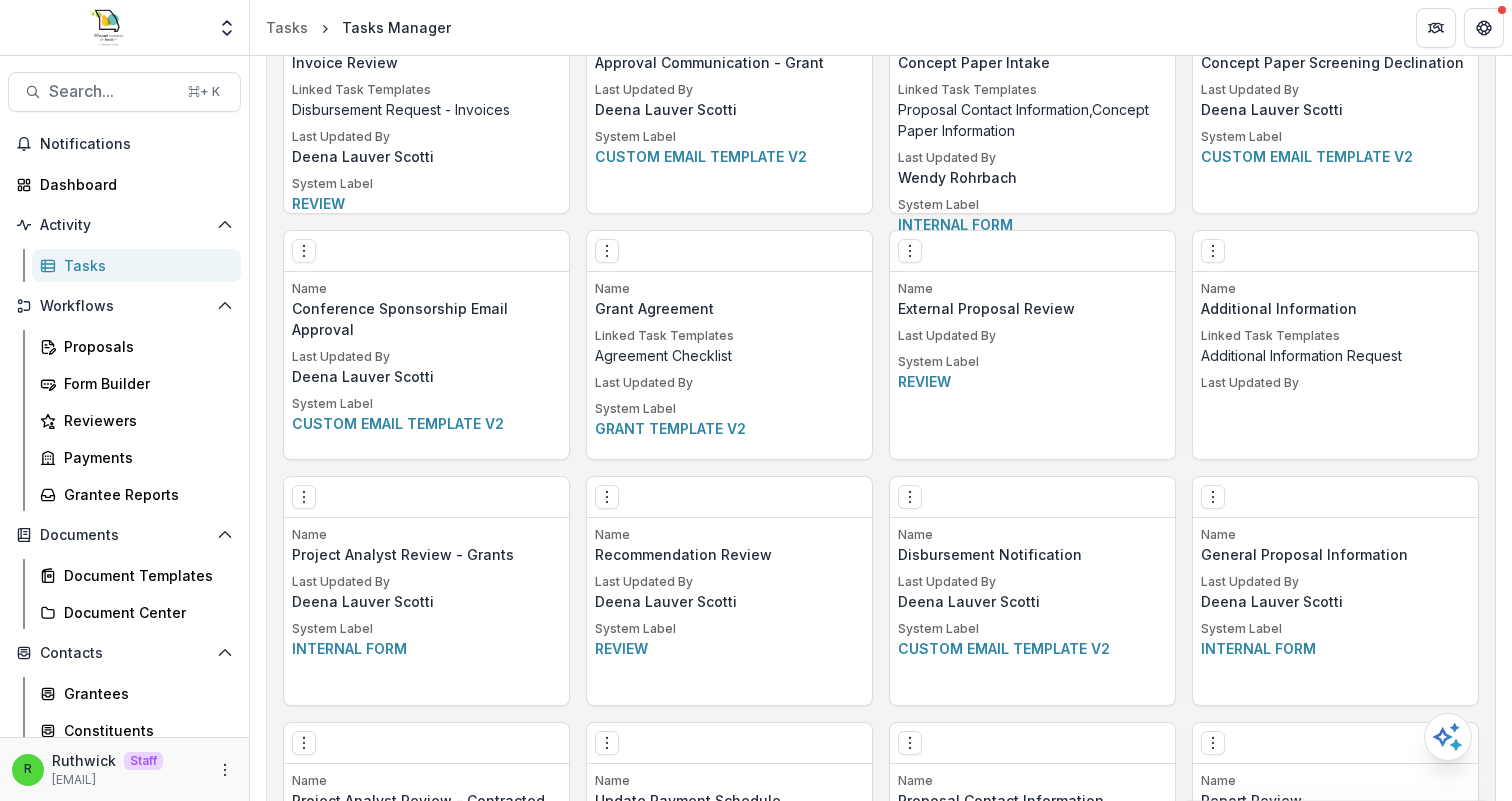 scroll, scrollTop: 4078, scrollLeft: 0, axis: vertical 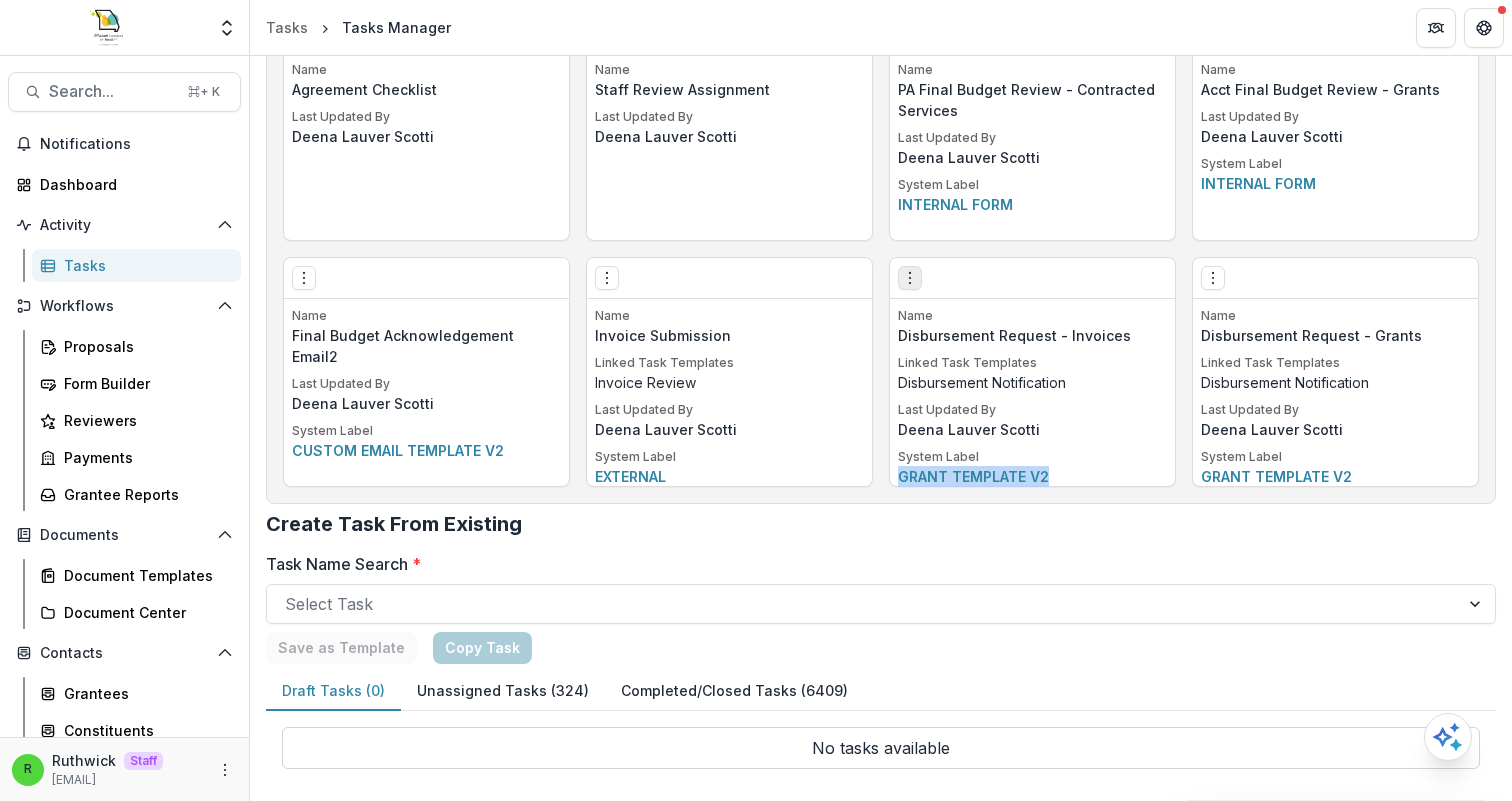 click at bounding box center [910, 278] 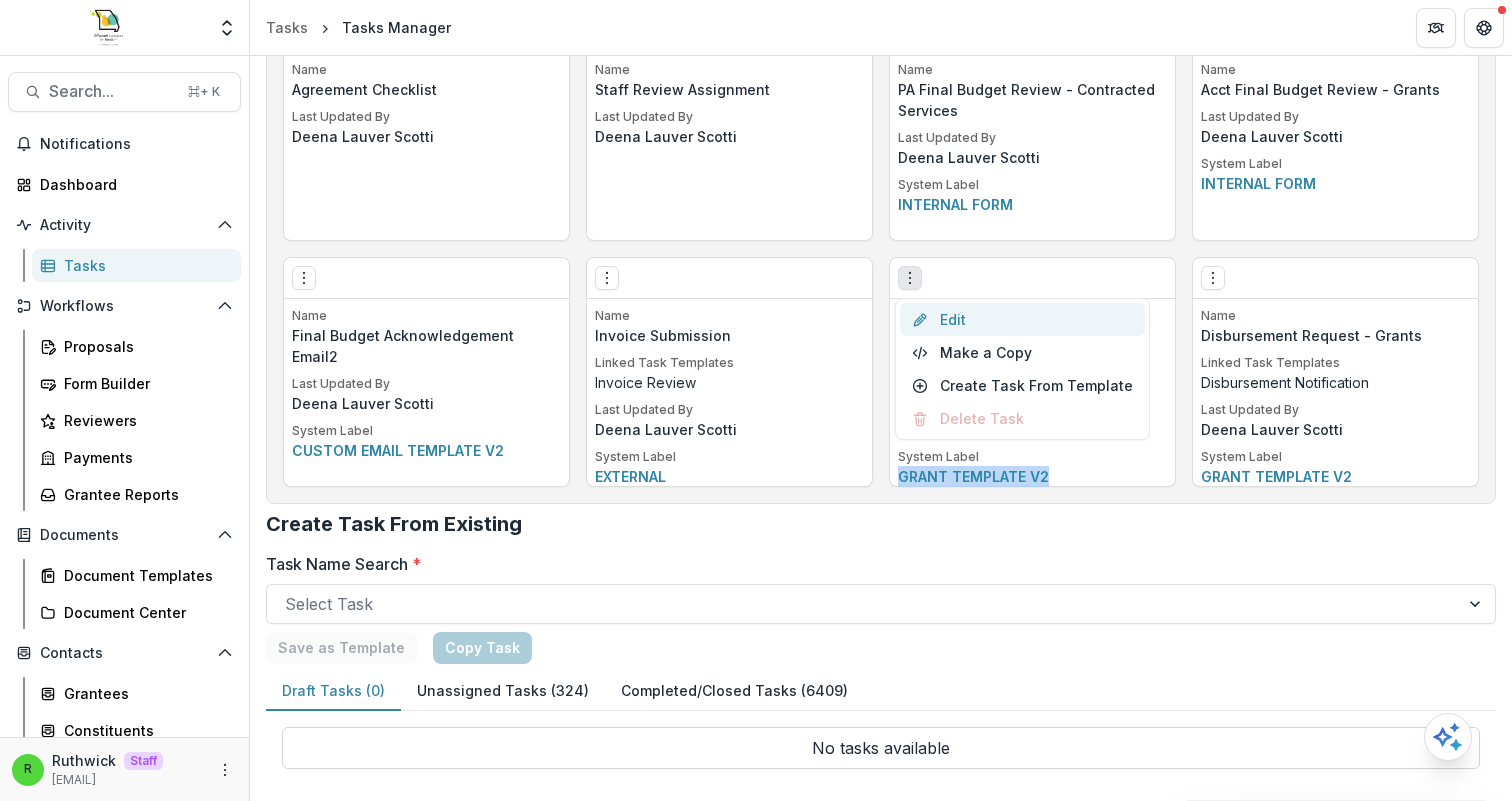 click on "Edit" at bounding box center (1022, 319) 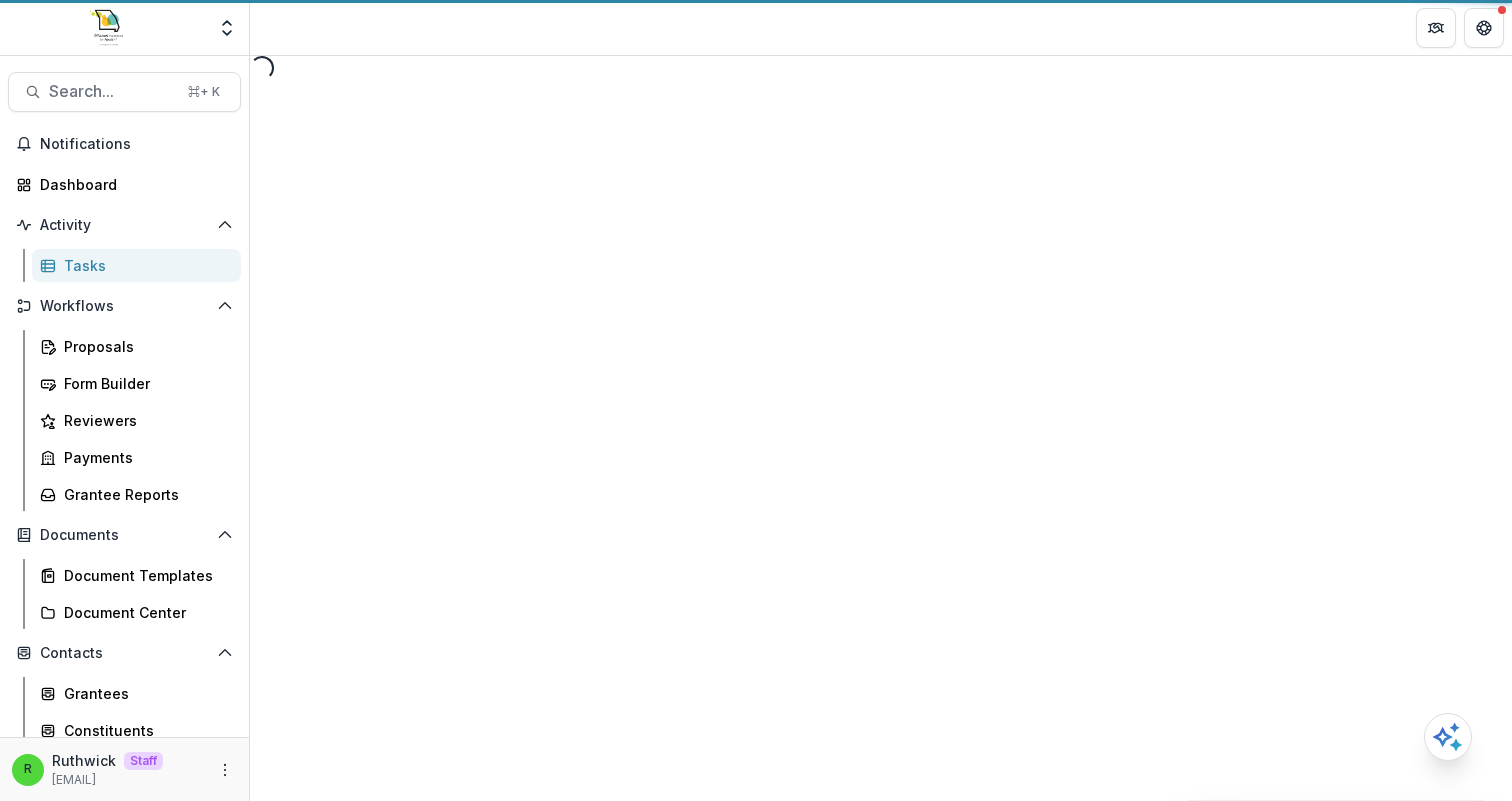 scroll, scrollTop: 0, scrollLeft: 0, axis: both 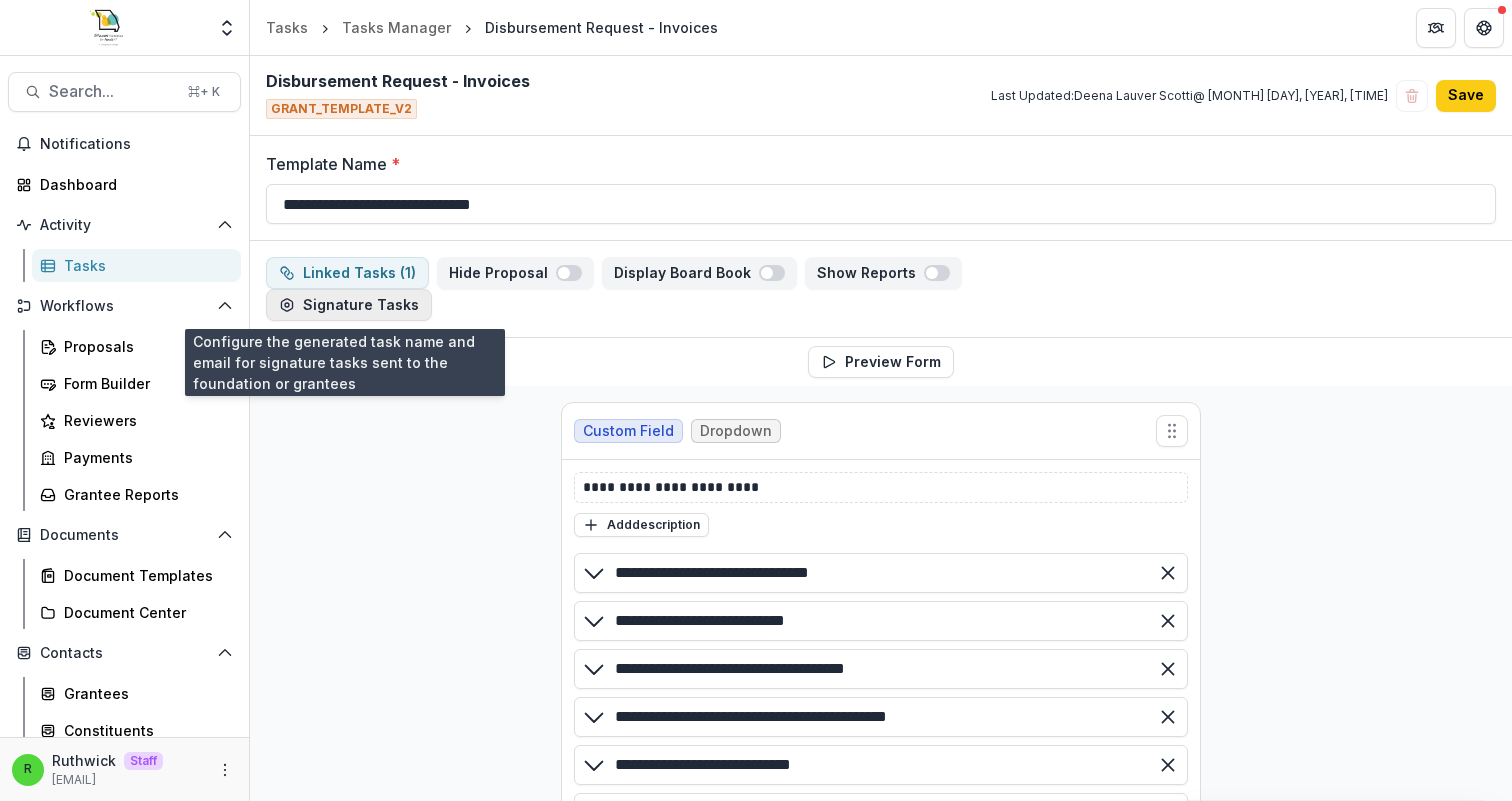 click on "Signature Tasks" at bounding box center (349, 305) 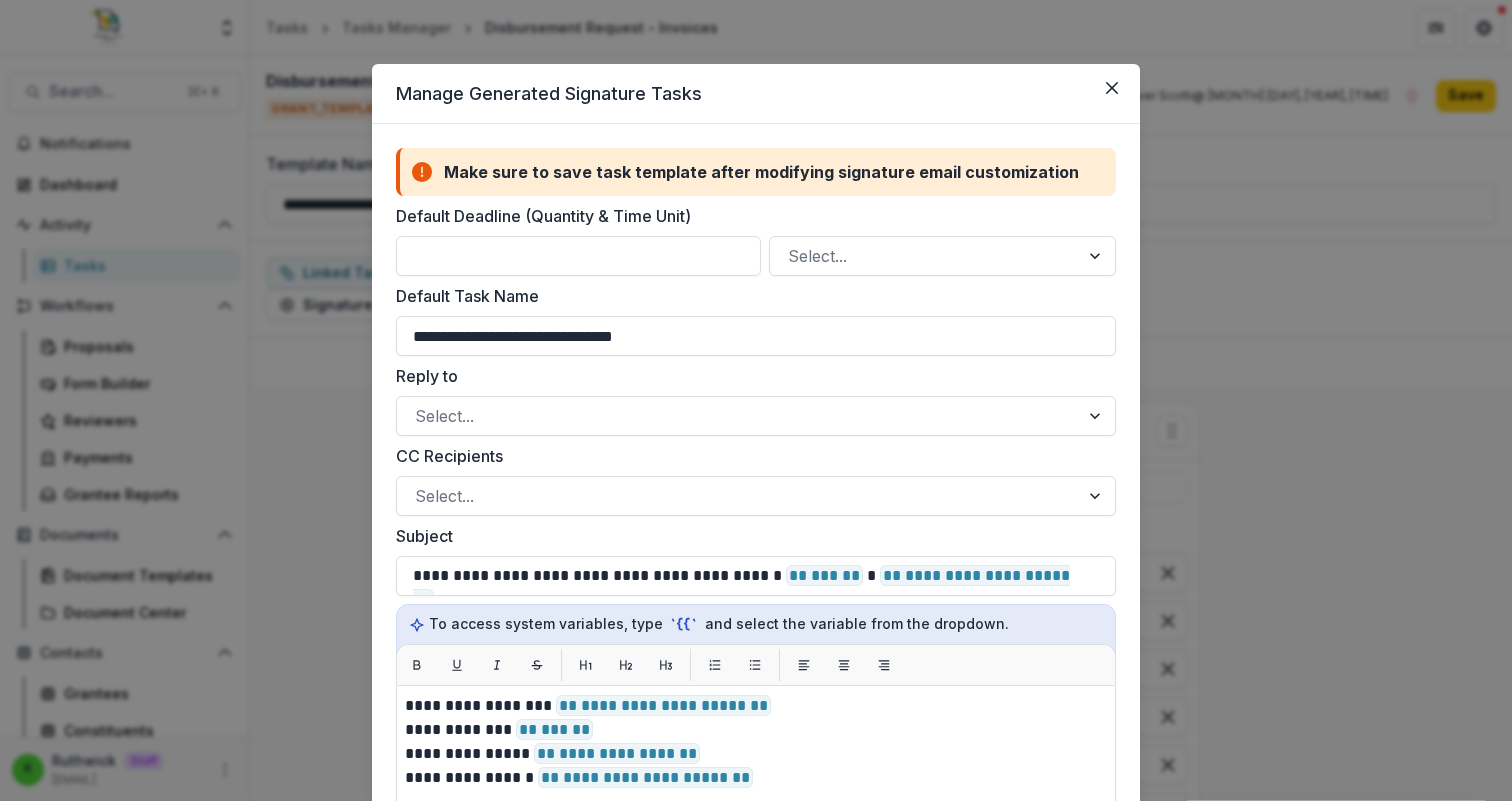 type 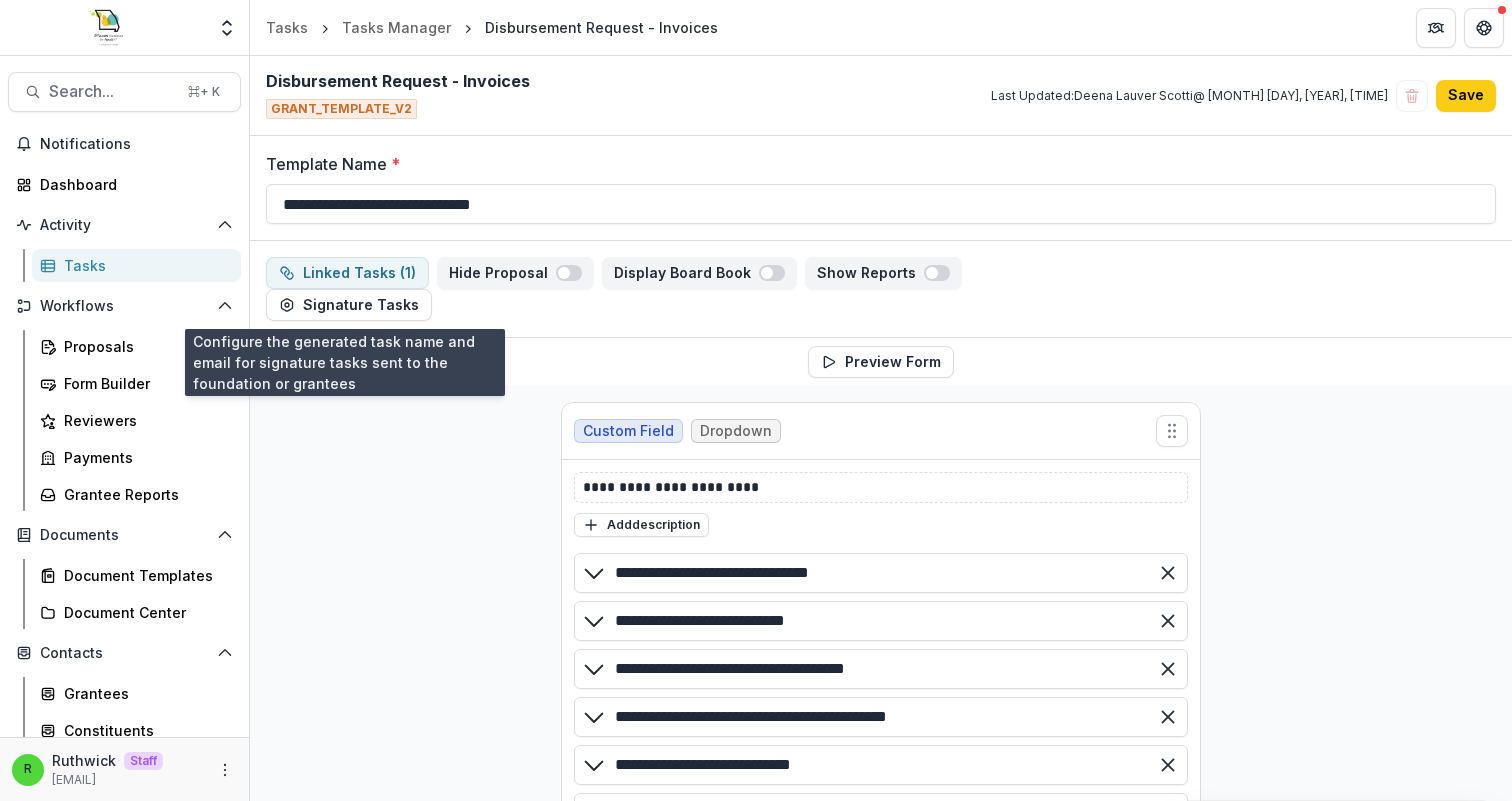 type 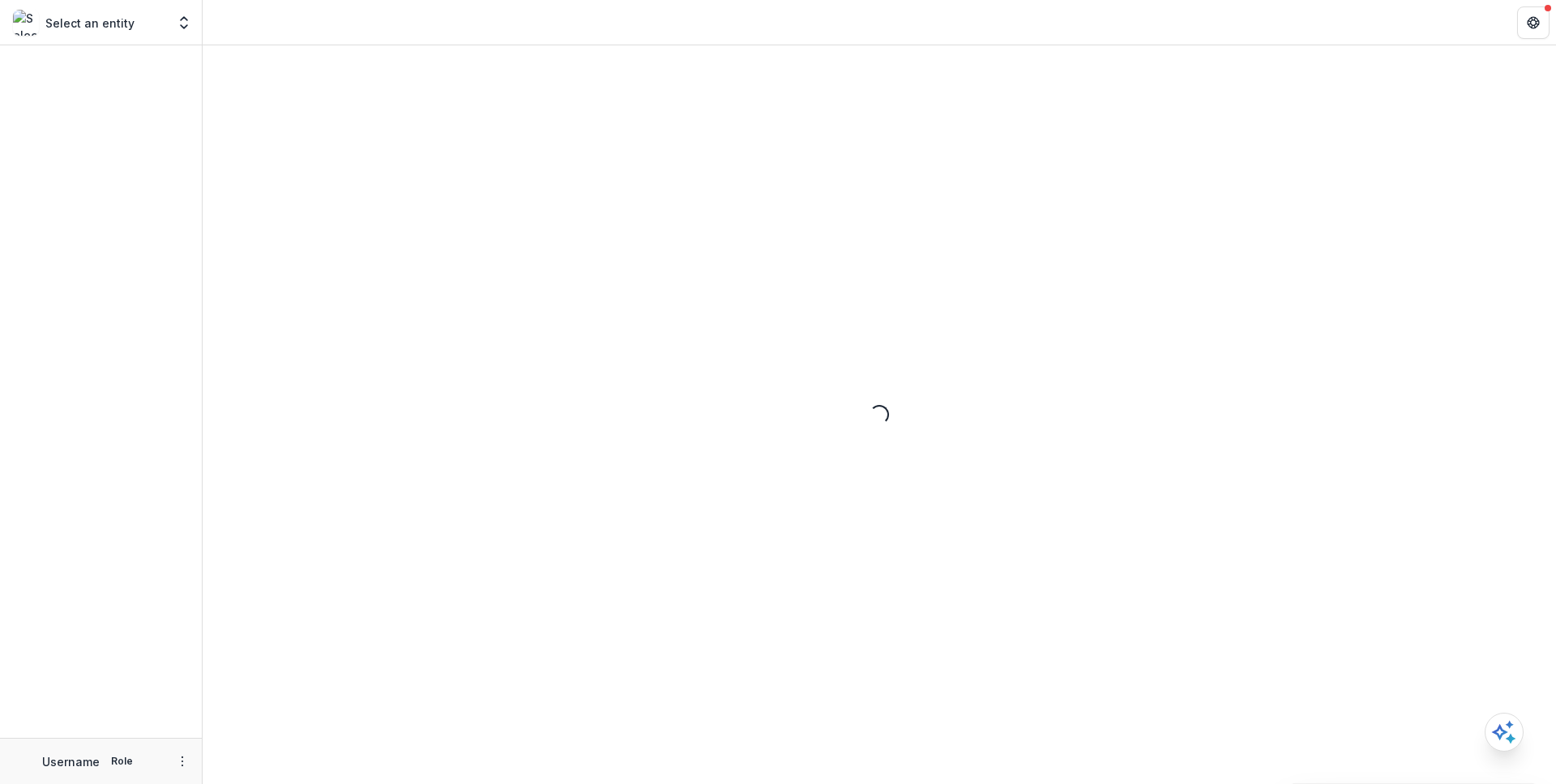 scroll, scrollTop: 0, scrollLeft: 0, axis: both 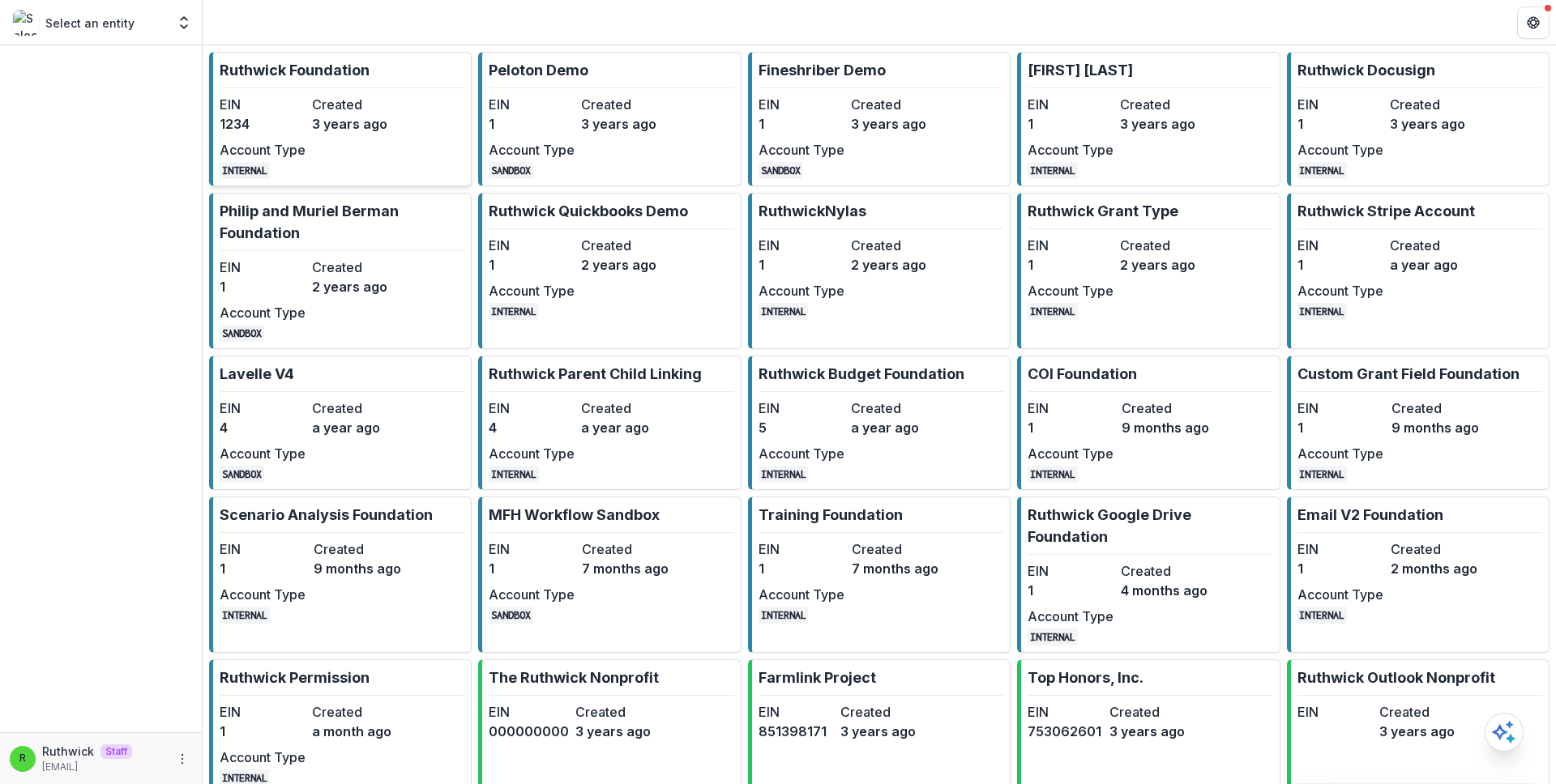 click on "3 years ago" at bounding box center [355, 124] 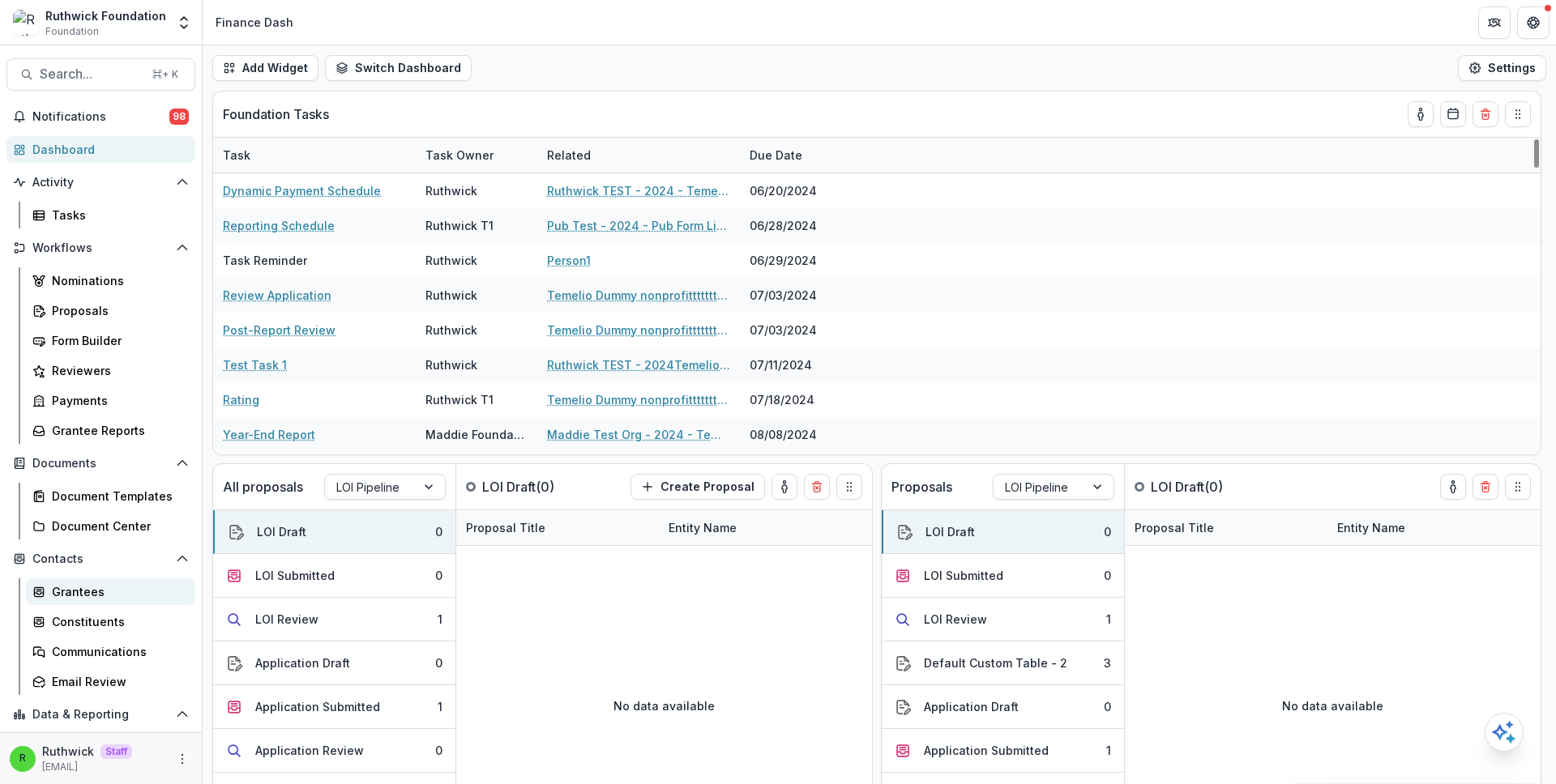 click on "Grantees" at bounding box center (117, 591) 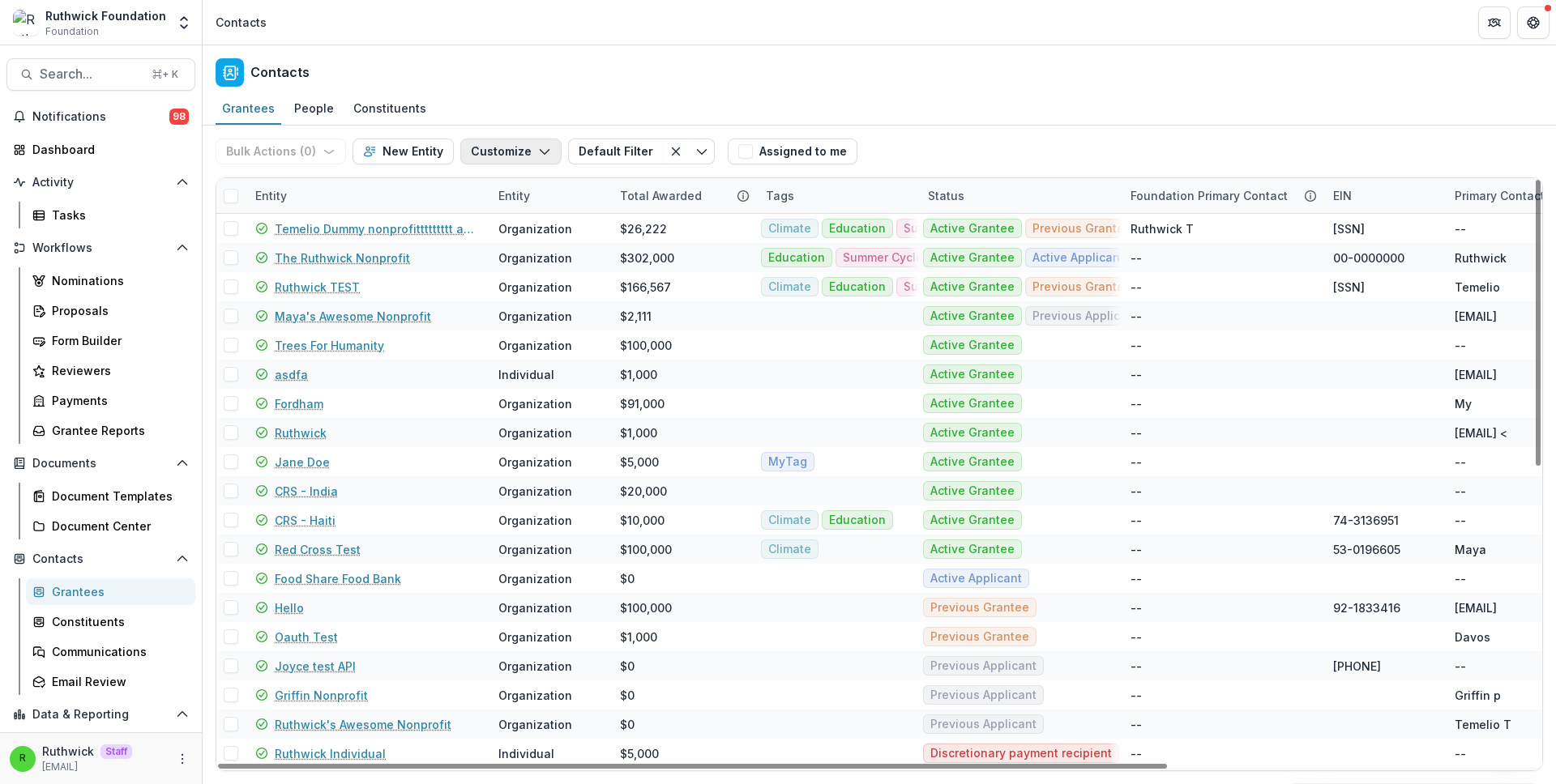 click 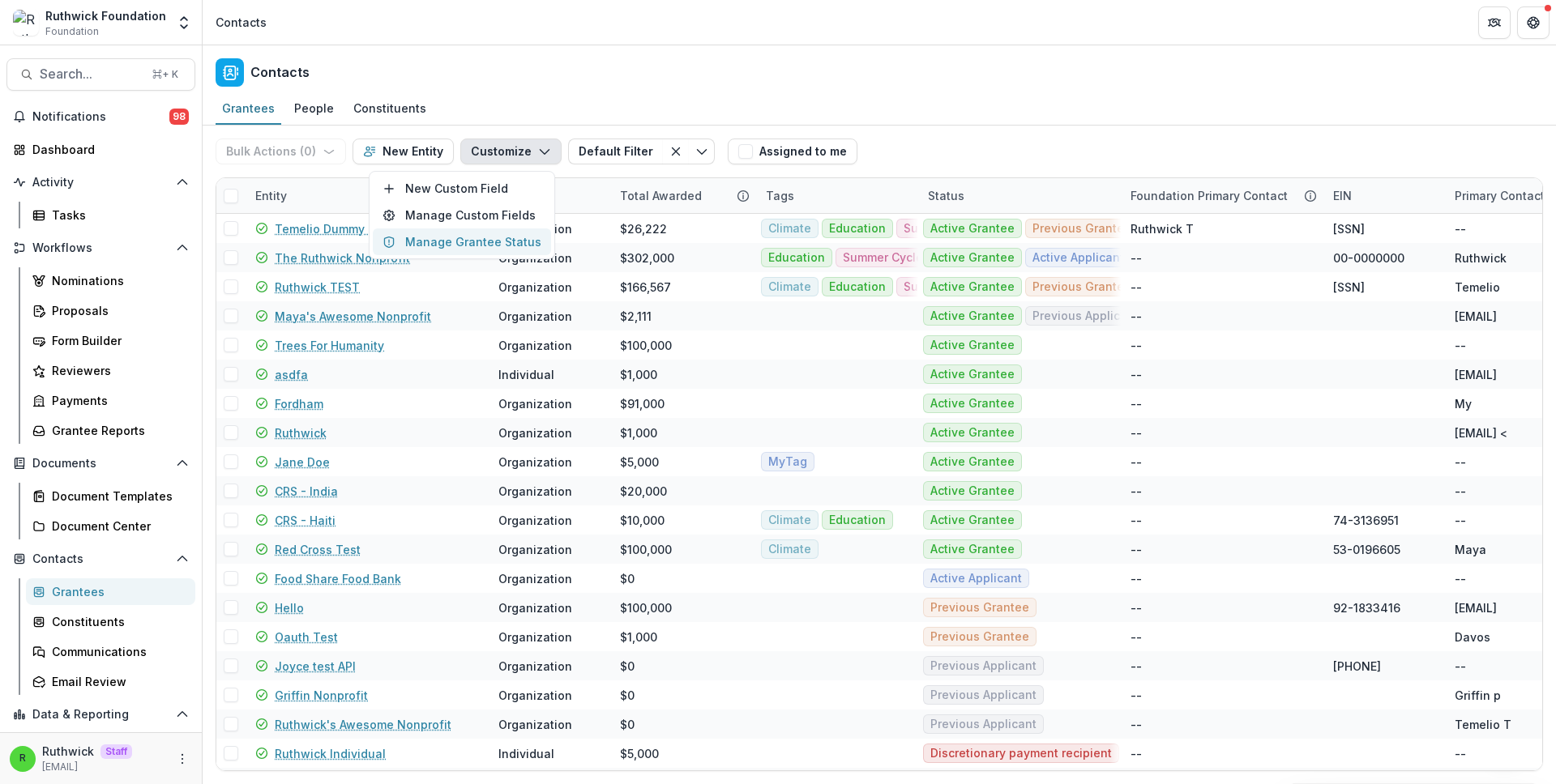 click on "Manage Grantee Status" at bounding box center (462, 241) 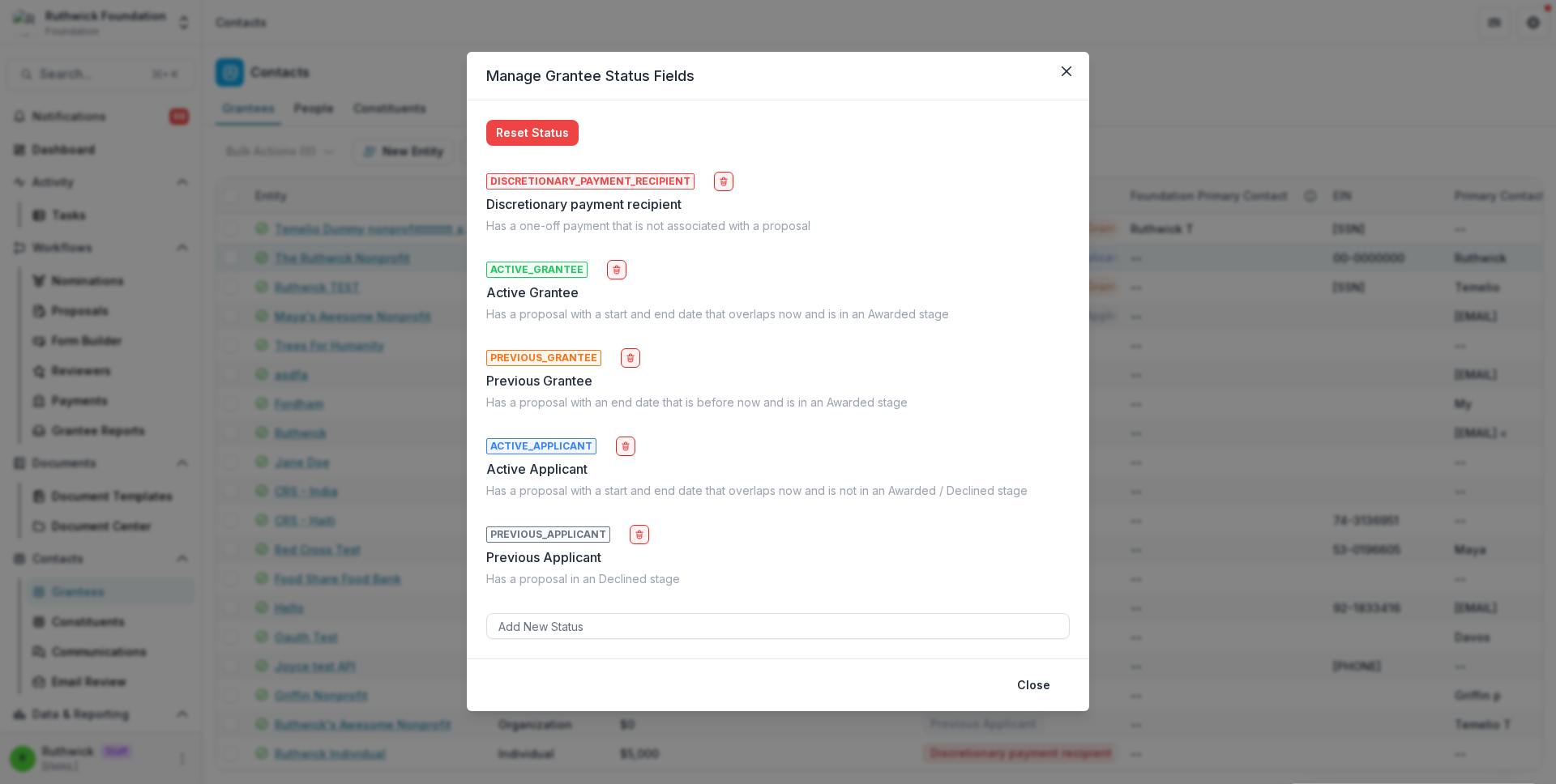 type 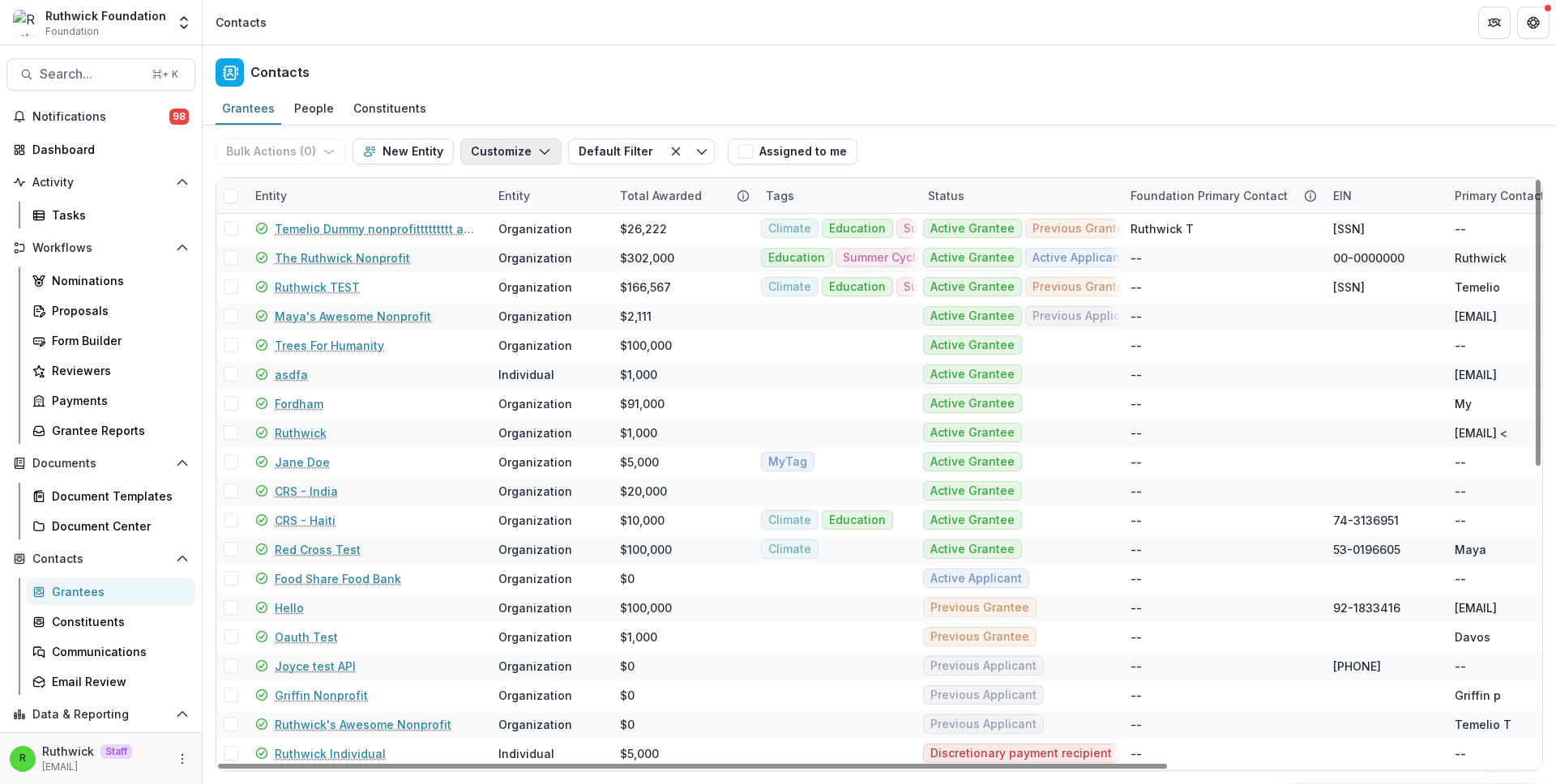 click on "Customize" at bounding box center [511, 151] 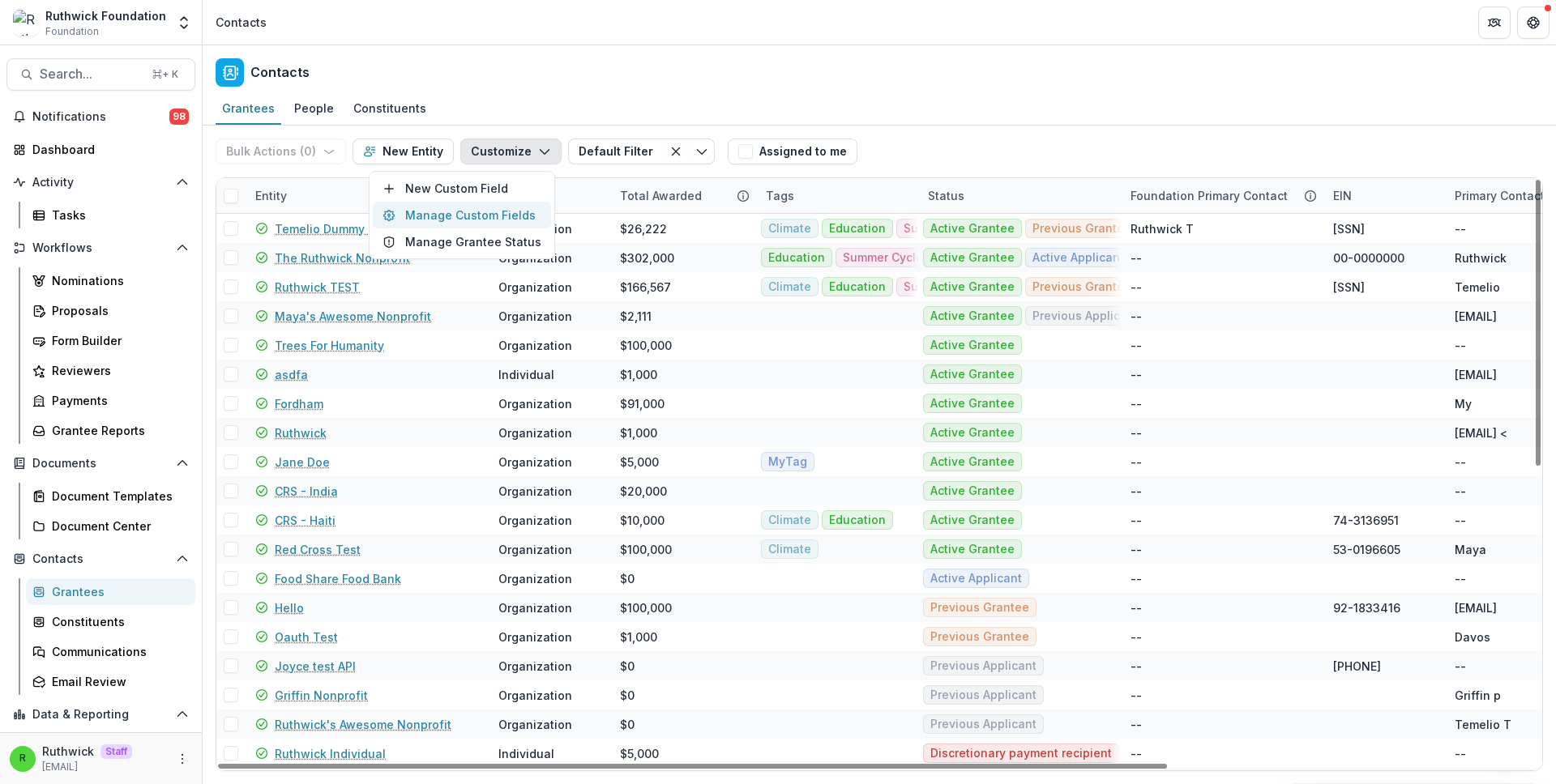 click on "Manage Custom Fields" at bounding box center (462, 215) 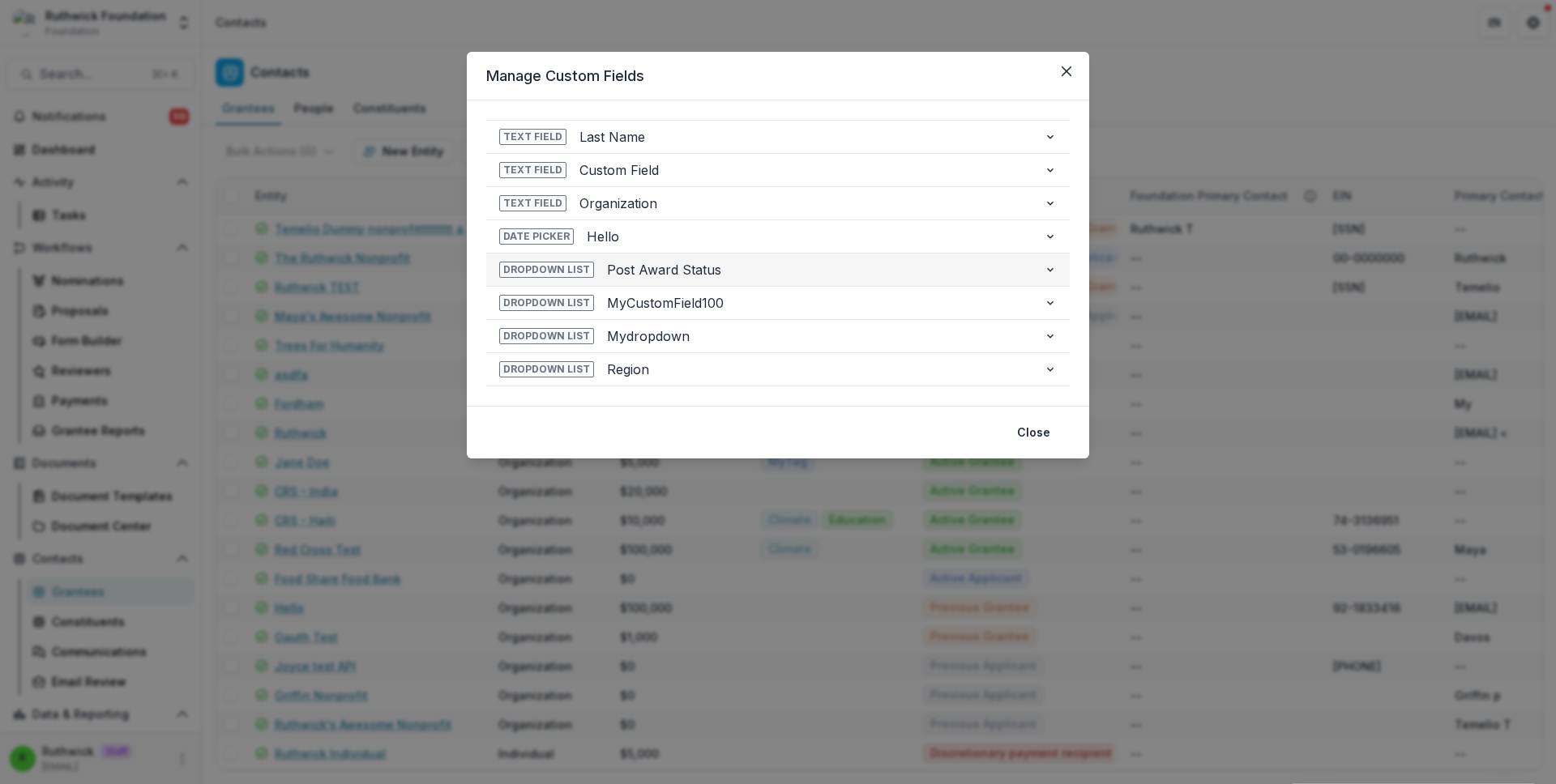 click on "Post Award Status" at bounding box center (819, 270) 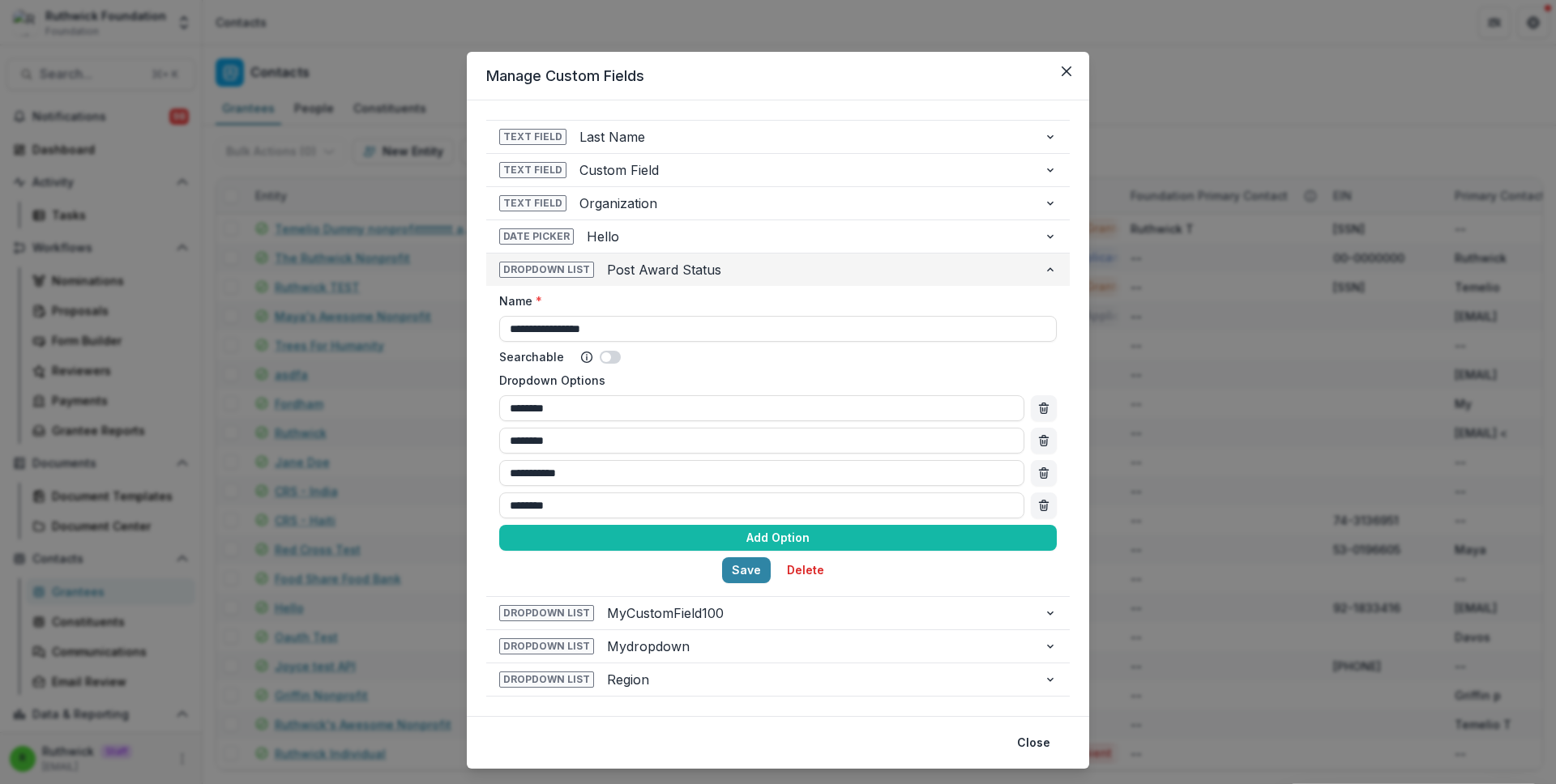 click on "Post Award Status" at bounding box center (819, 270) 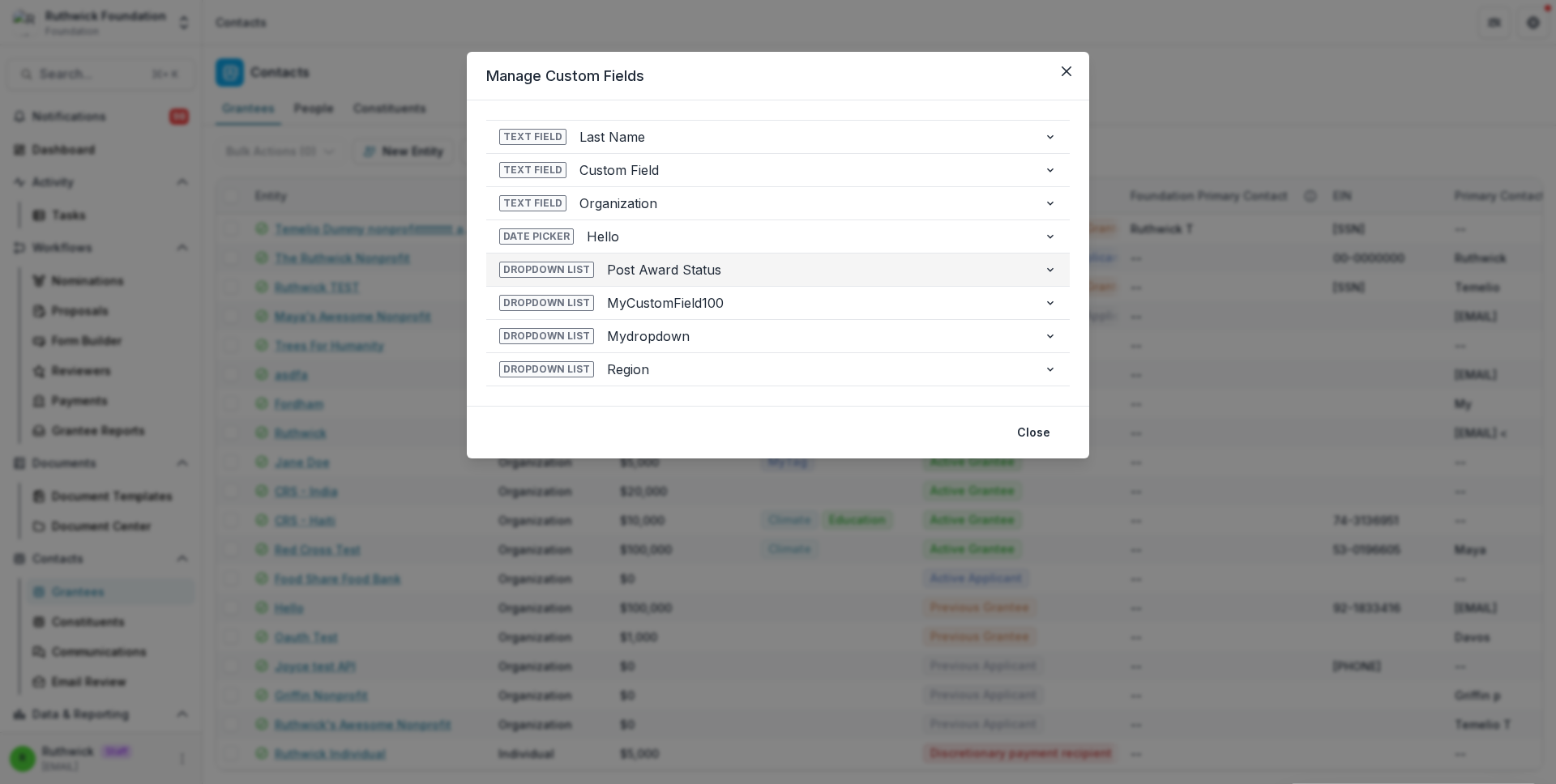 click on "Post Award Status" at bounding box center (819, 270) 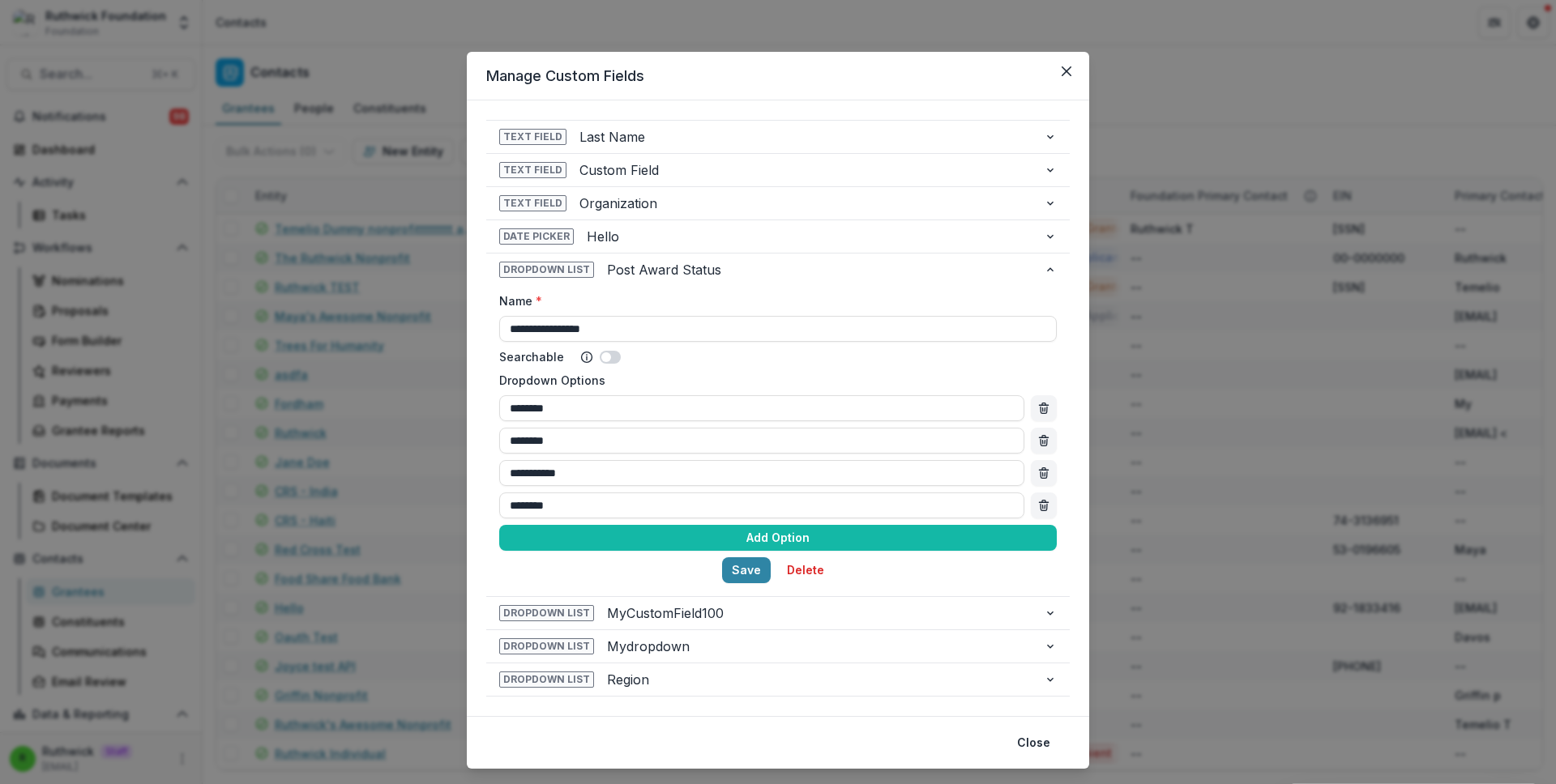click on "**********" at bounding box center [778, 392] 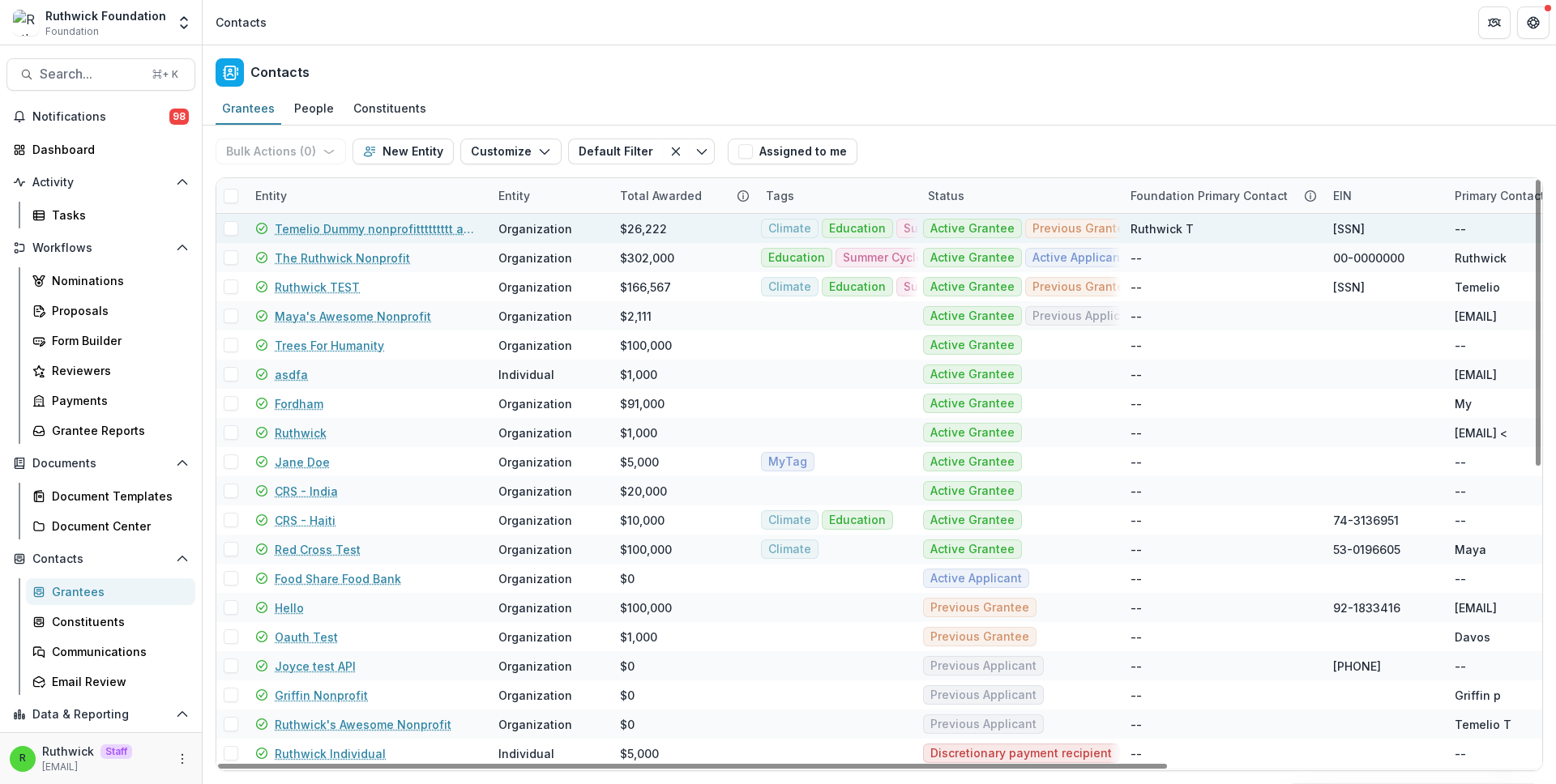 click on "Temelio Dummy nonprofittttttttt a4 sda16s5d" at bounding box center [377, 228] 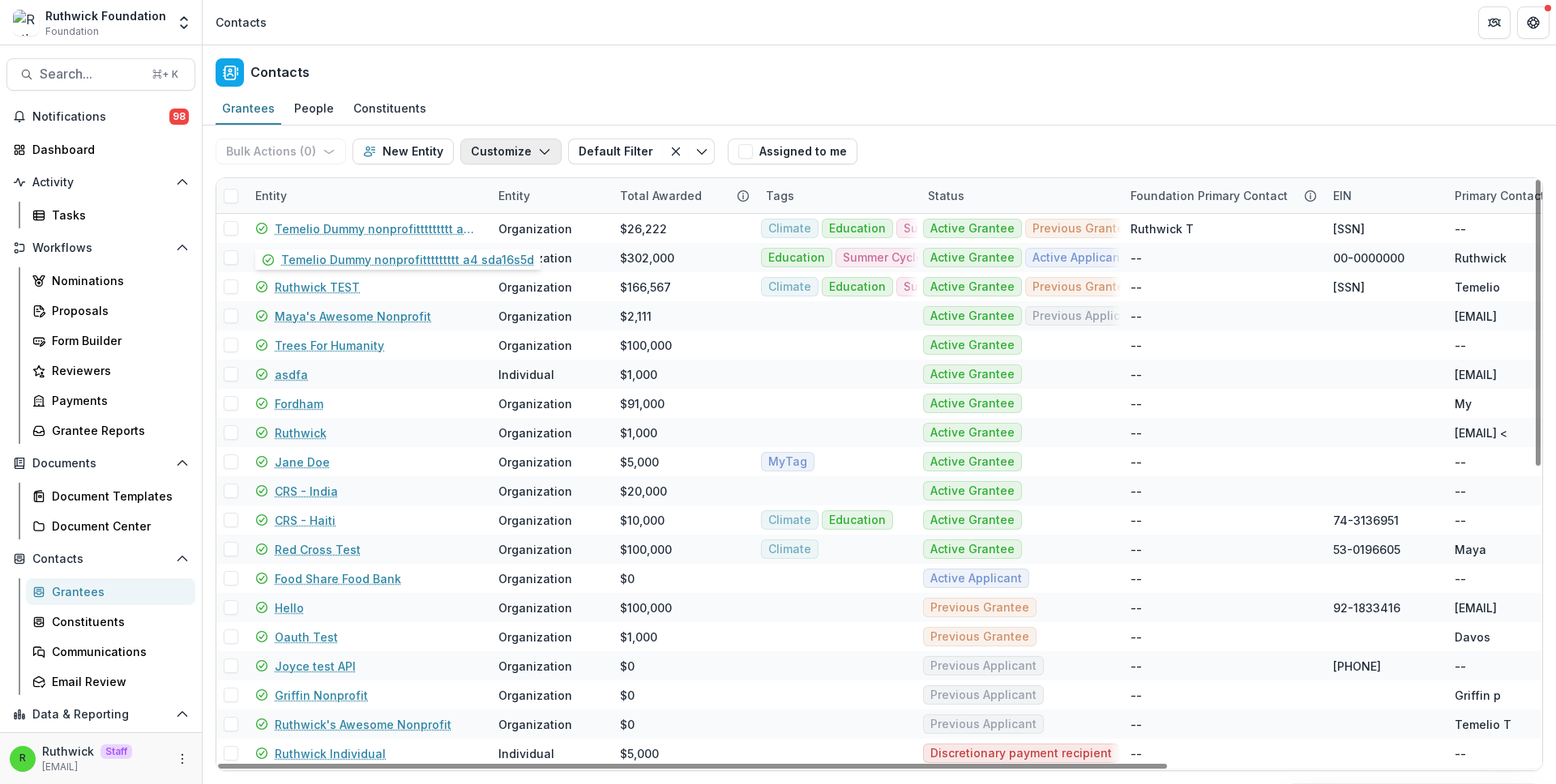click on "Customize" at bounding box center [511, 151] 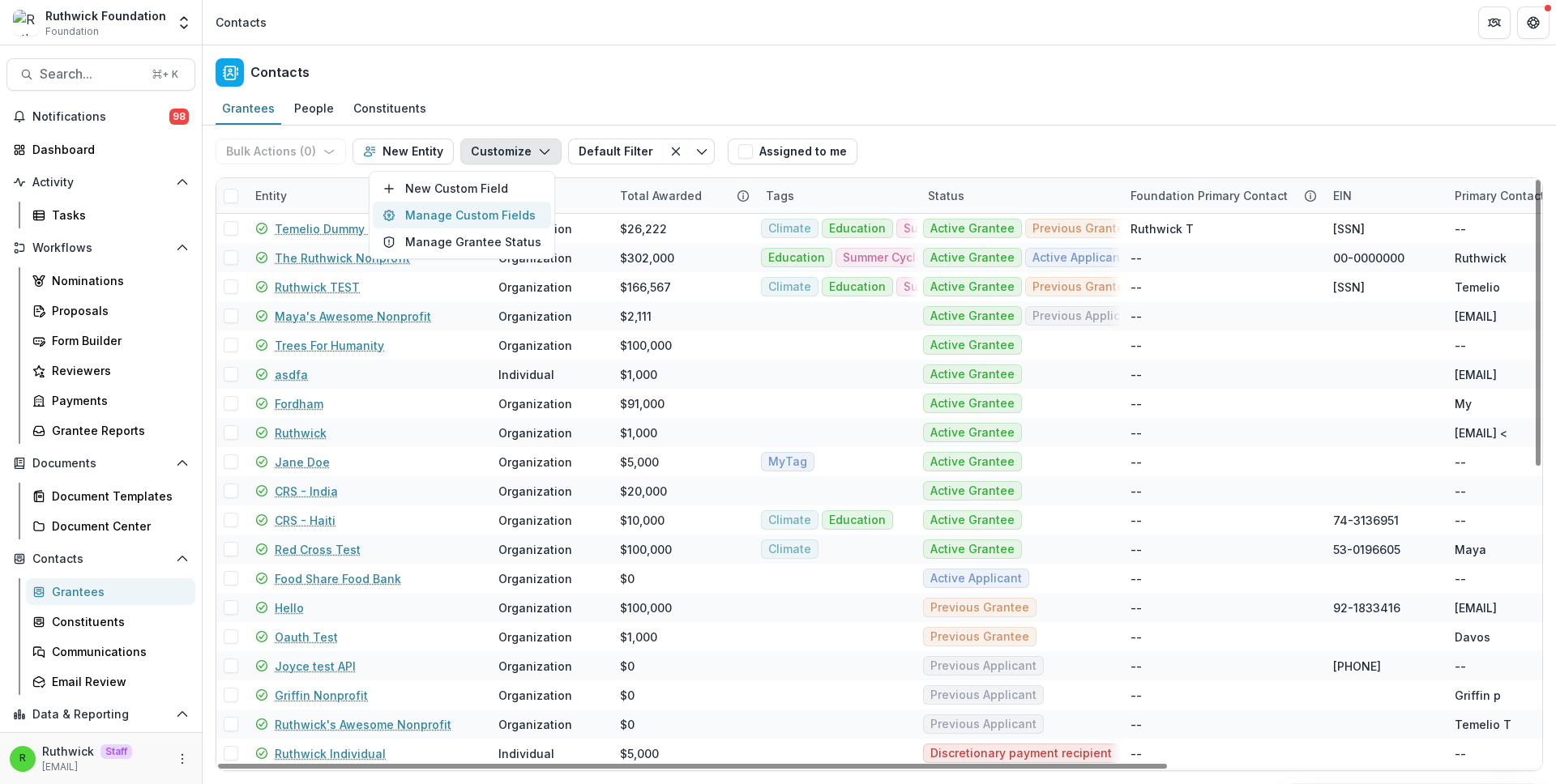 click on "Manage Custom Fields" at bounding box center (462, 215) 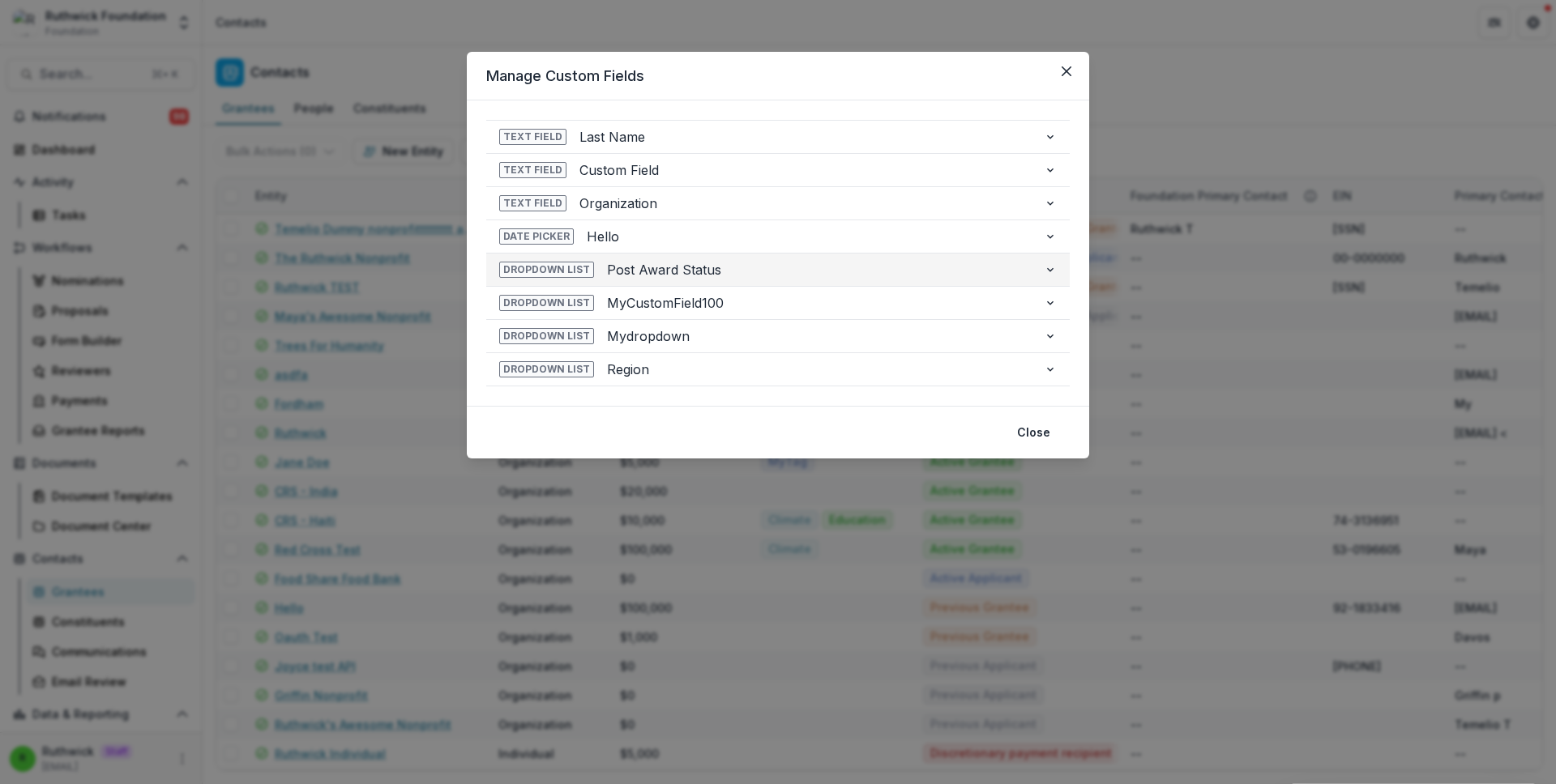 click on "Post Award Status" at bounding box center [819, 270] 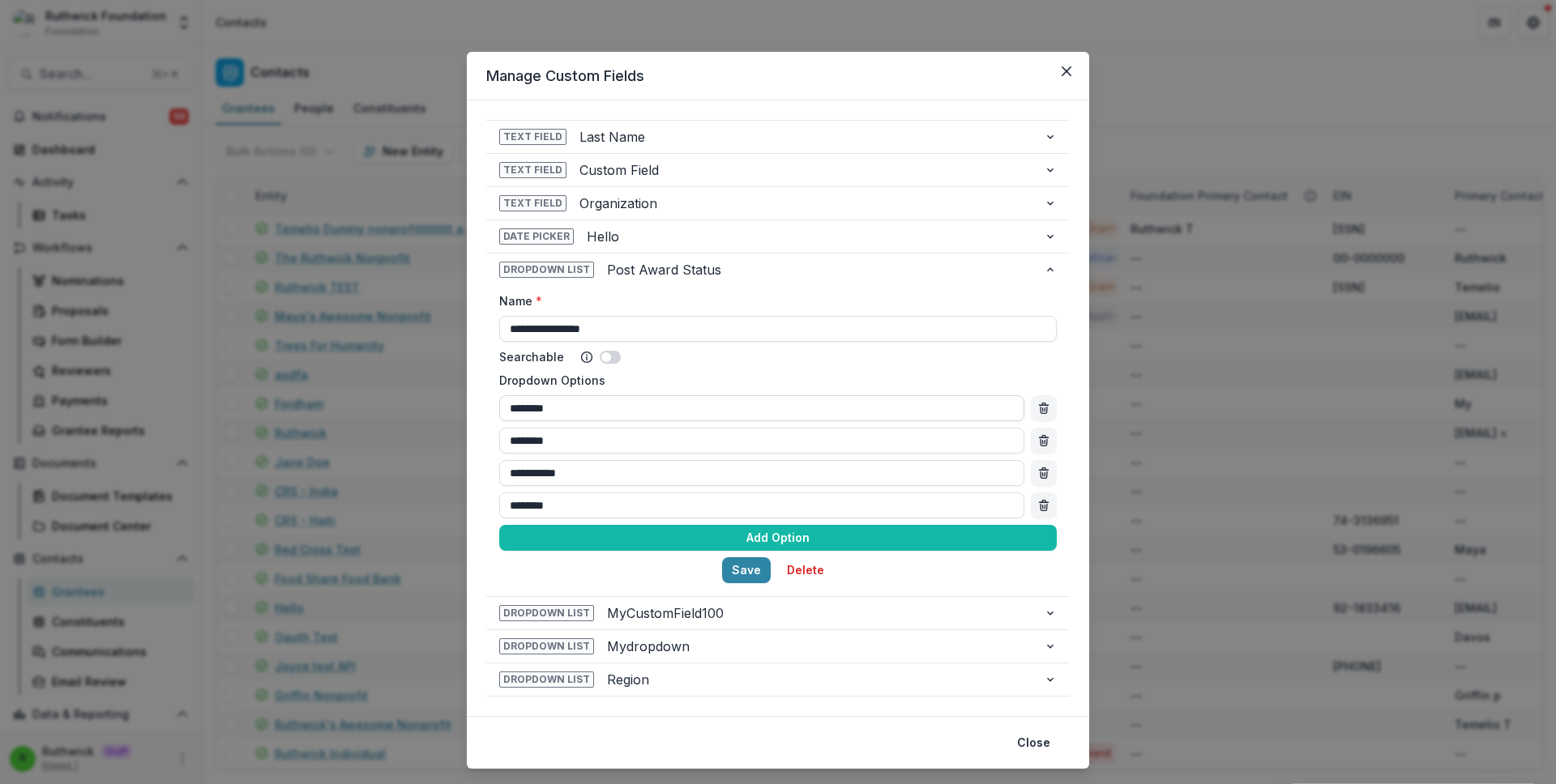 click on "********" at bounding box center [762, 408] 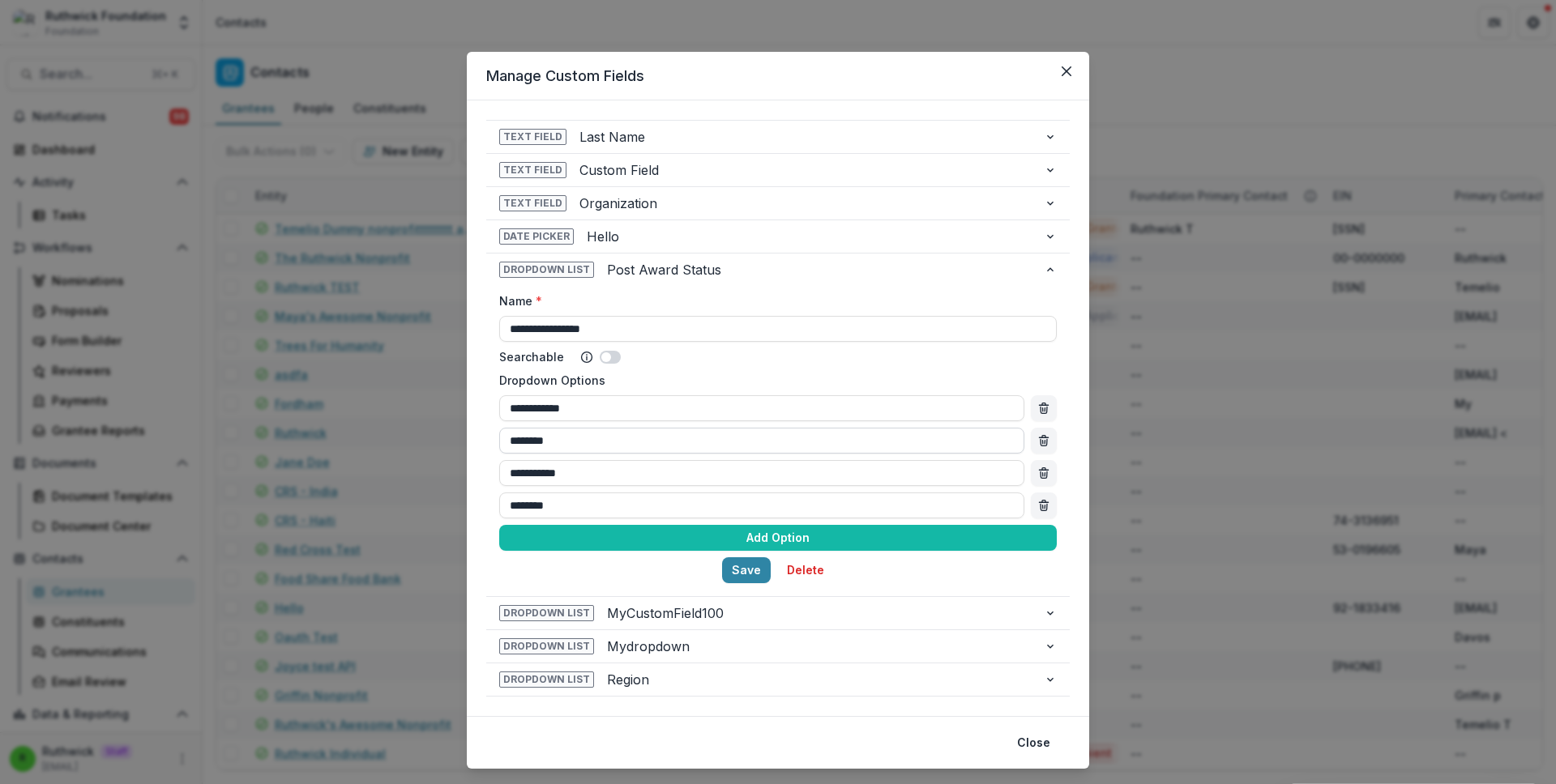 type on "**********" 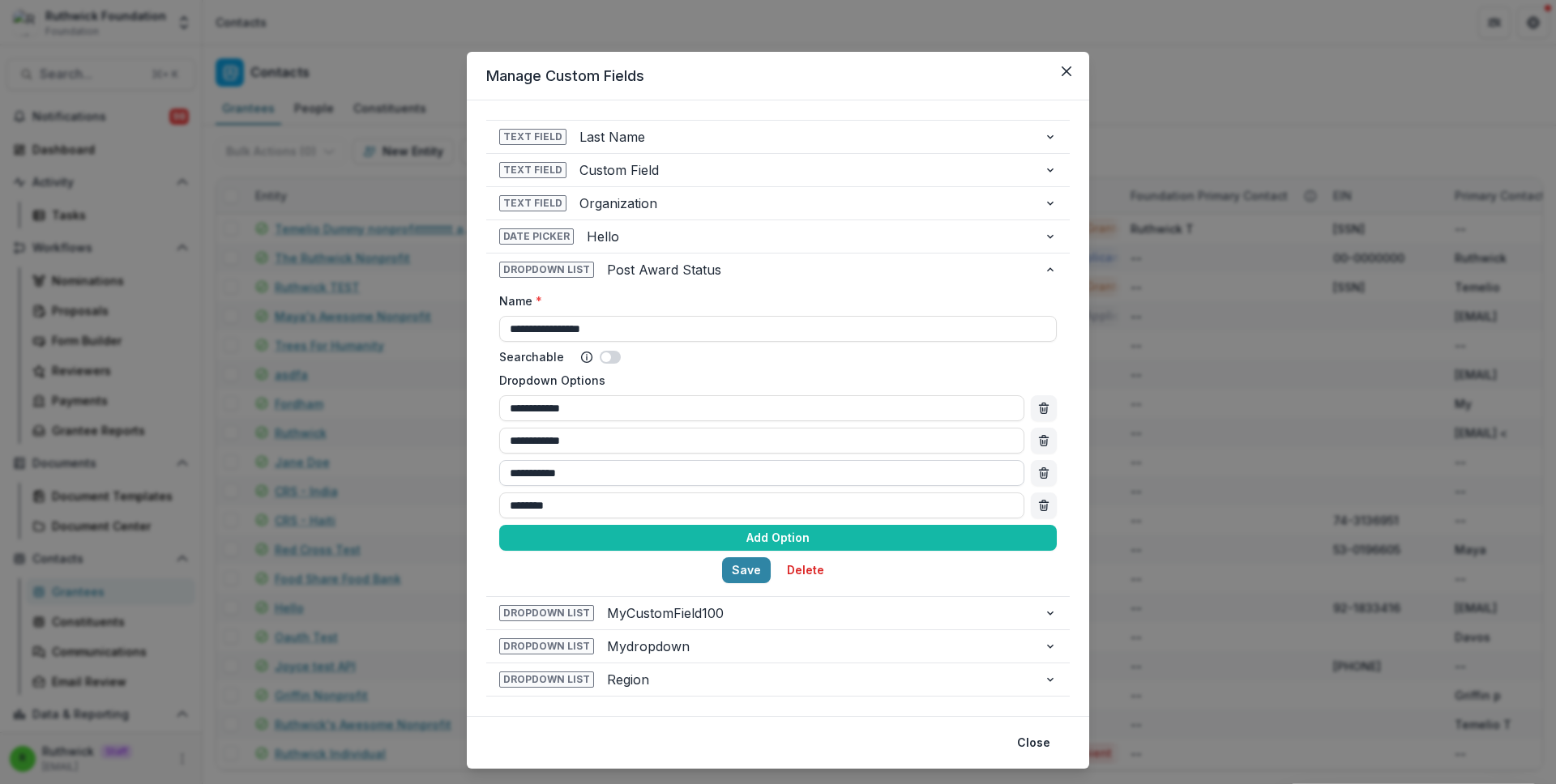 type on "**********" 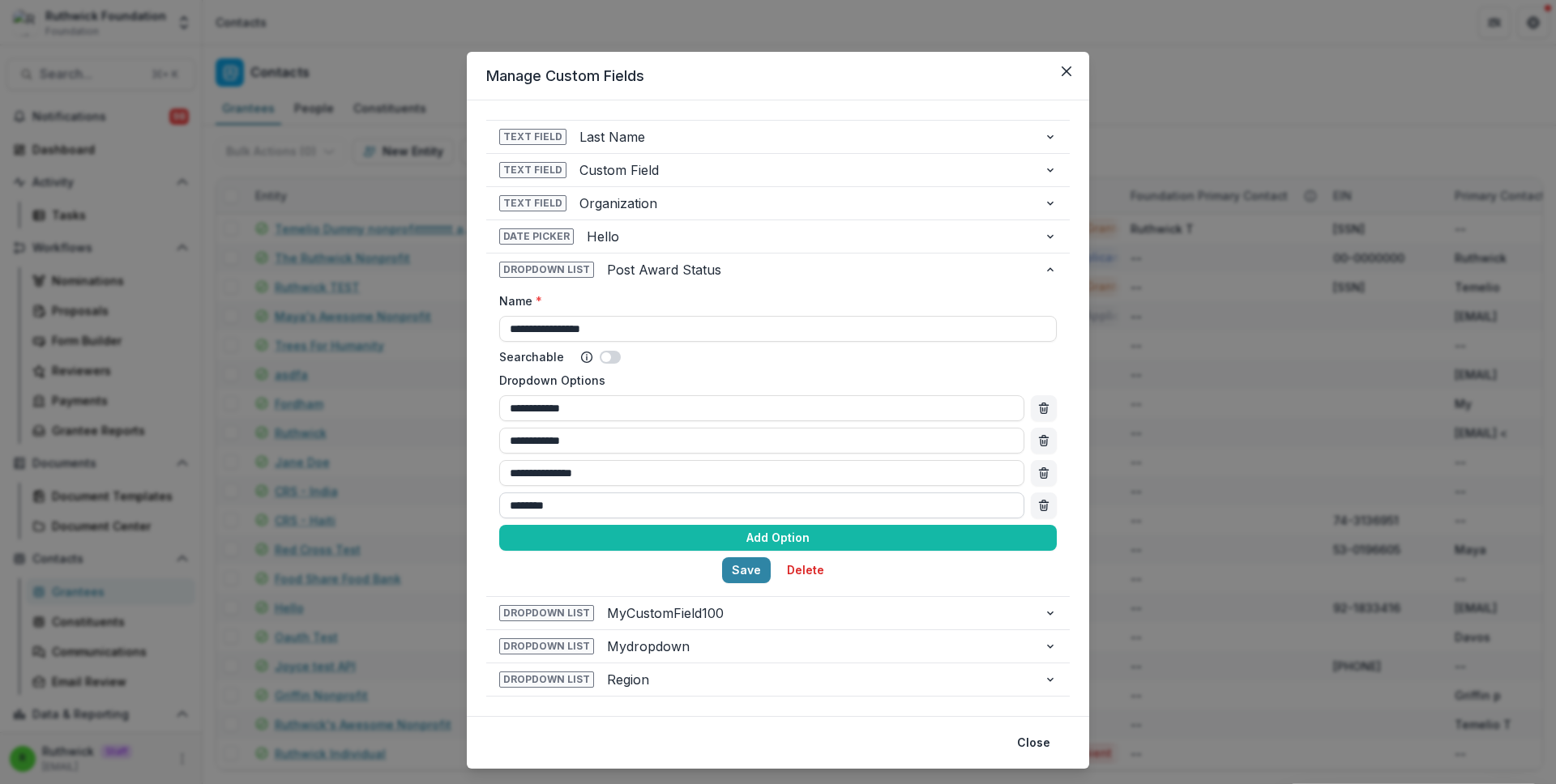 type on "**********" 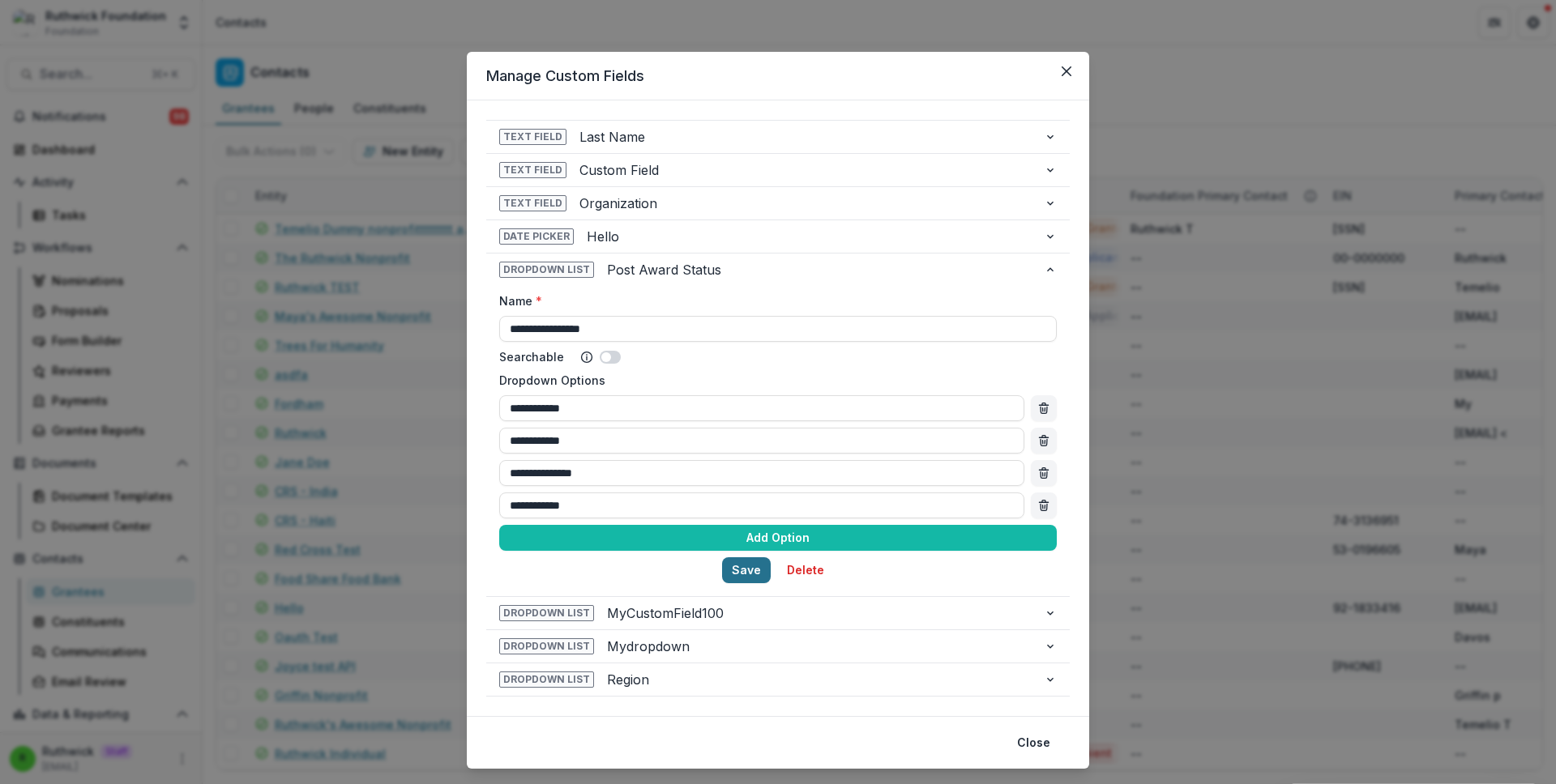 type on "**********" 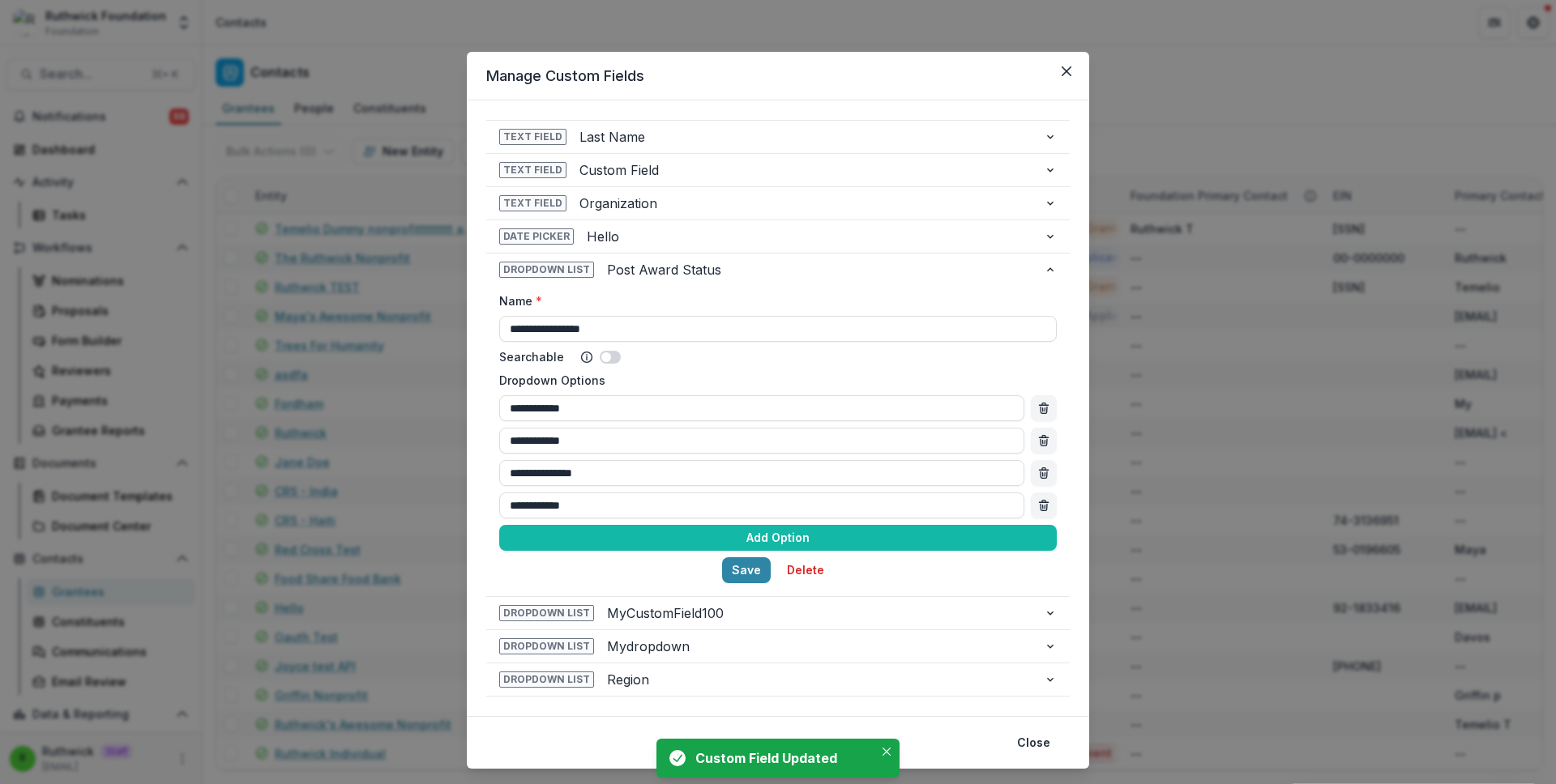 type 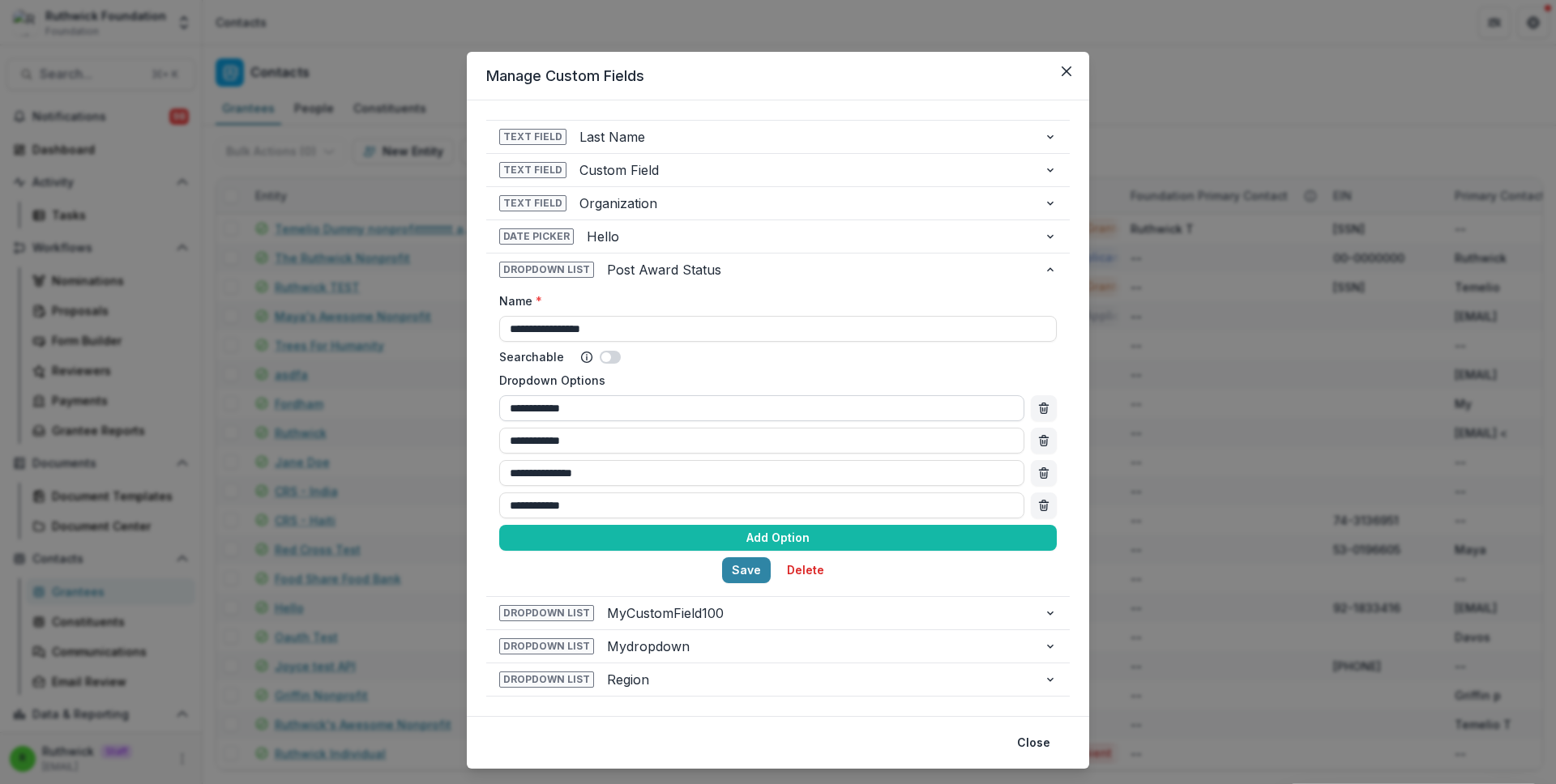 click on "**********" at bounding box center (762, 408) 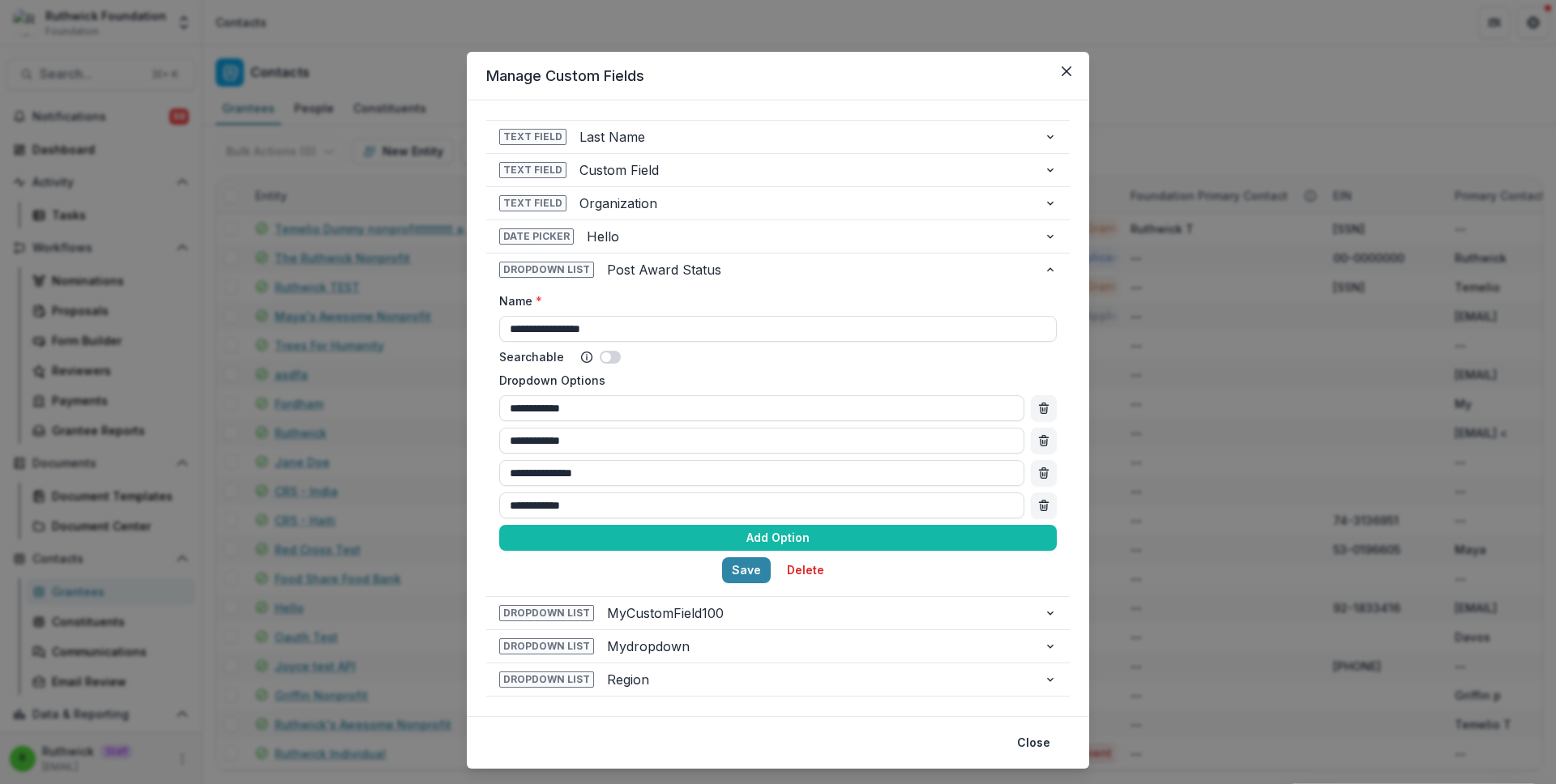 click on "Dropdown Options" at bounding box center (773, 380) 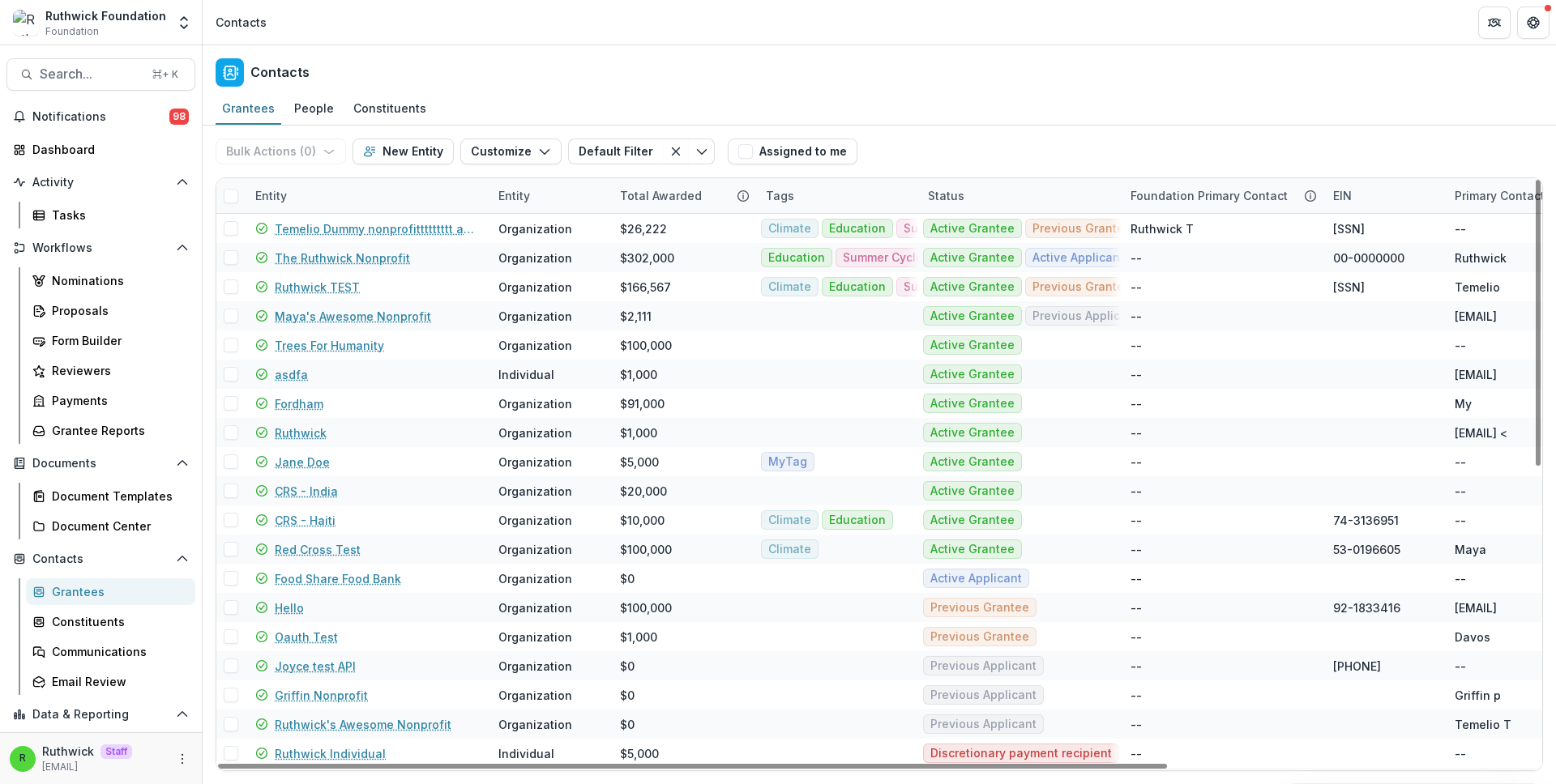 click on "Bulk Actions ( 0 ) Send Email Create Proposals Create Tasks New Entity Customize New Custom Field Manage Custom Fields Manage Grantee Status Default Filter New Filter Climate Default Filter Save changes New Filter Assigned to me" at bounding box center [879, 151] 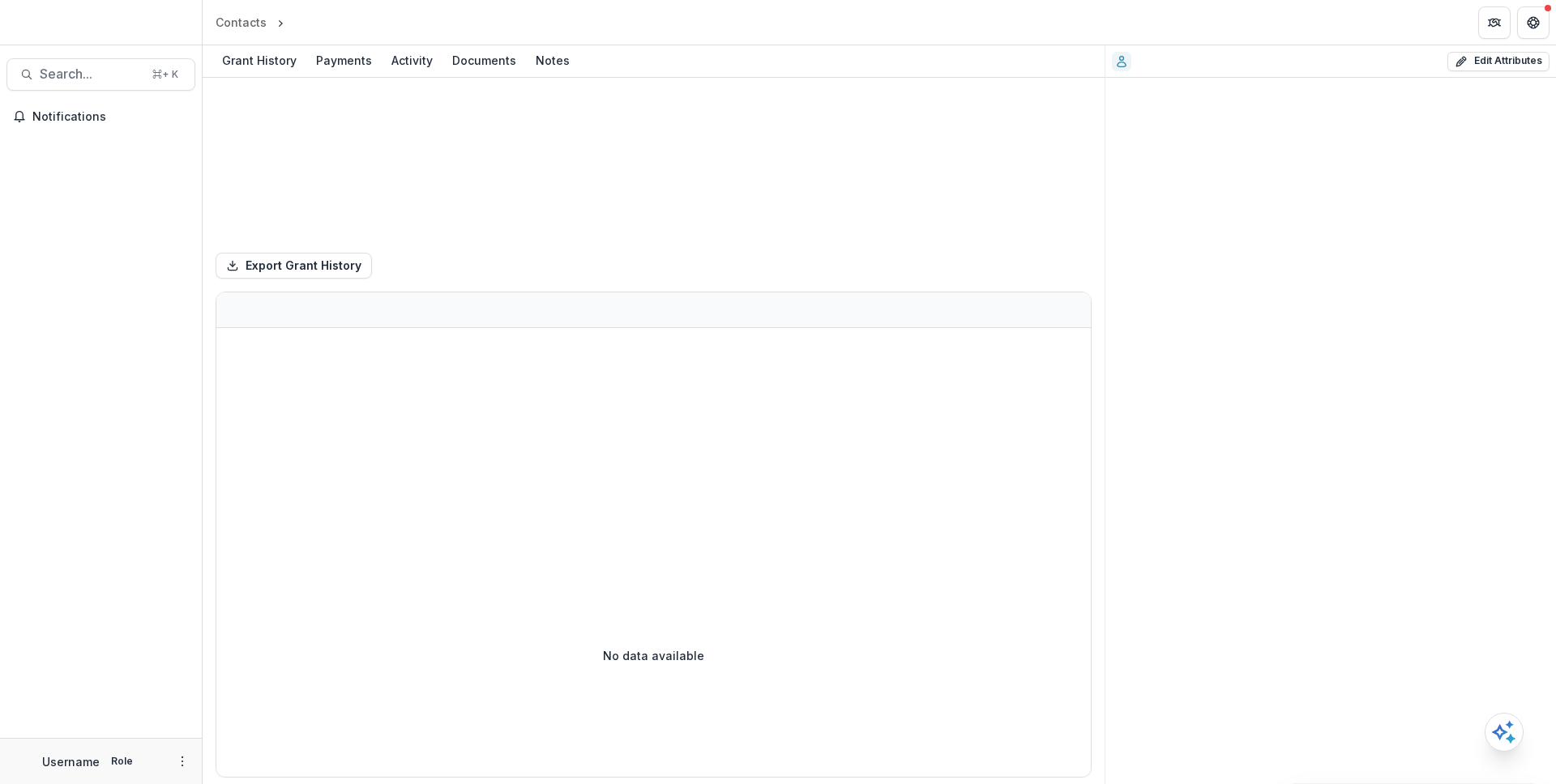scroll, scrollTop: 0, scrollLeft: 0, axis: both 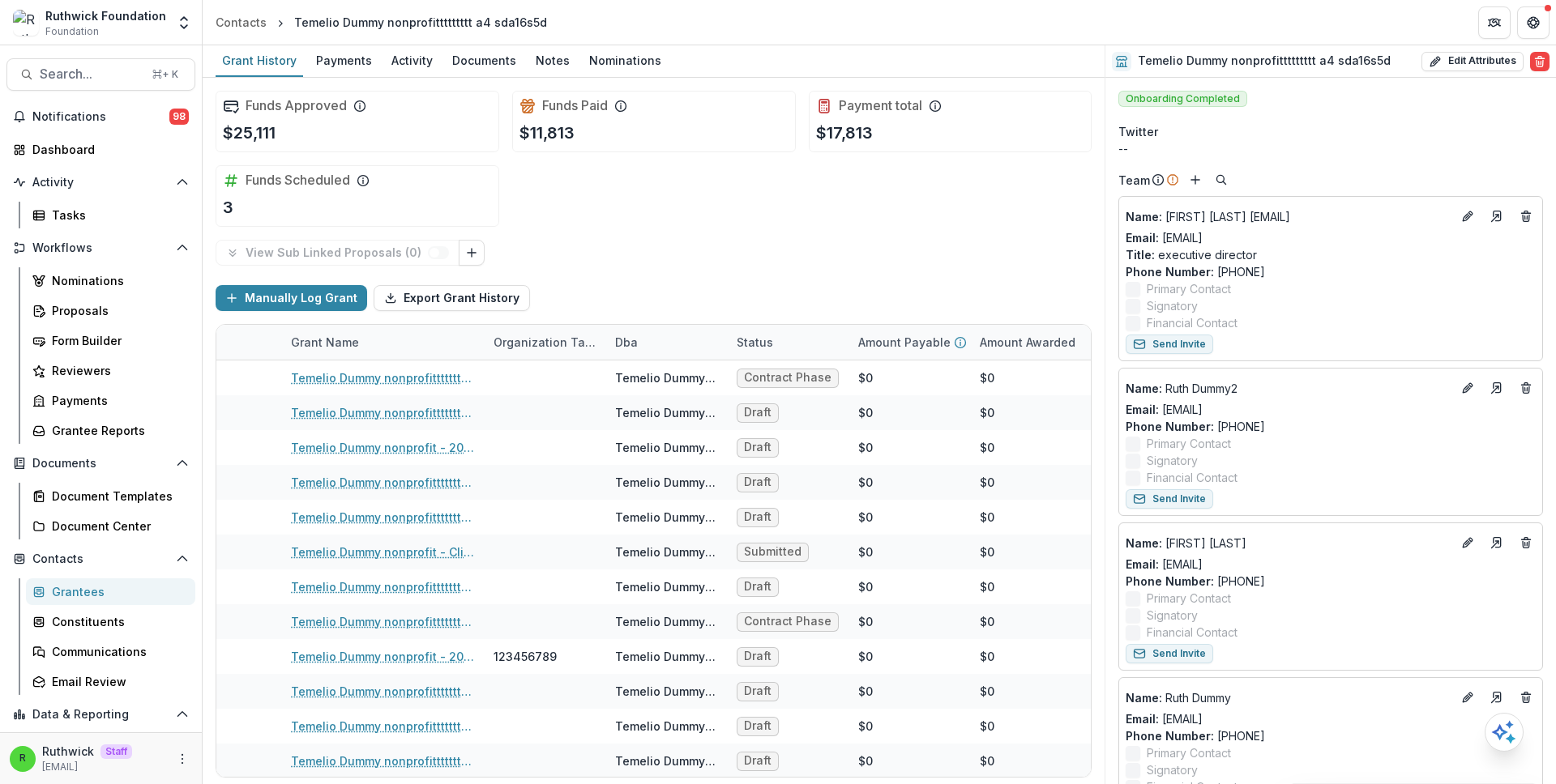 click on "Temelio Dummy nonprofittttttttt a4 sda16s5d Edit Attributes Are you sure? This action will permanently delete all your non-profit data, including payments, submissions, documents, and more Confirm" at bounding box center (1331, 62) 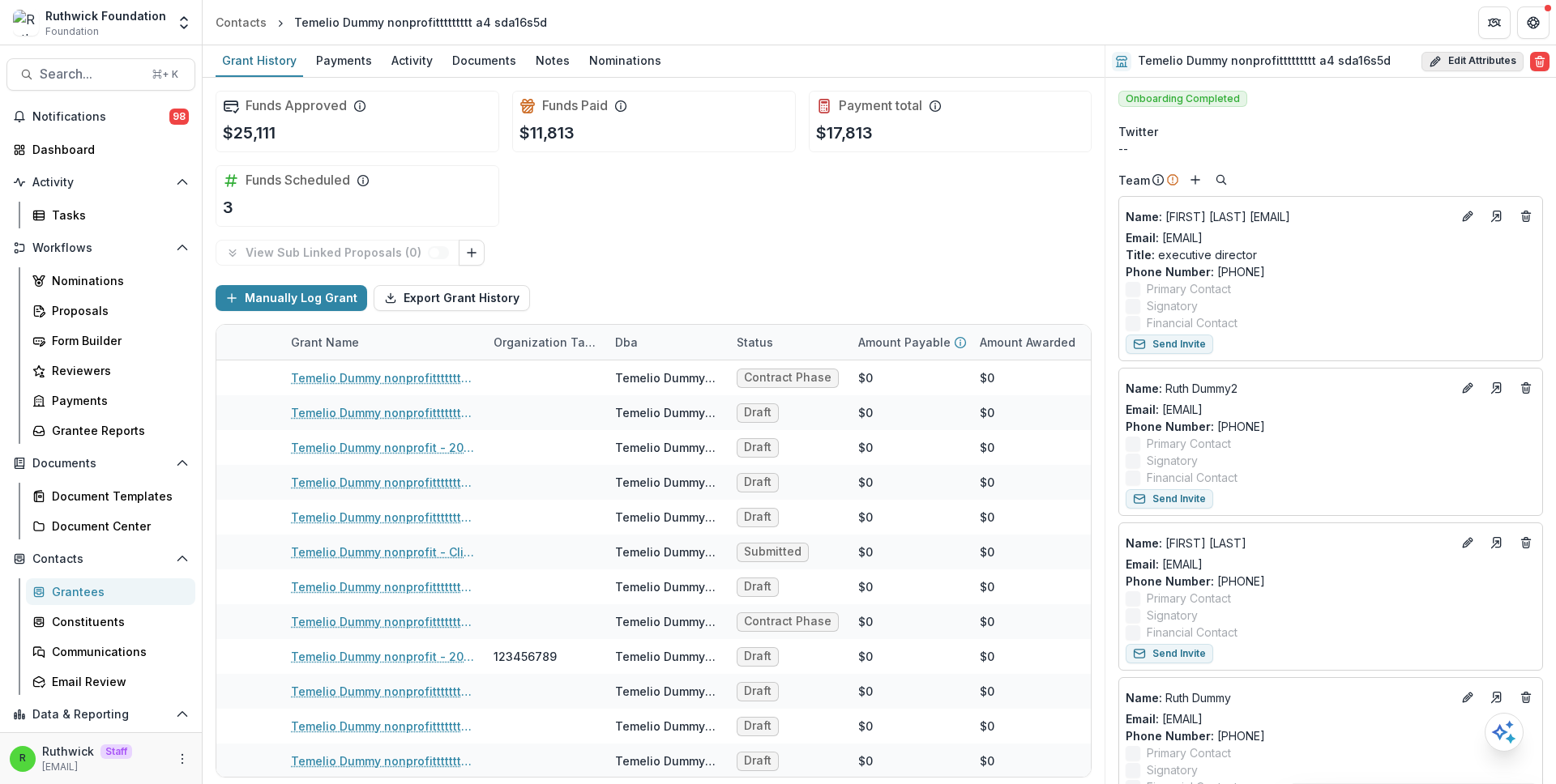click on "Edit Attributes" at bounding box center [1473, 62] 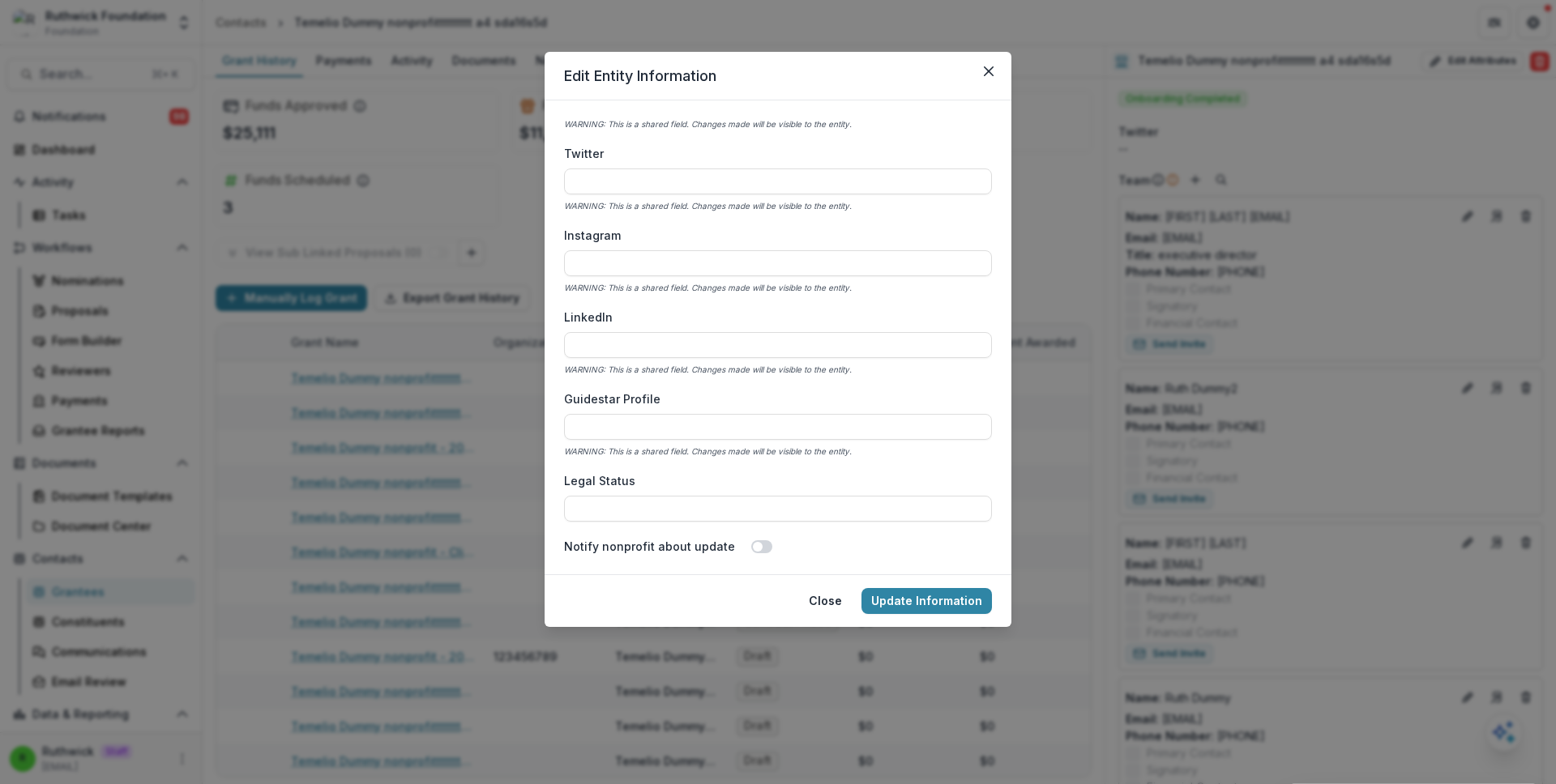 scroll, scrollTop: 2994, scrollLeft: 0, axis: vertical 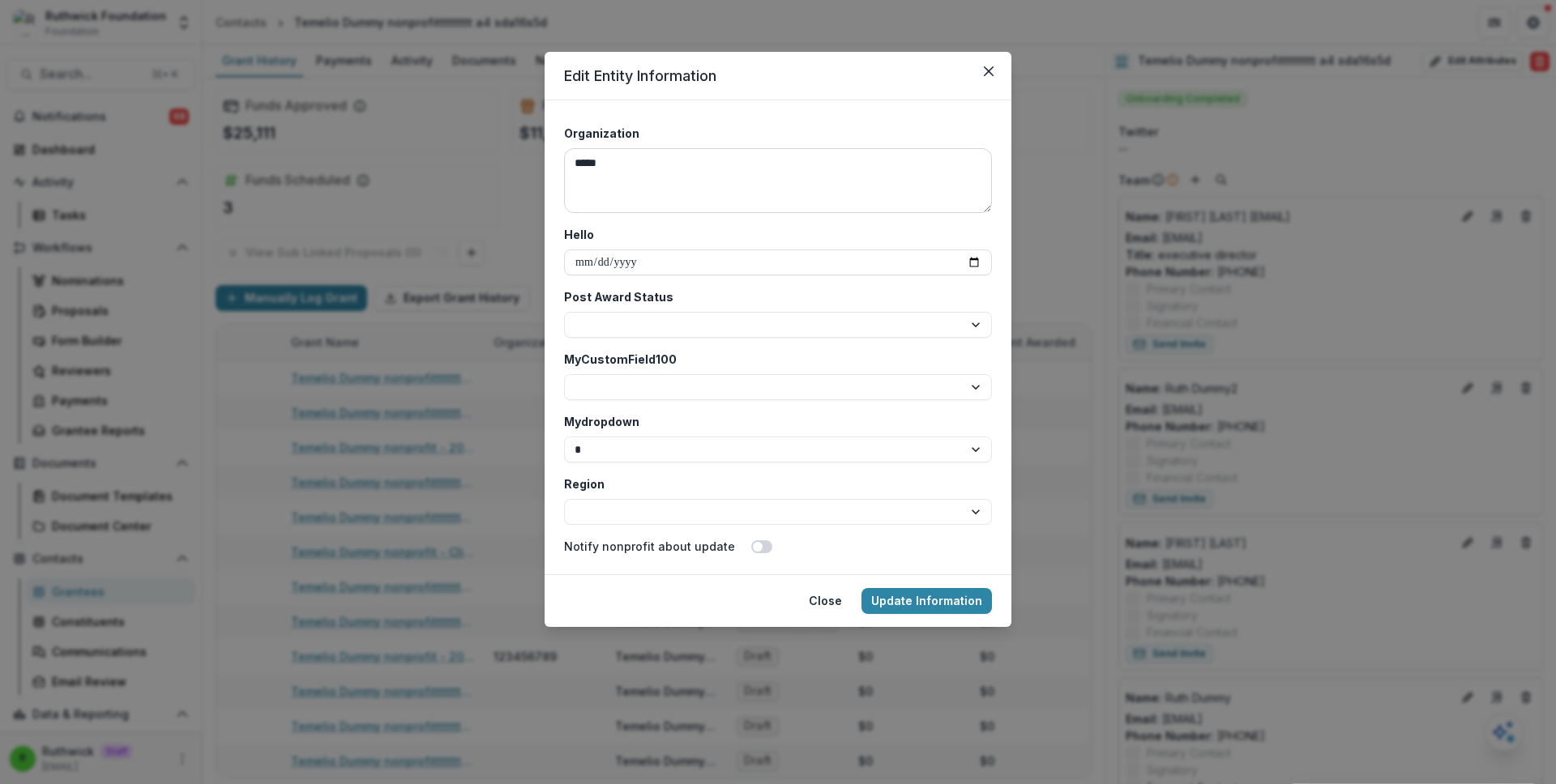 type 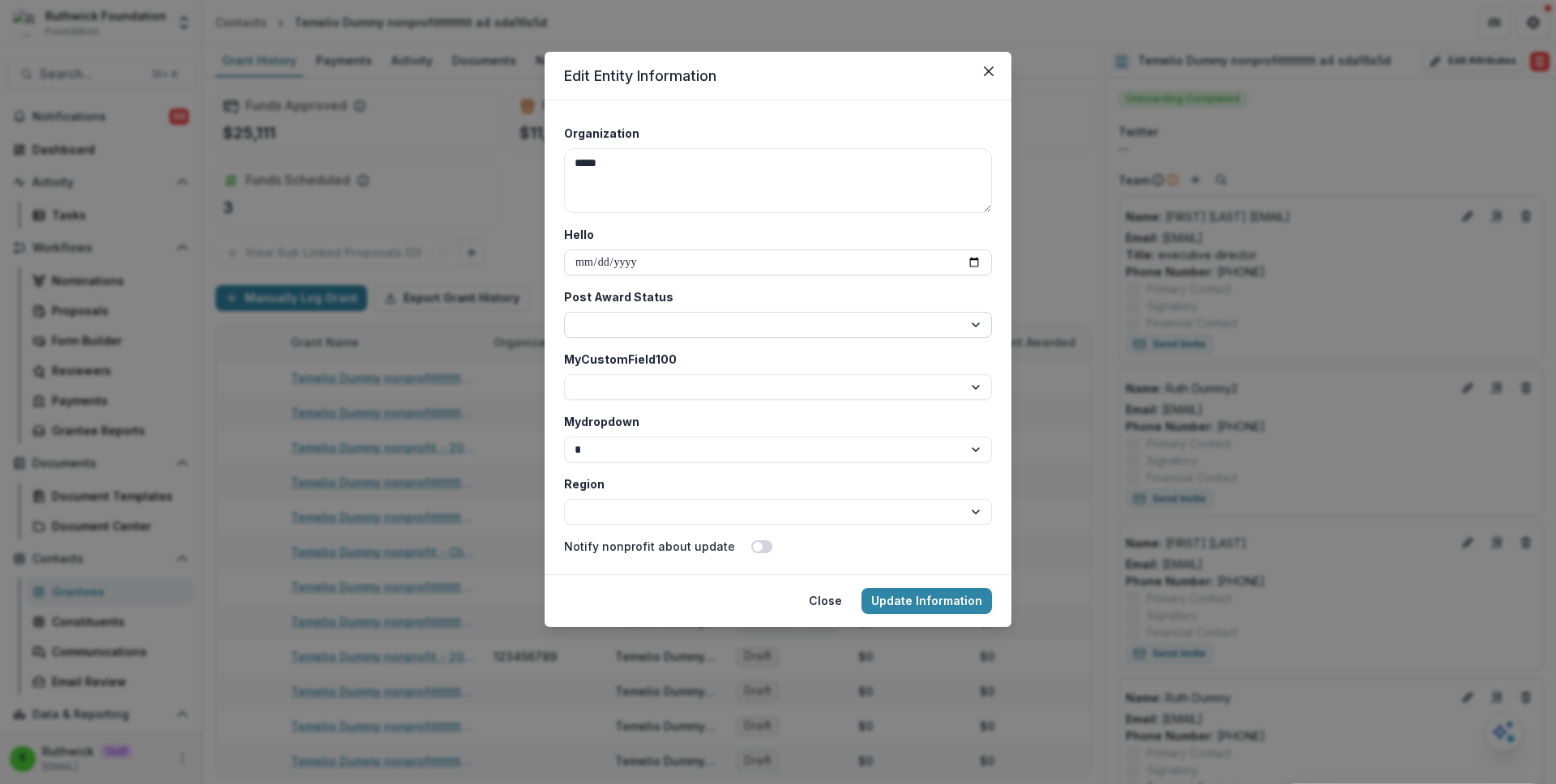 click on "**********" at bounding box center (778, 325) 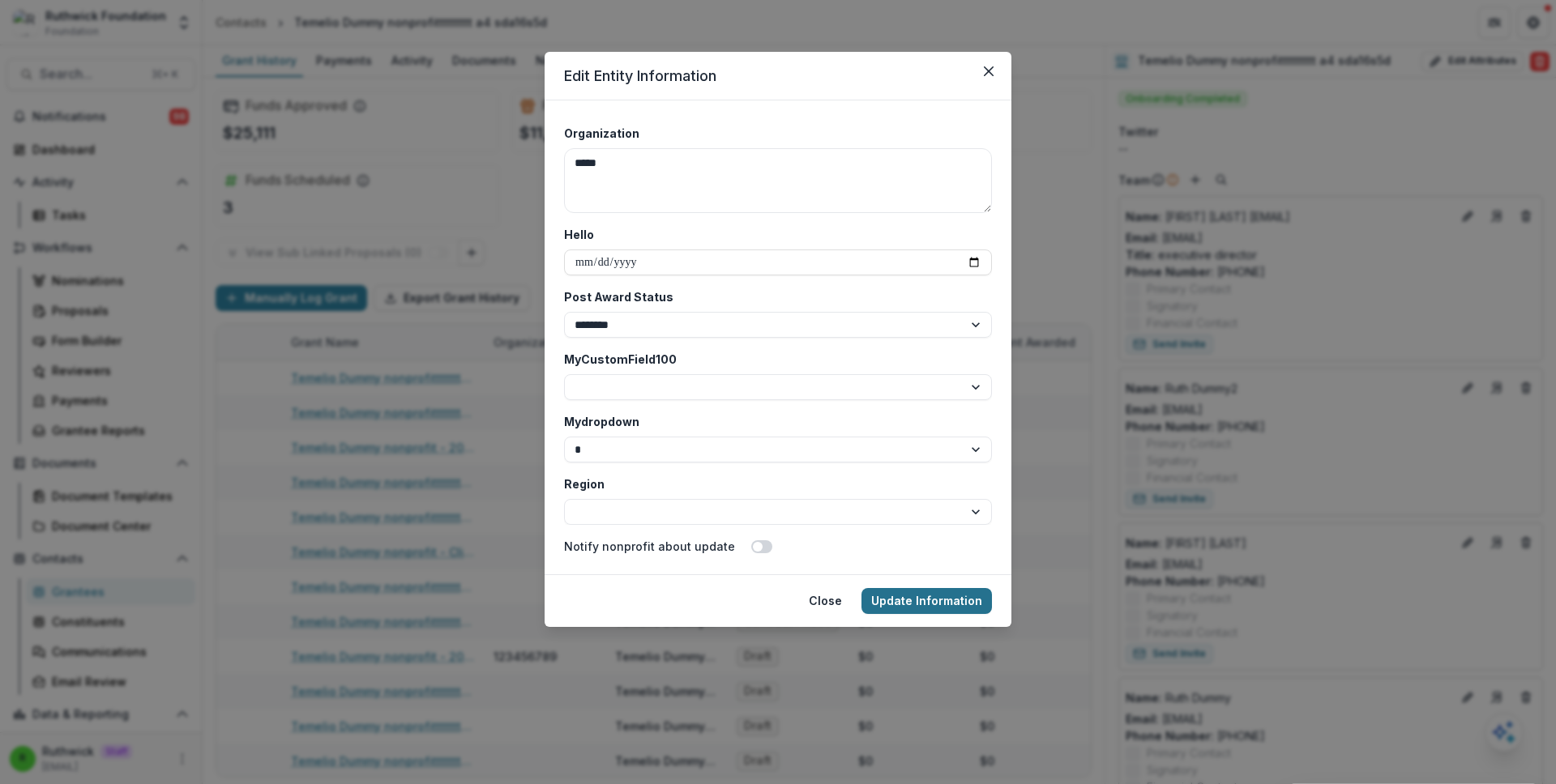 click on "Update Information" at bounding box center (926, 601) 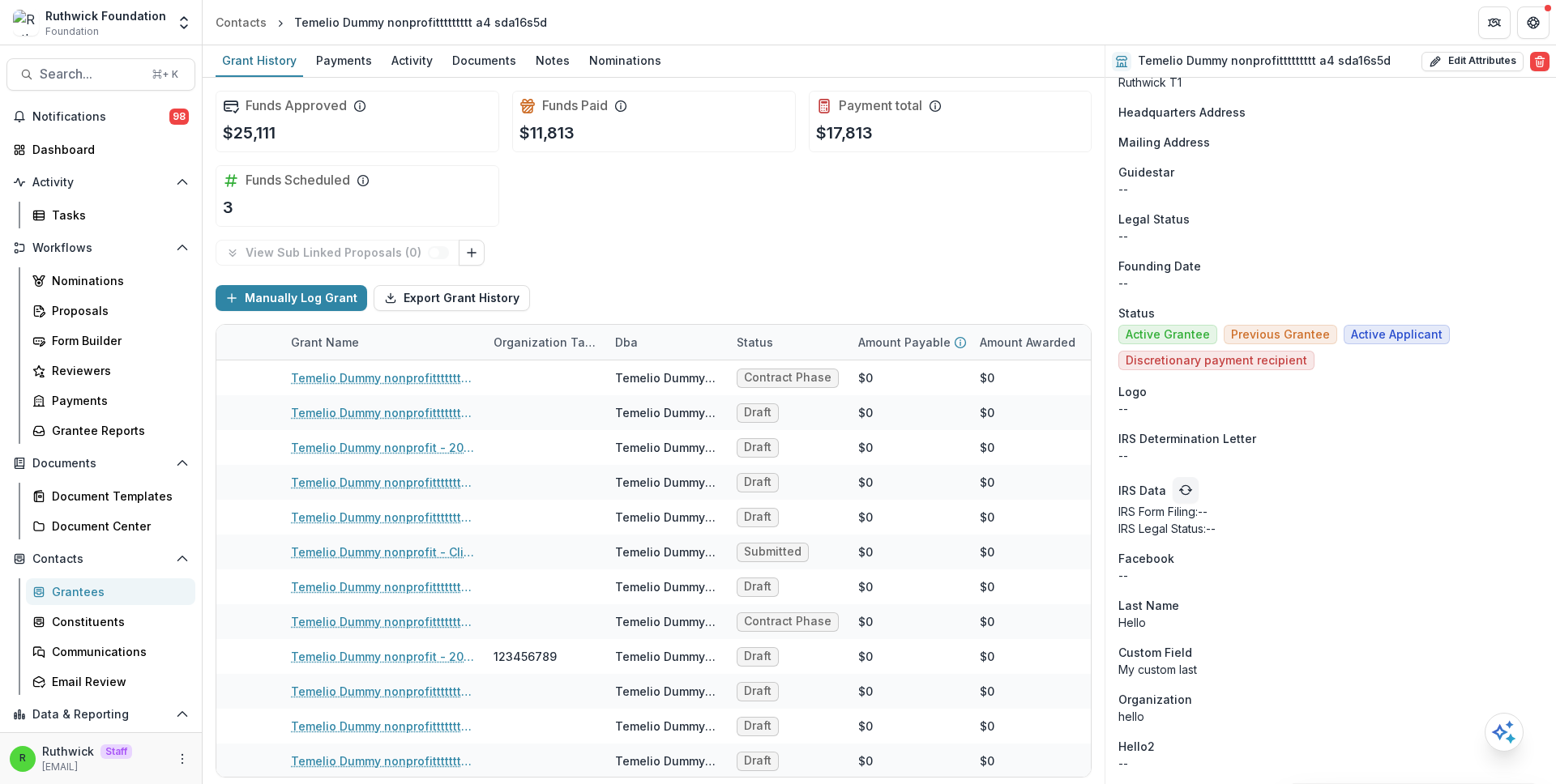 scroll, scrollTop: 2218, scrollLeft: 0, axis: vertical 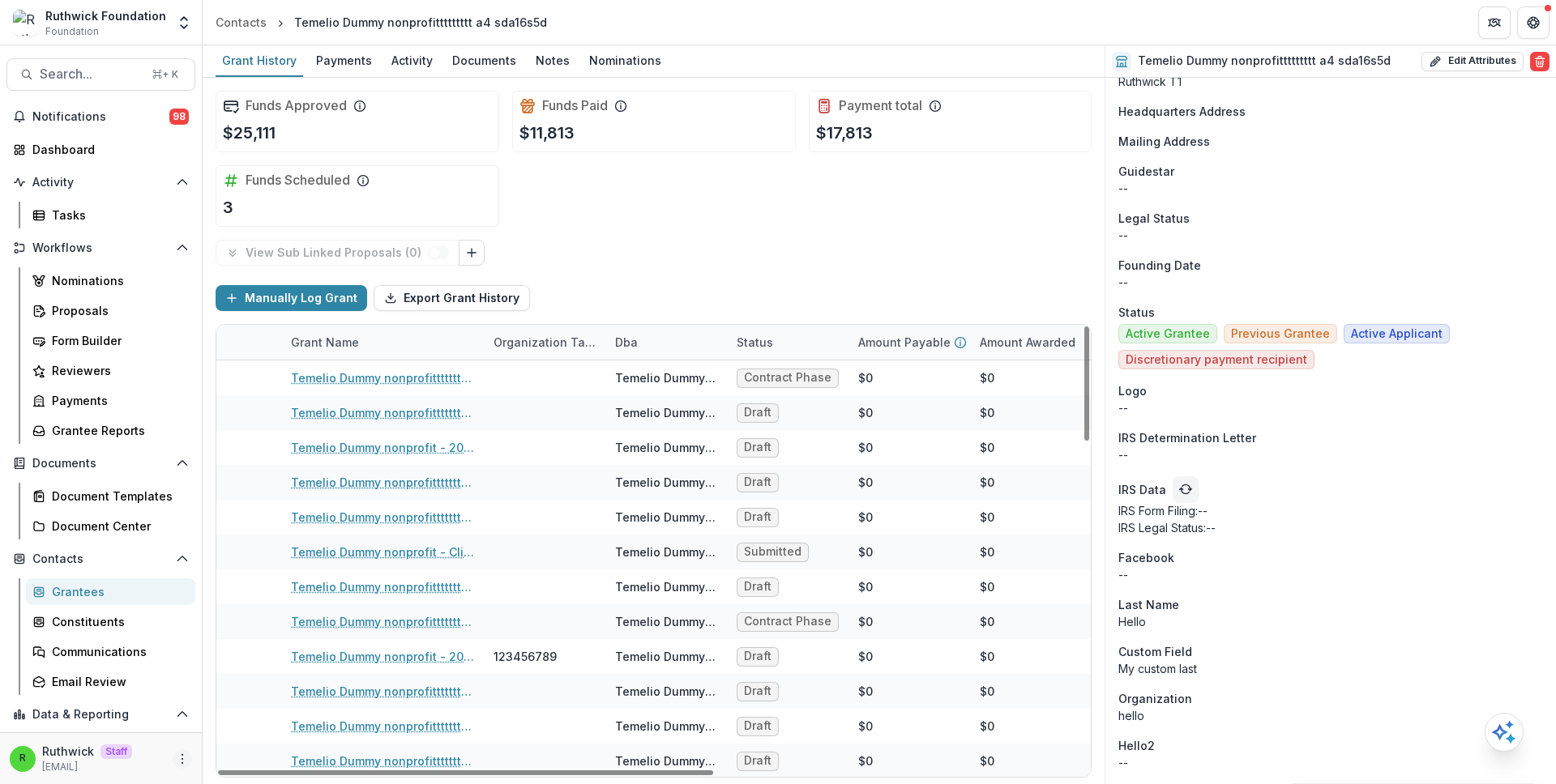 type 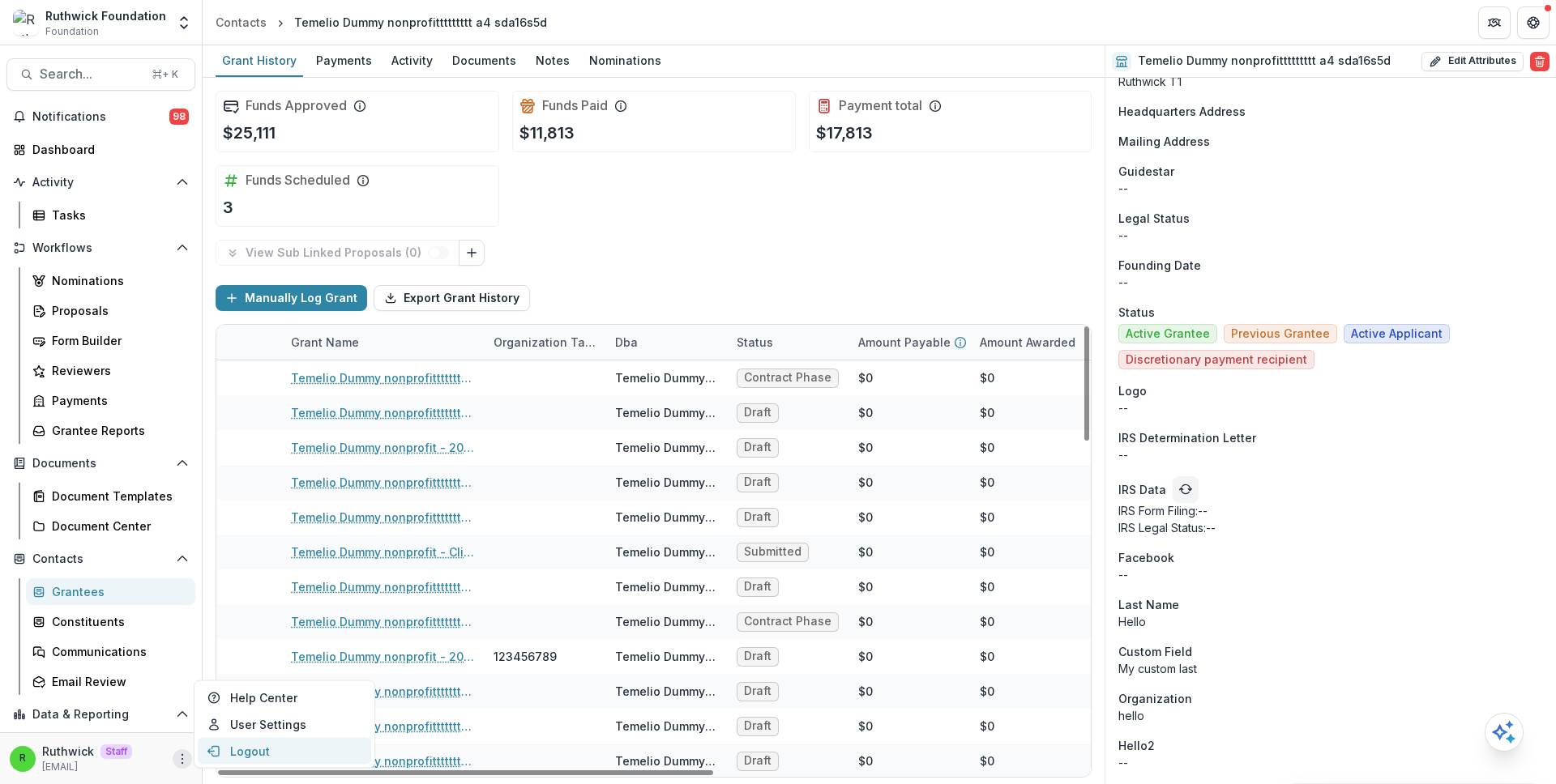 type 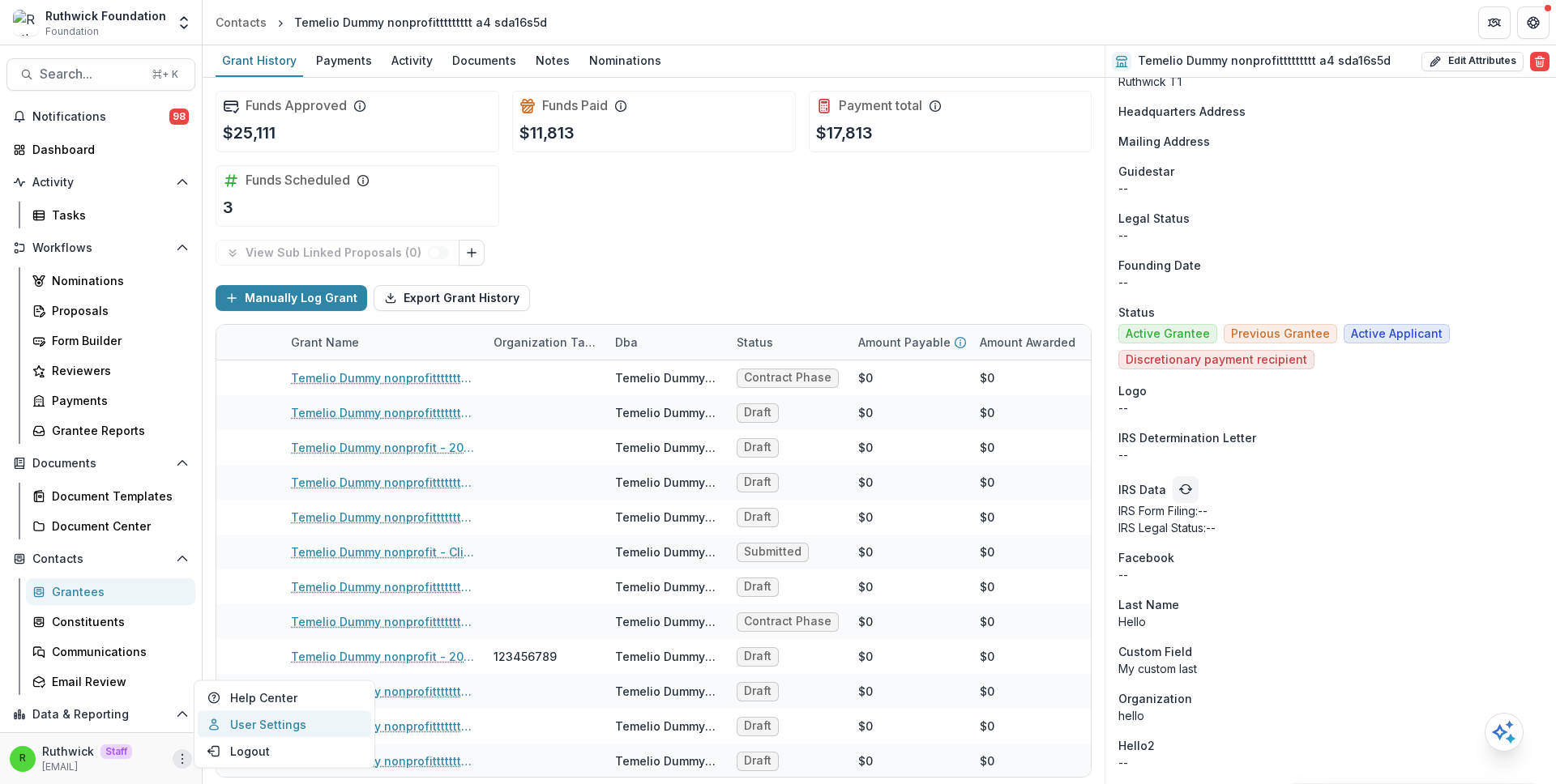 click on "User Settings" at bounding box center (284, 724) 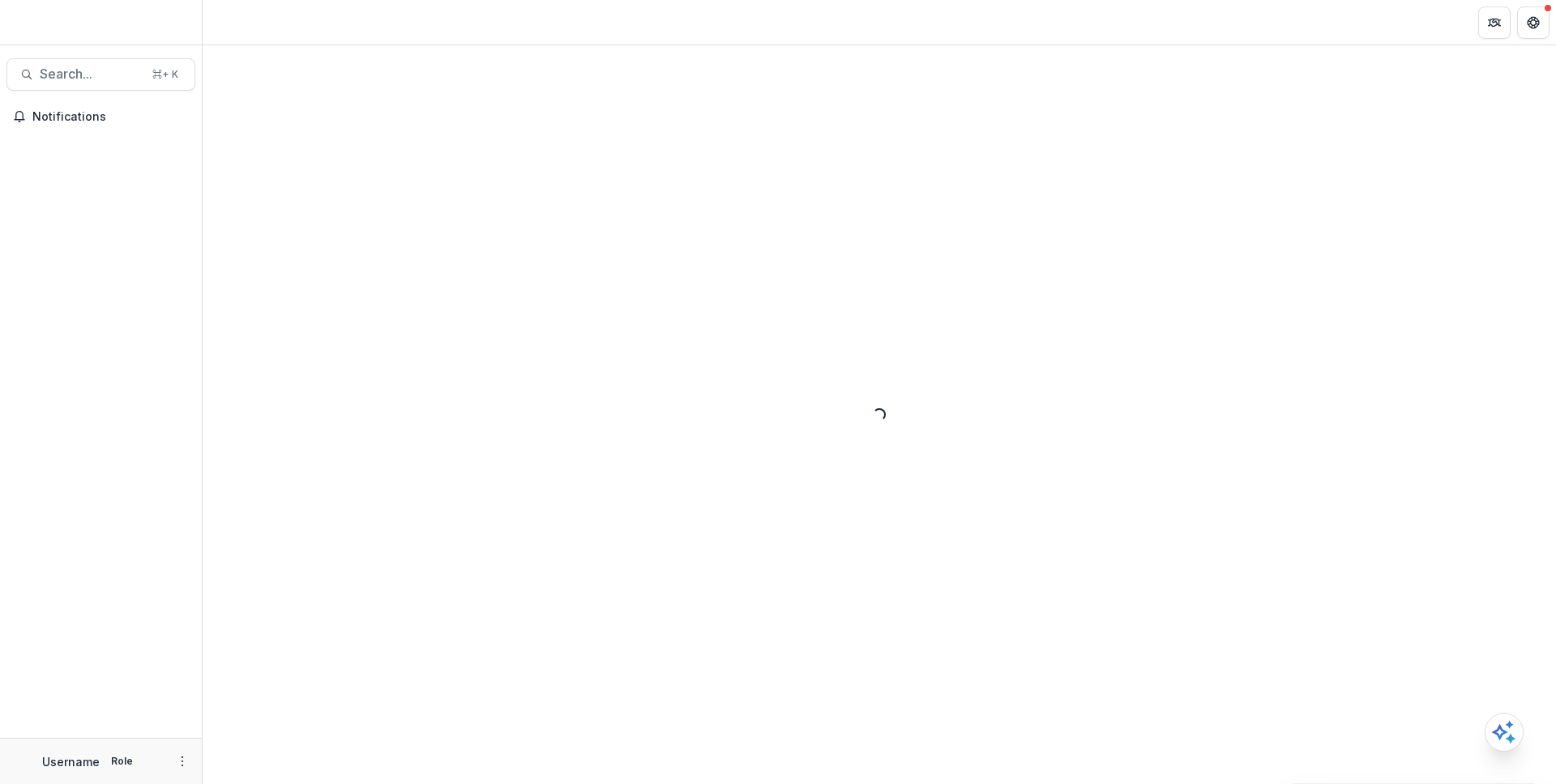 scroll, scrollTop: 0, scrollLeft: 0, axis: both 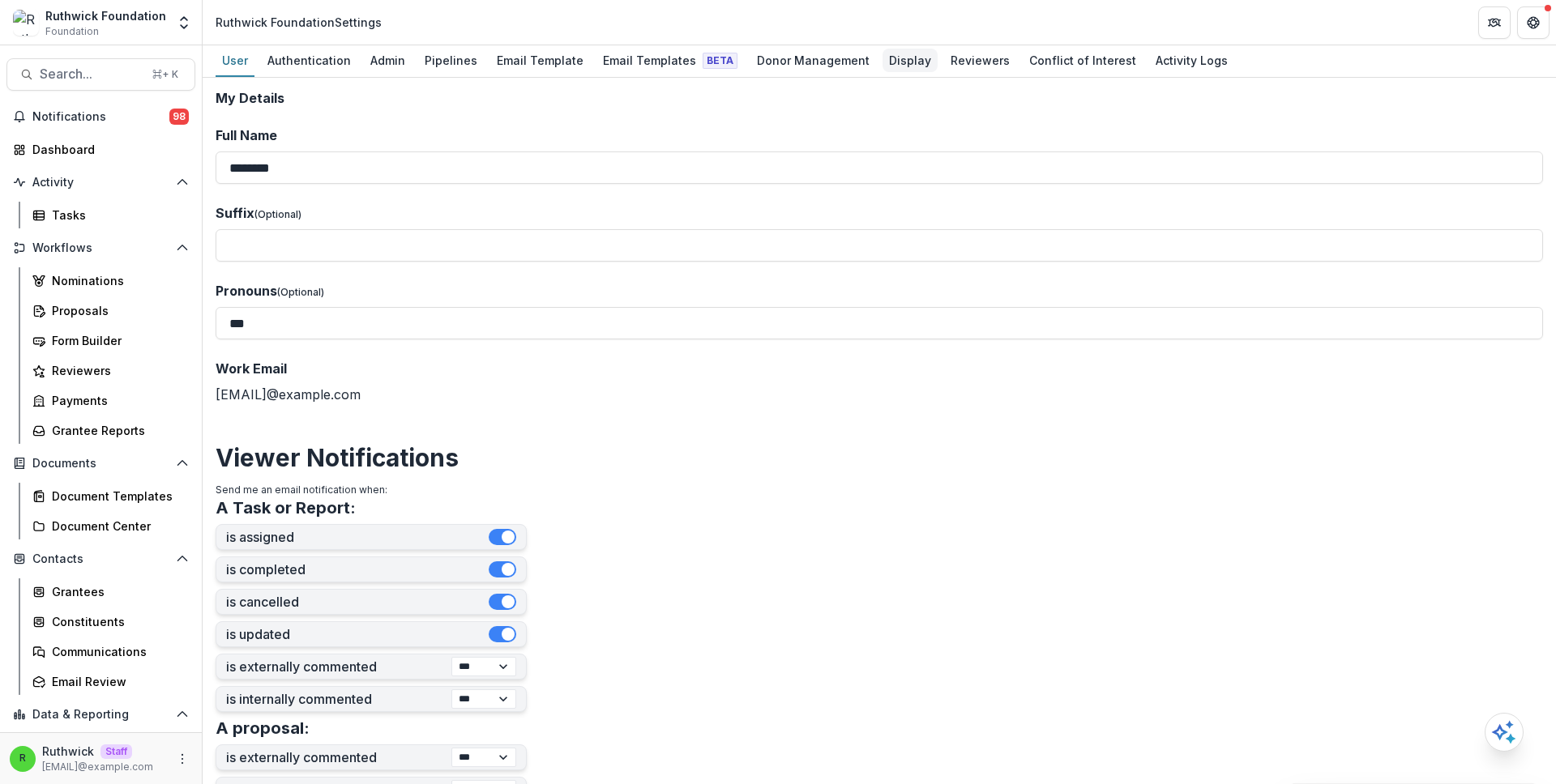click on "Display" at bounding box center (910, 60) 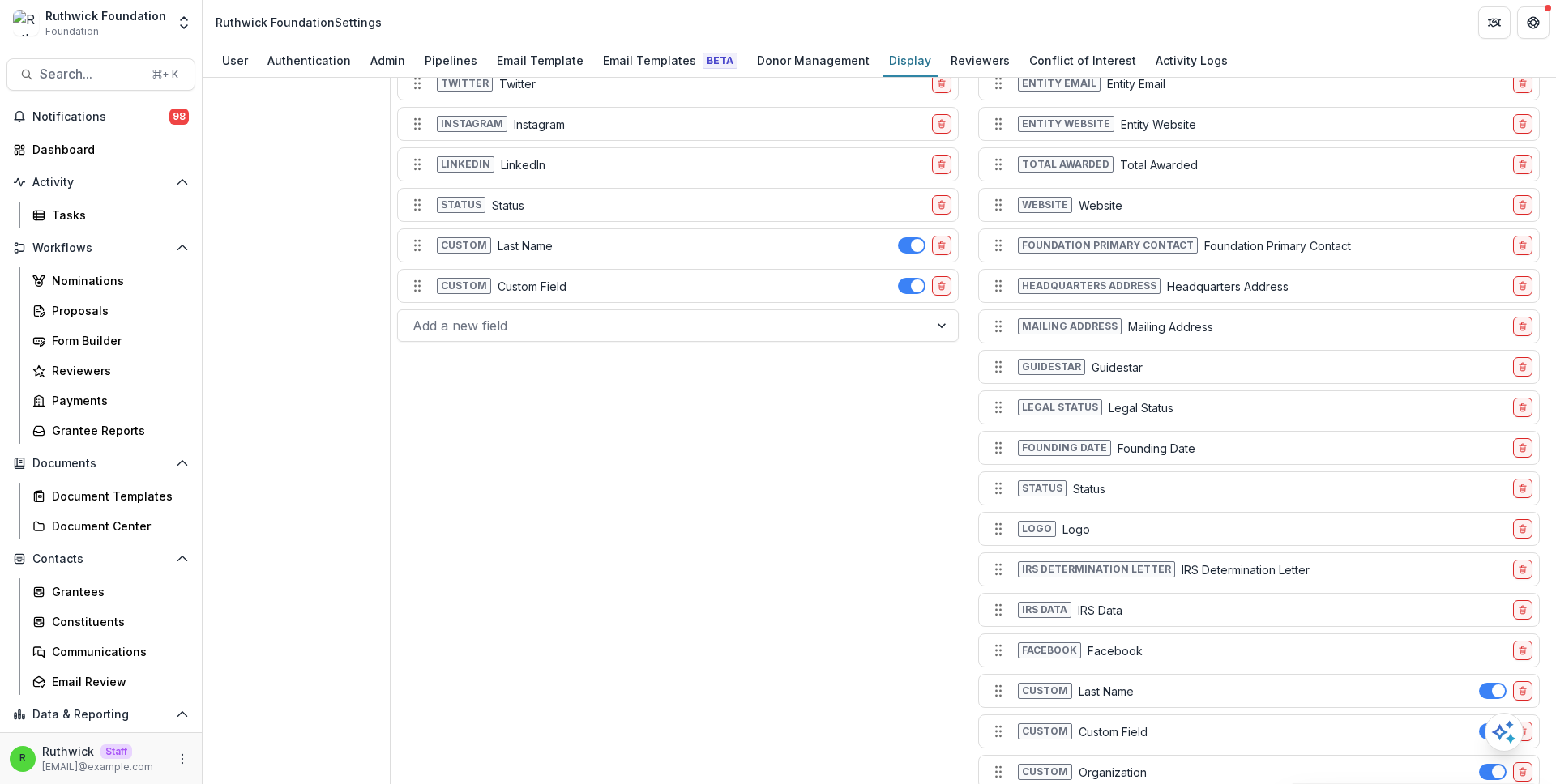 scroll, scrollTop: 1658, scrollLeft: 0, axis: vertical 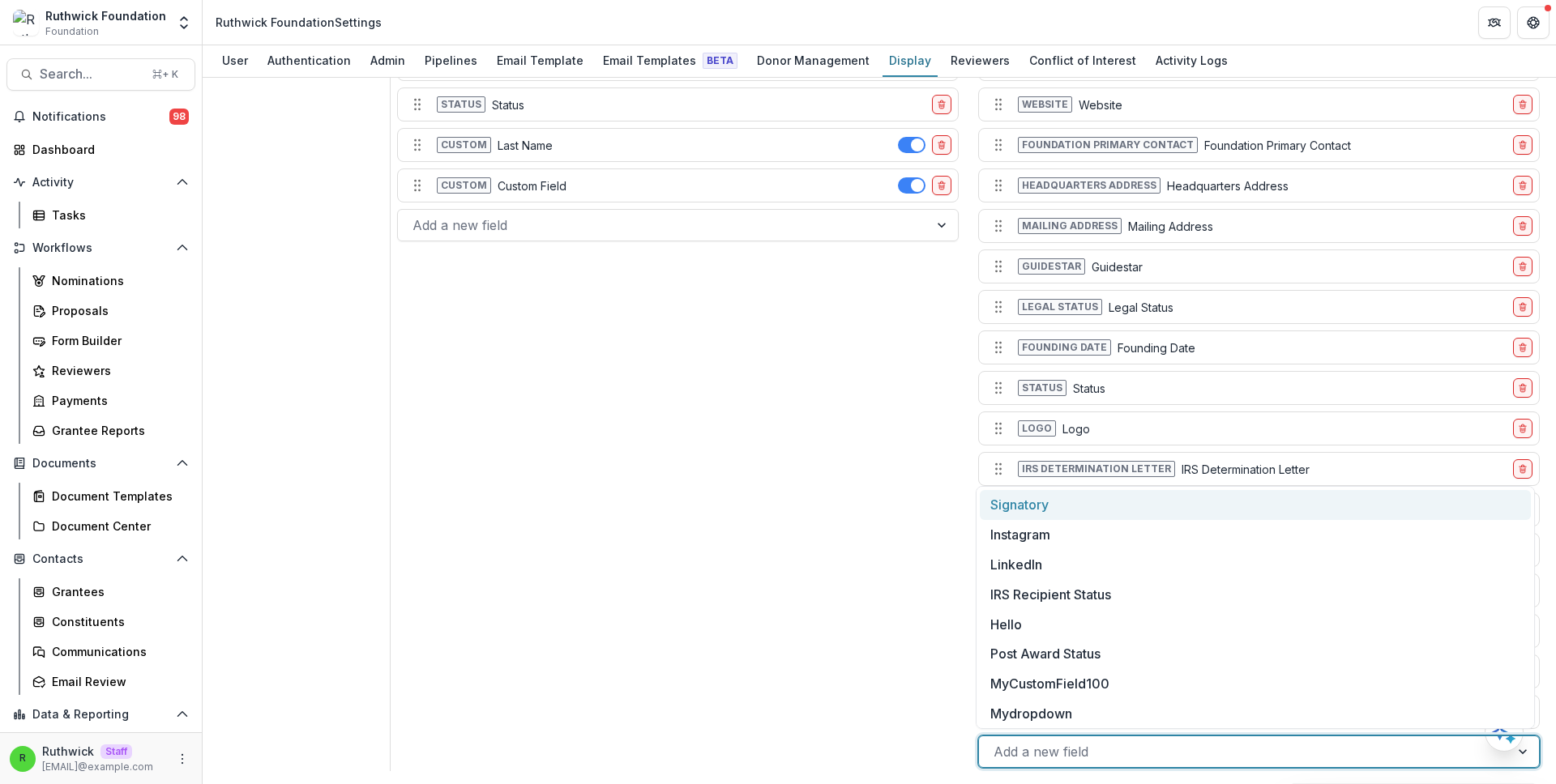 click at bounding box center [1244, 752] 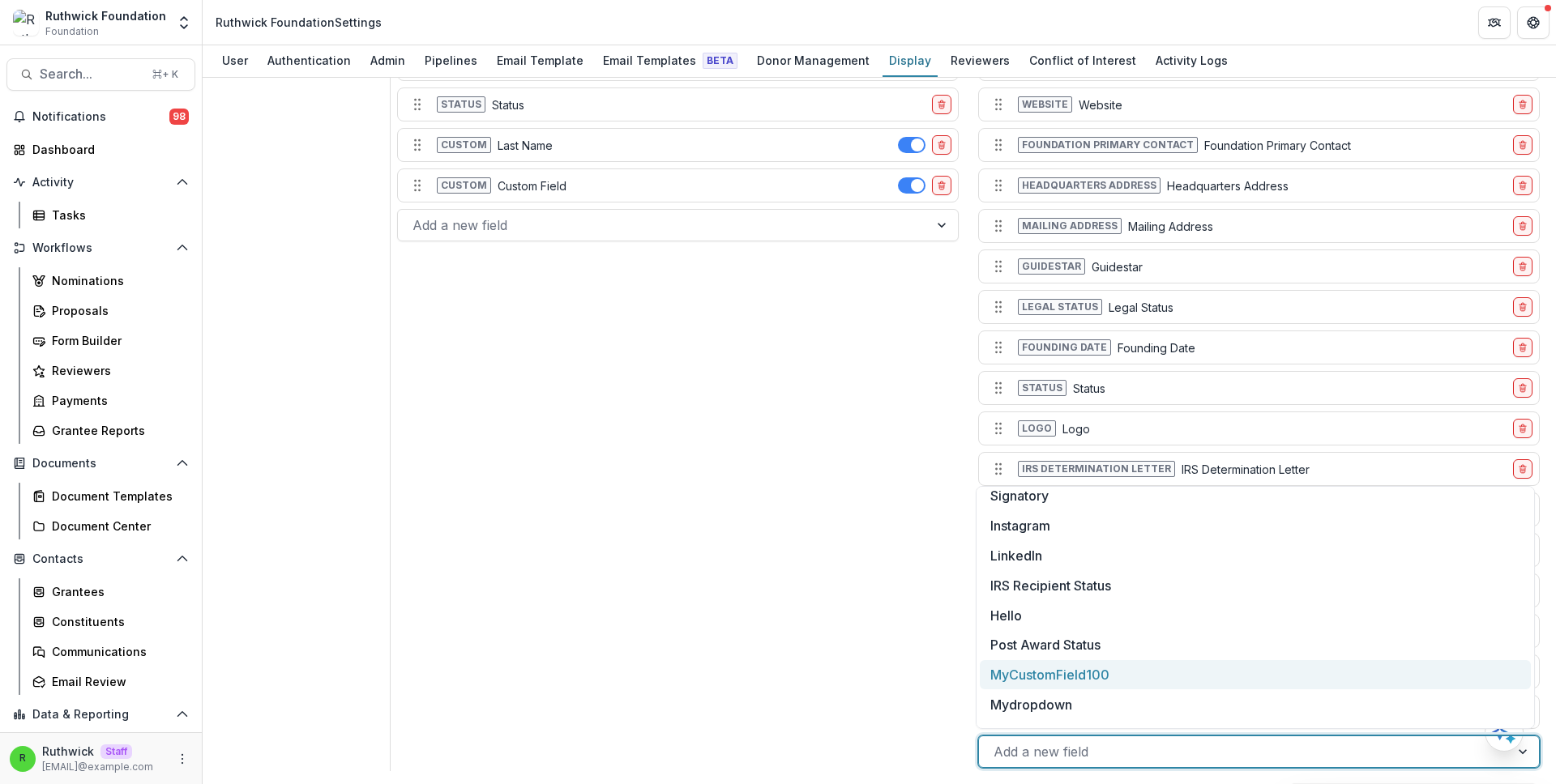 scroll, scrollTop: 0, scrollLeft: 0, axis: both 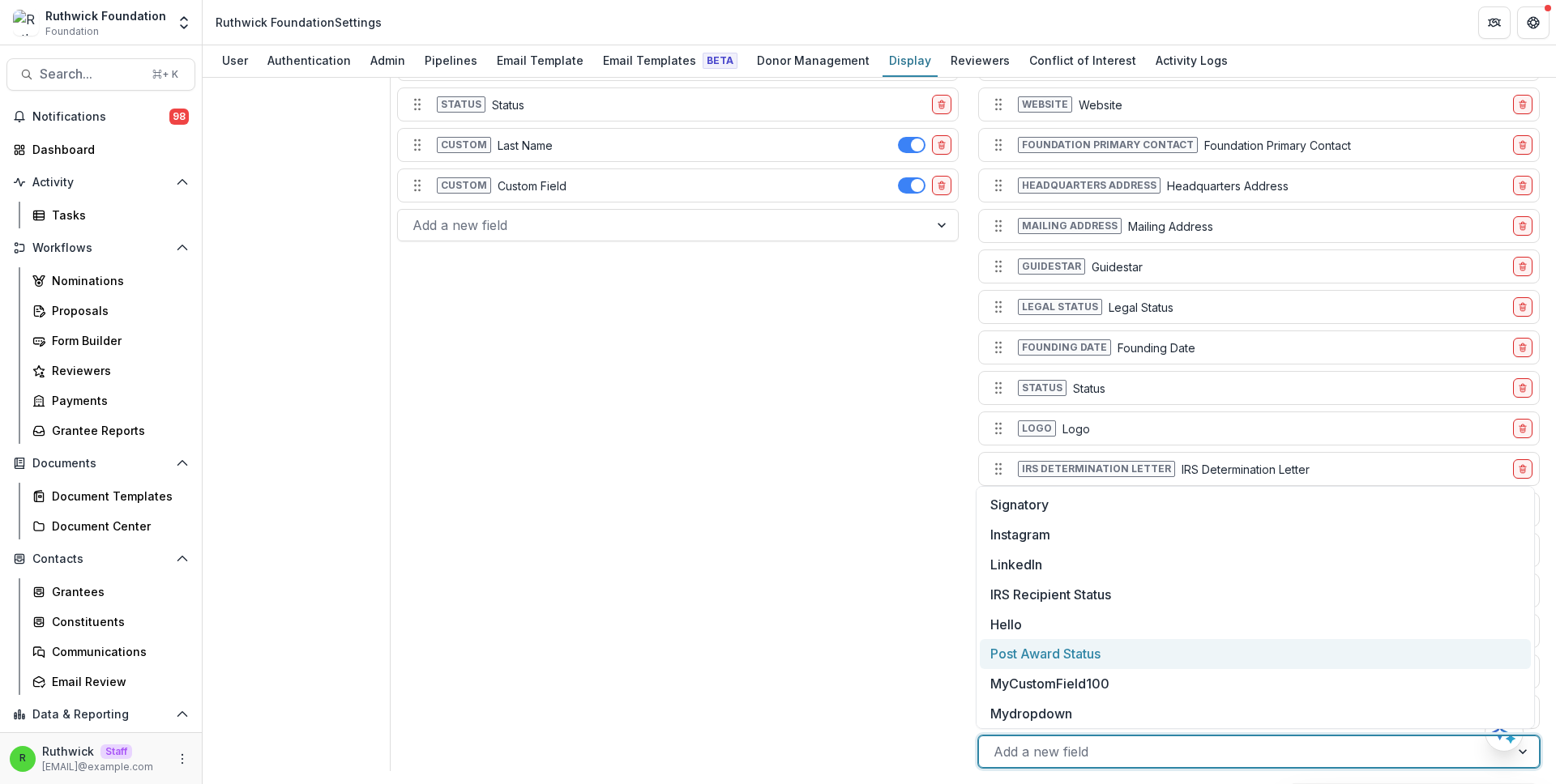click on "Post Award Status" at bounding box center [1255, 654] 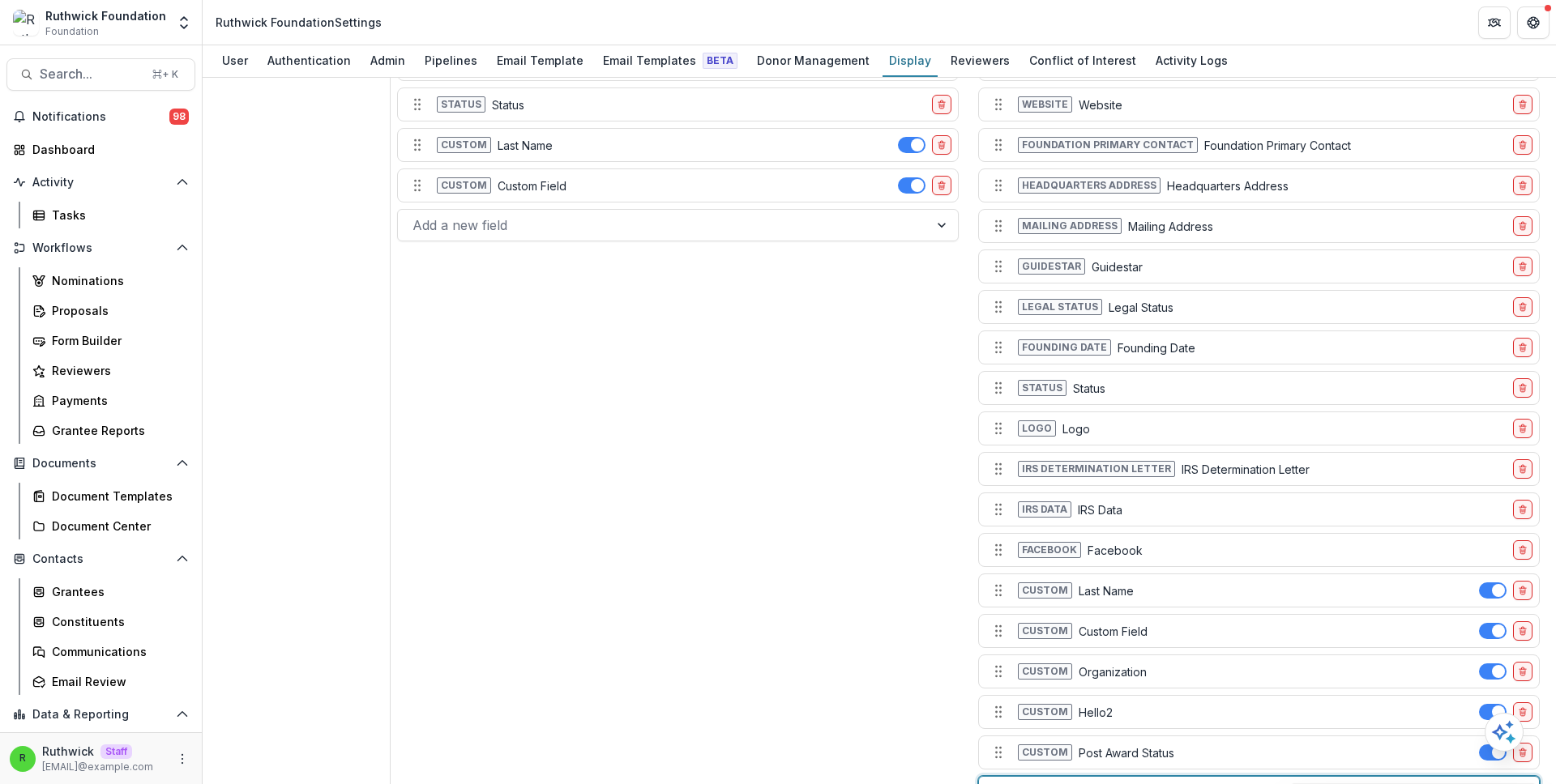 click on "Individual Profile
Configuration Reset Configuration Dba Preferred Name Phone number Phone Number Team Team Additional contacts Additional Contacts Description Description Fiscal sponsor Fiscal Sponsor Total awarded Total Awarded Website Website Foundation primary contact Foundation Primary Contact Headquarters address Address Tags Tags Facebook Facebook Twitter Twitter Instagram Instagram Linkedin LinkedIn Status Status Custom Last Name Custom Custom Field Add a new field
To pick up a draggable item, press the space bar.
While dragging, use the arrow keys to move the item.
Press space again to drop the item in its new position, or press escape to cancel." at bounding box center (678, 131) 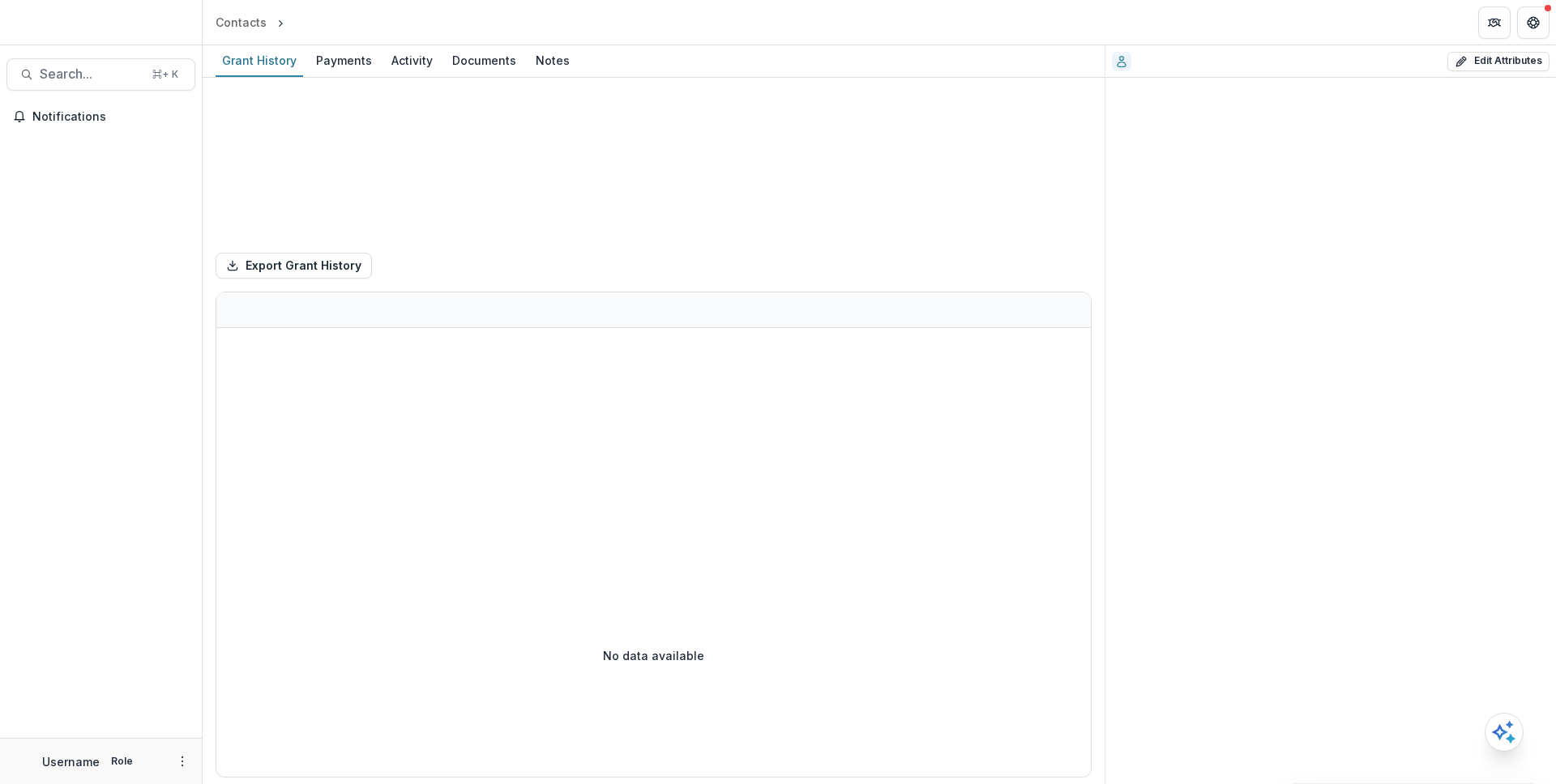 scroll, scrollTop: 0, scrollLeft: 0, axis: both 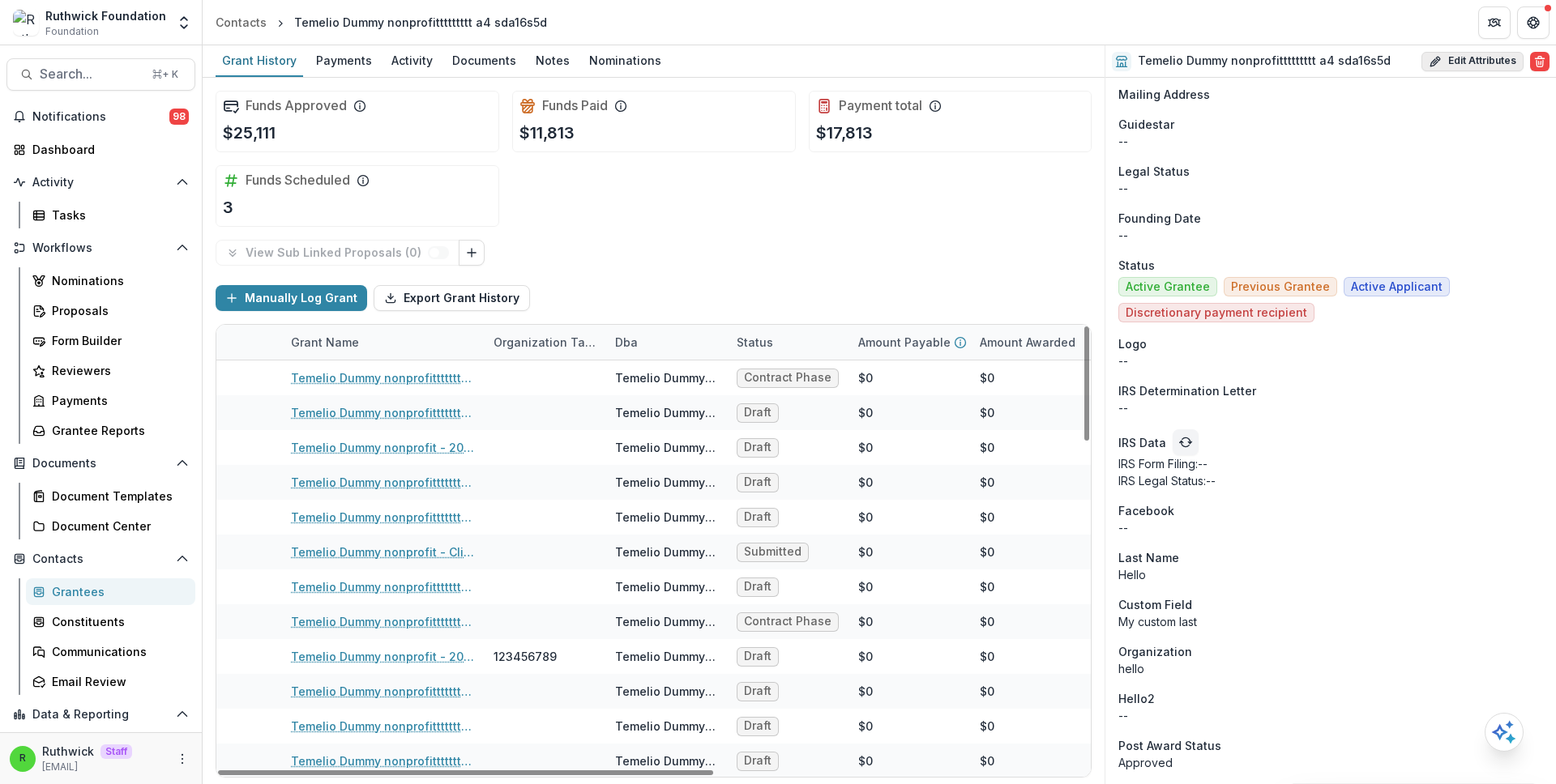 click on "Edit Attributes" at bounding box center [1473, 62] 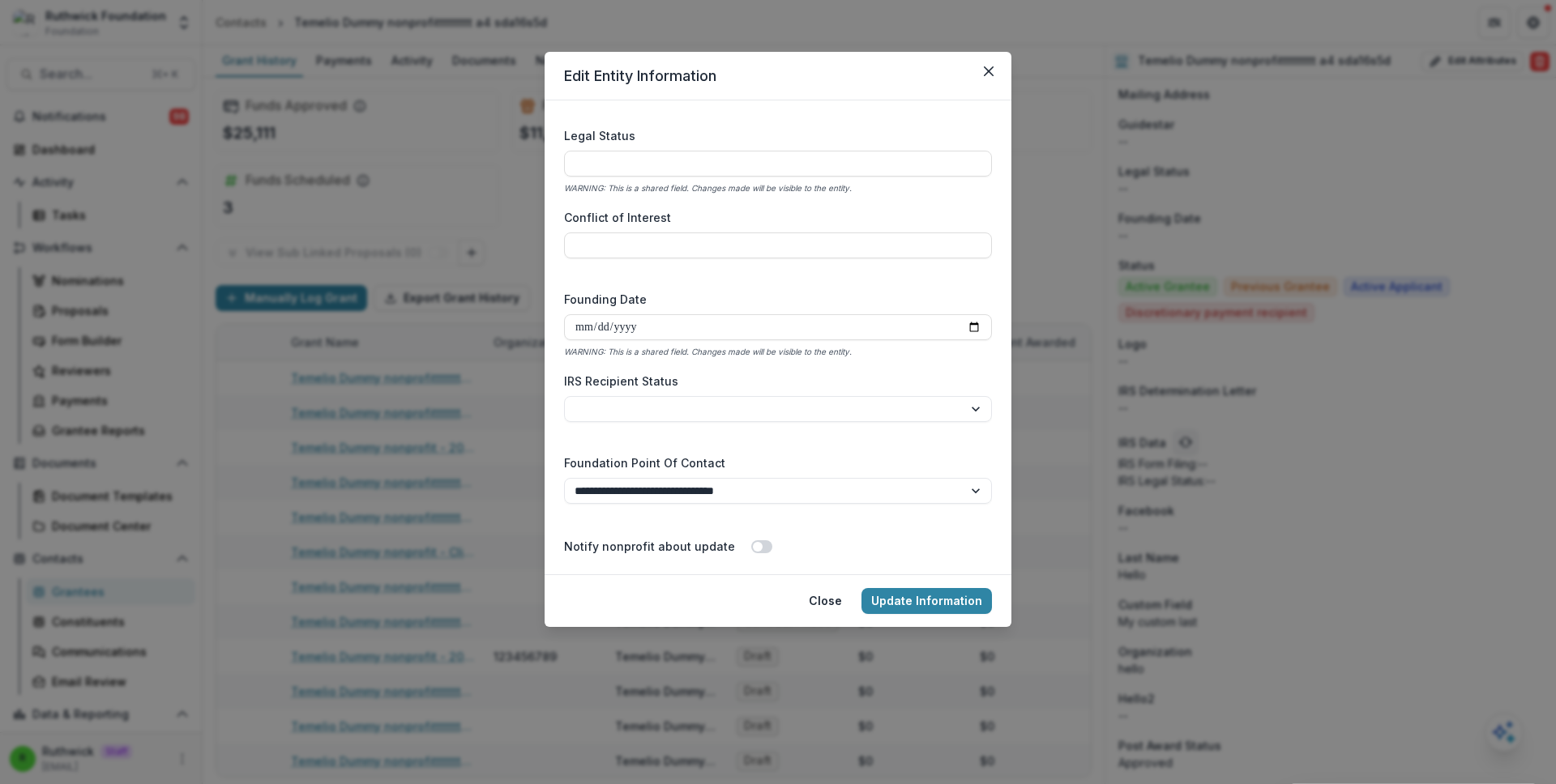 scroll, scrollTop: 2994, scrollLeft: 0, axis: vertical 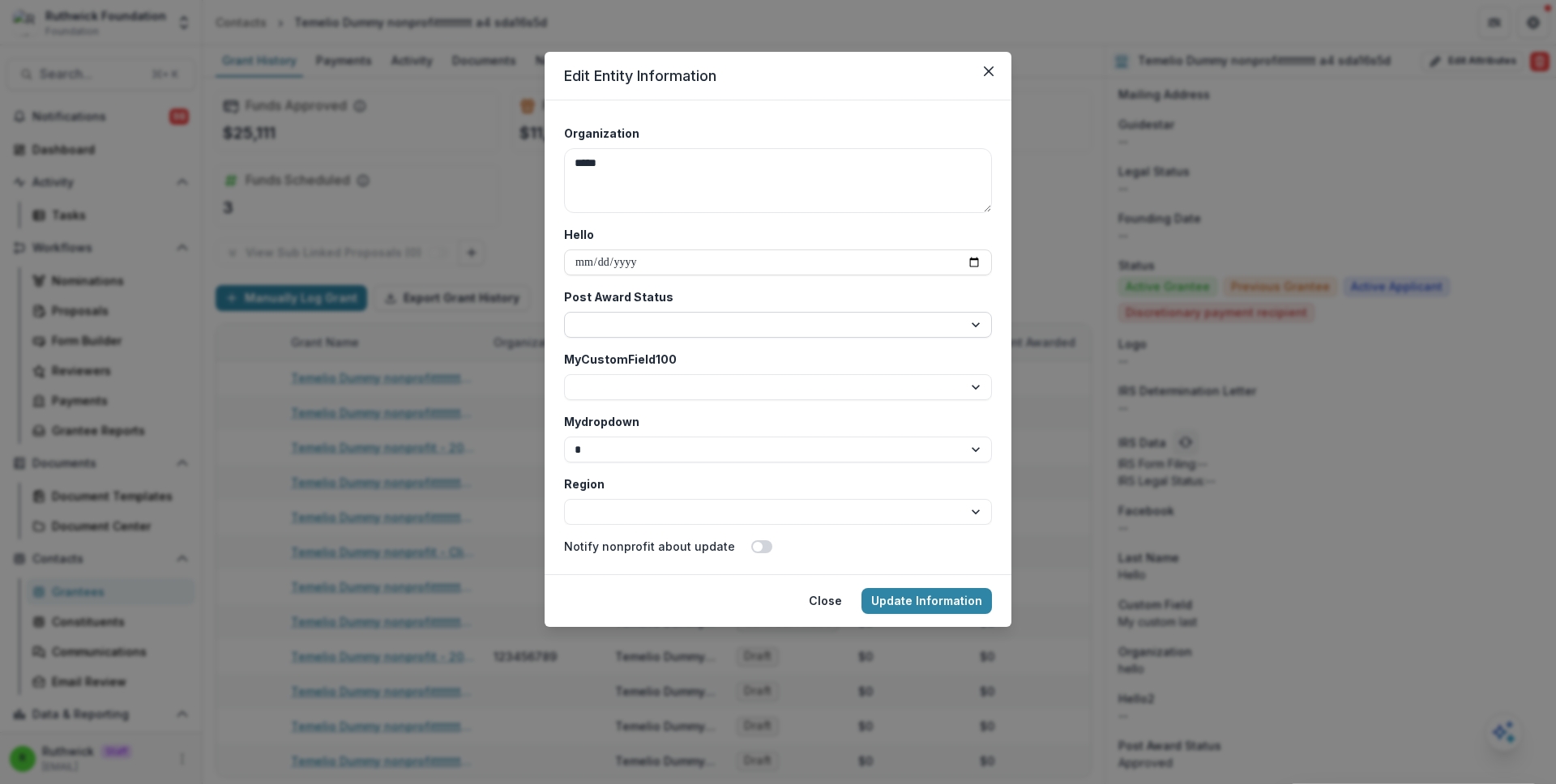 click on "**********" at bounding box center [778, 325] 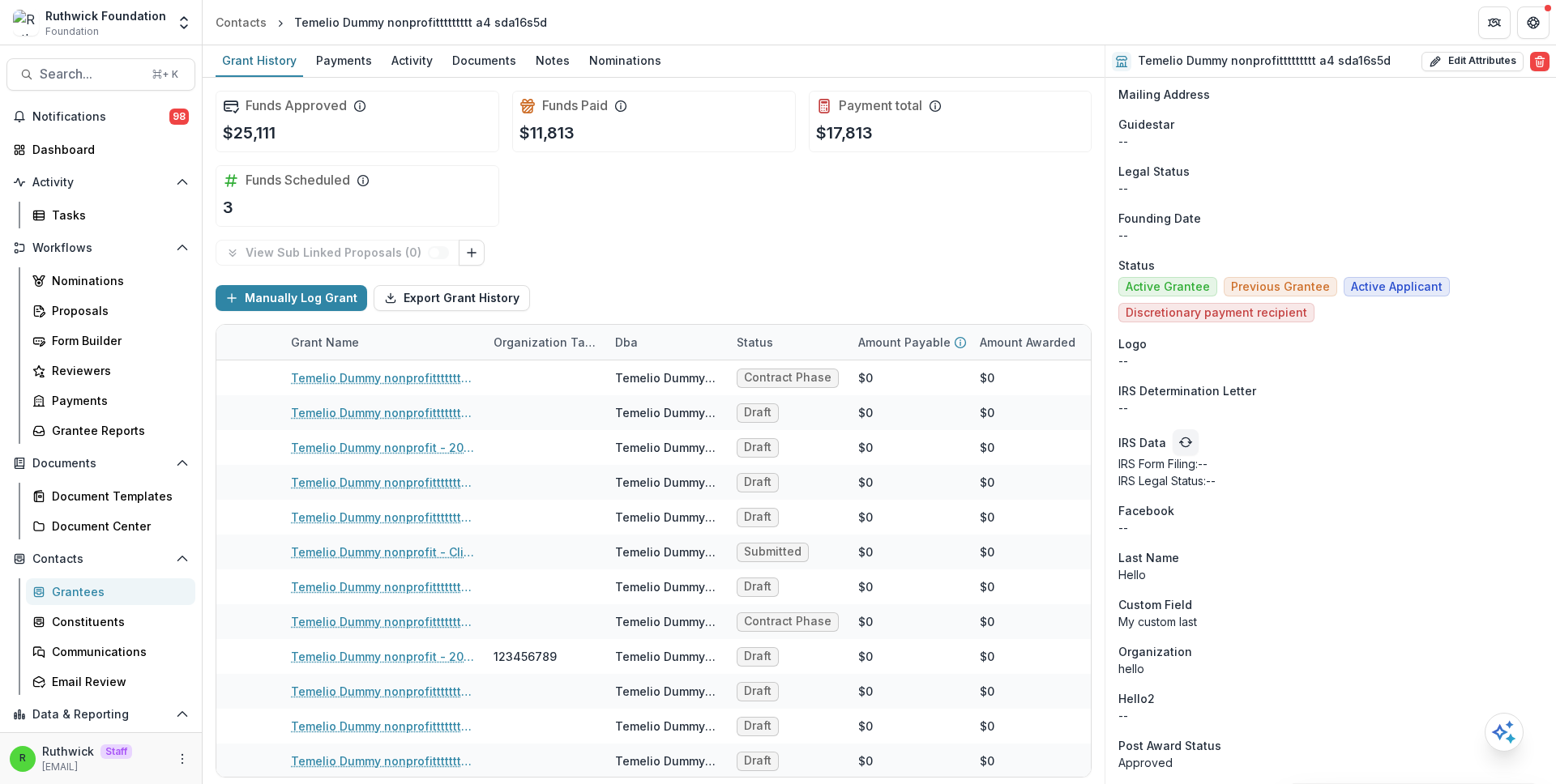 type 